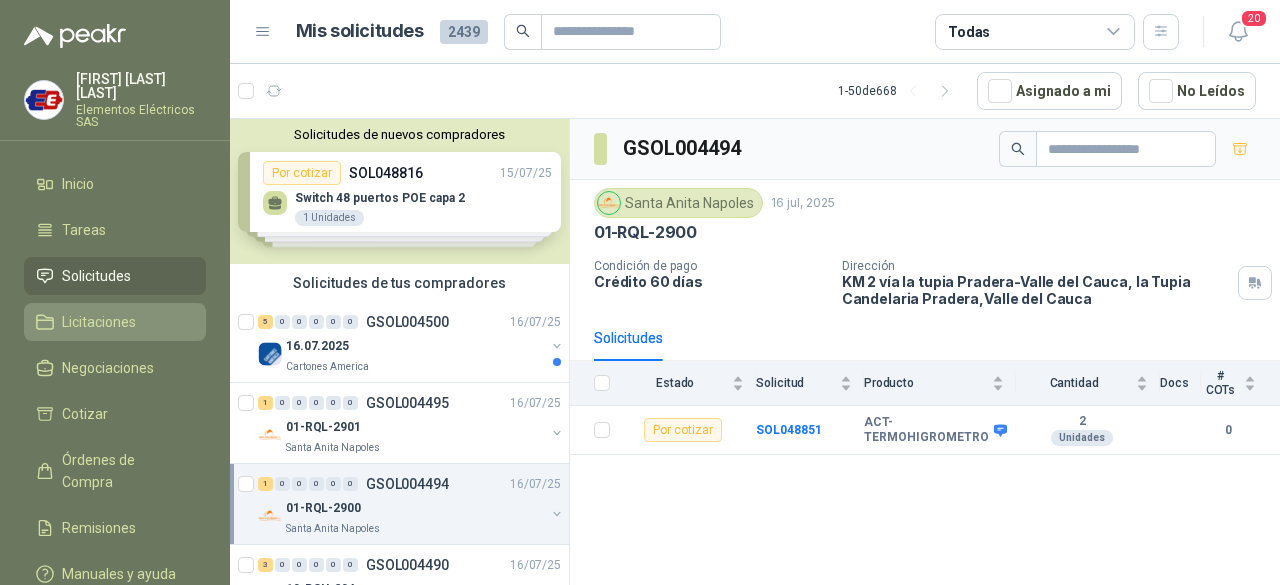 scroll, scrollTop: 0, scrollLeft: 0, axis: both 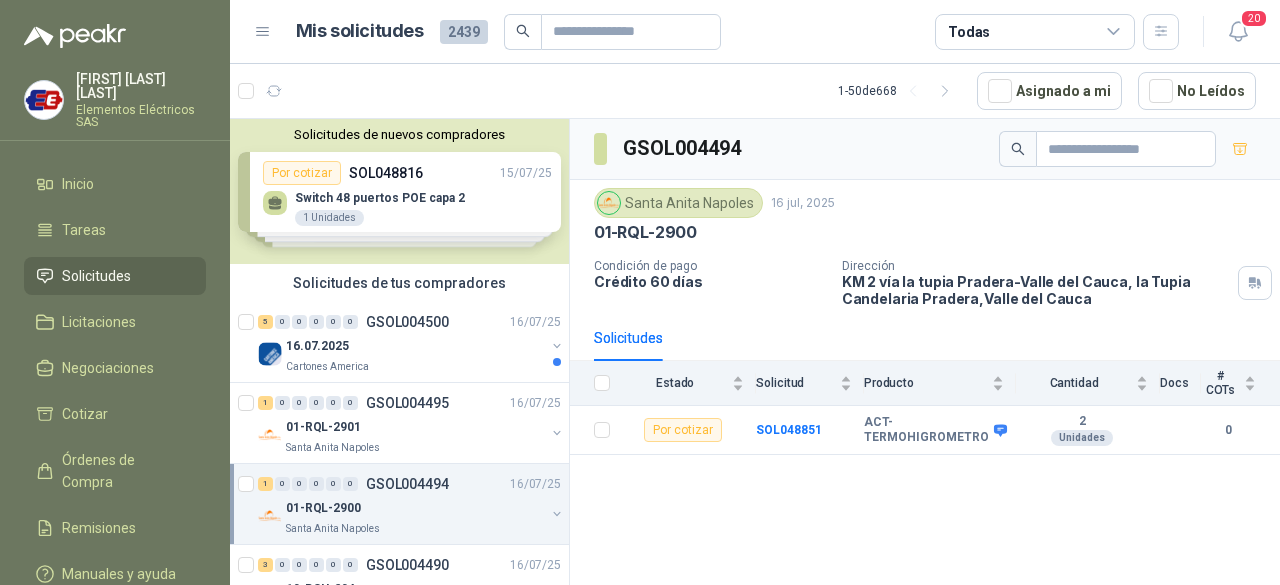 click on "Solicitudes" at bounding box center [96, 276] 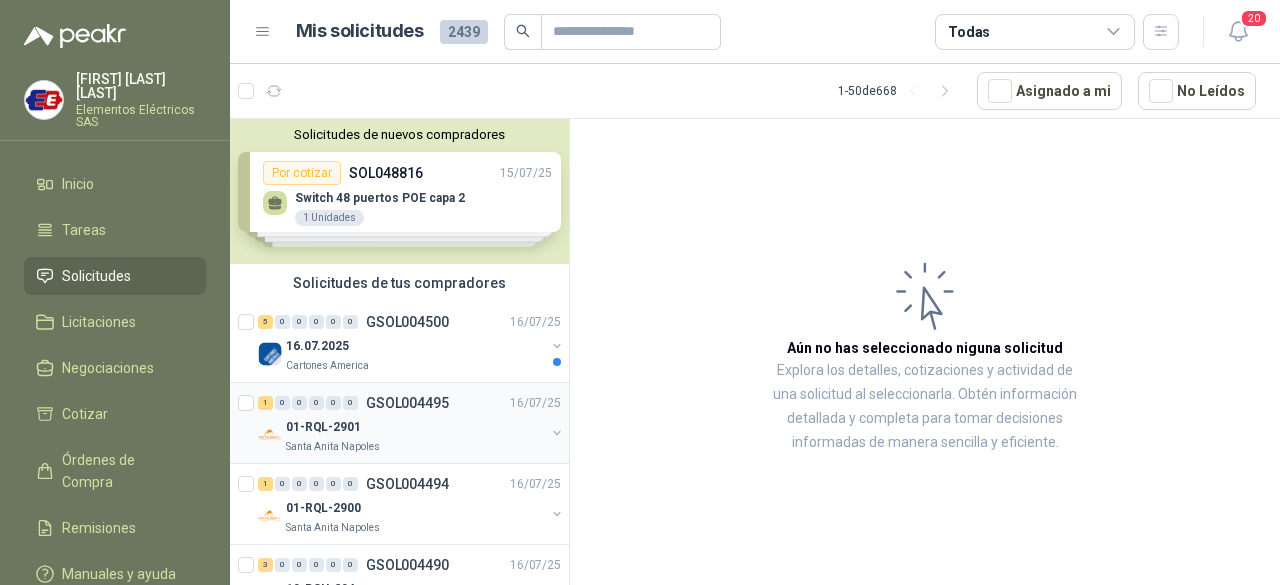 click on "1   0   0   0   0   0   GSOL004495 16/07/25" at bounding box center (411, 403) 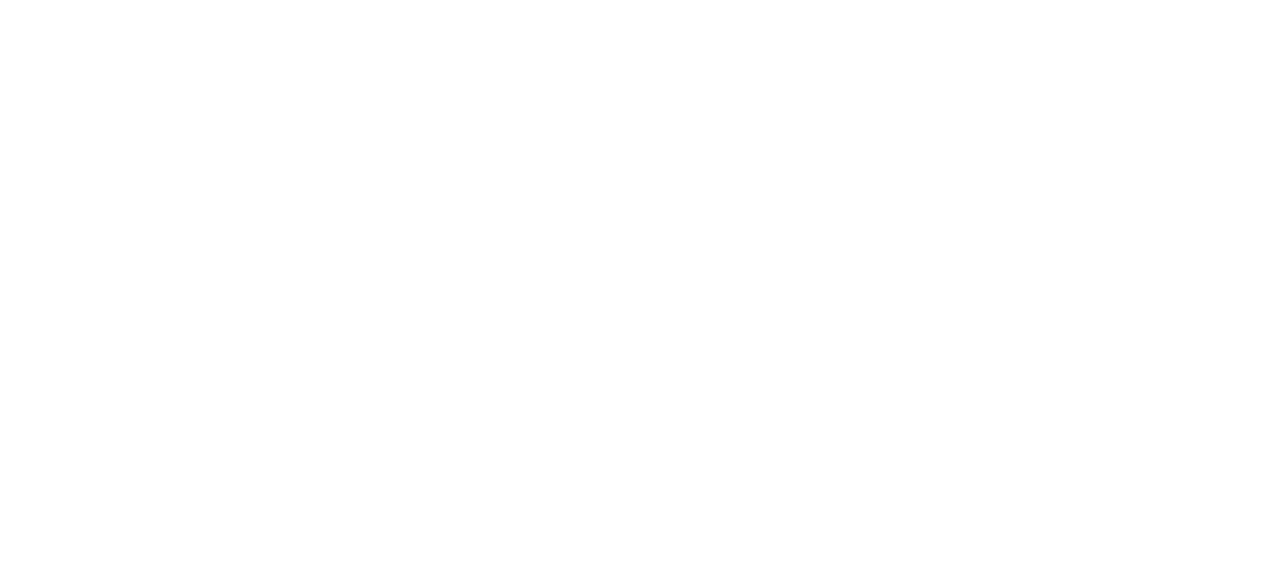 scroll, scrollTop: 0, scrollLeft: 0, axis: both 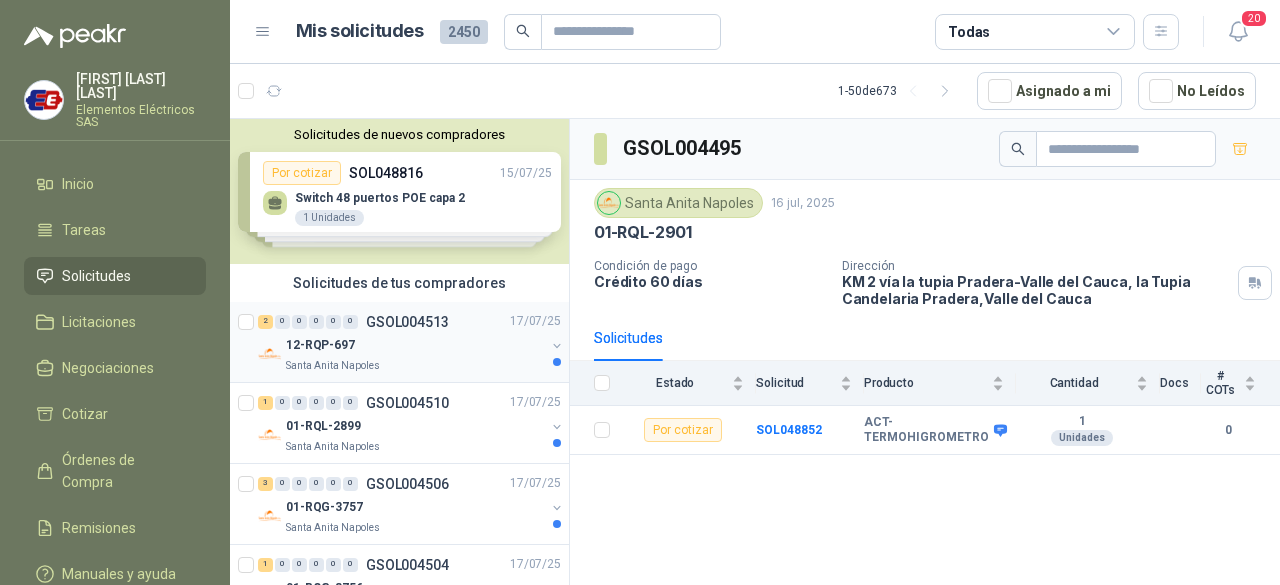 click on "GSOL004513" at bounding box center [407, 322] 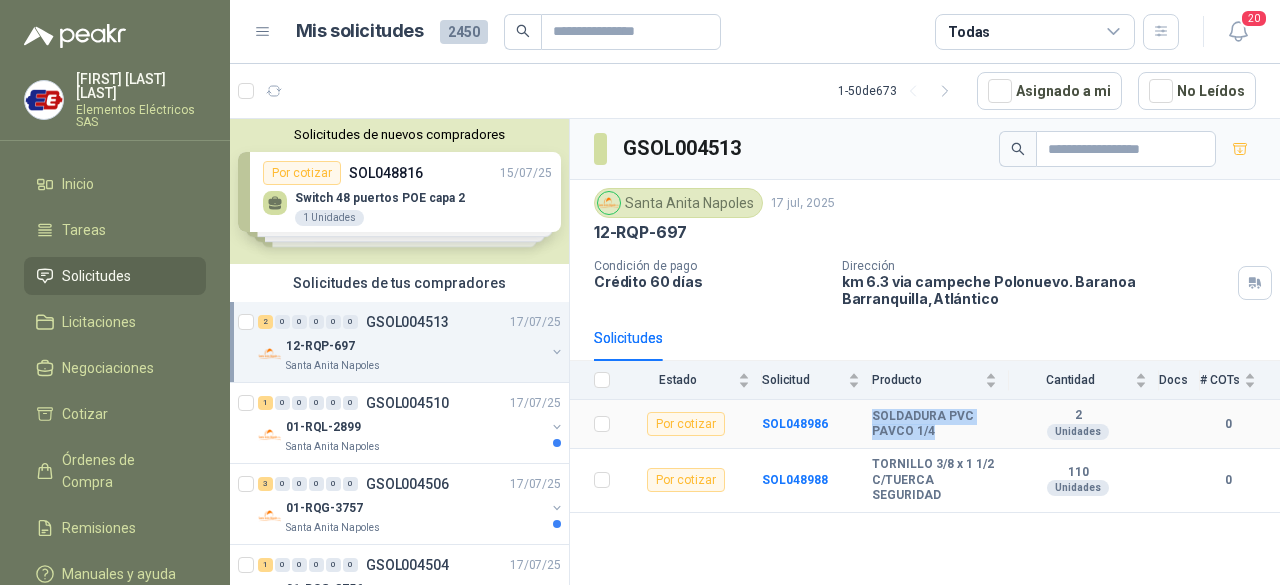 drag, startPoint x: 930, startPoint y: 424, endPoint x: 872, endPoint y: 409, distance: 59.908264 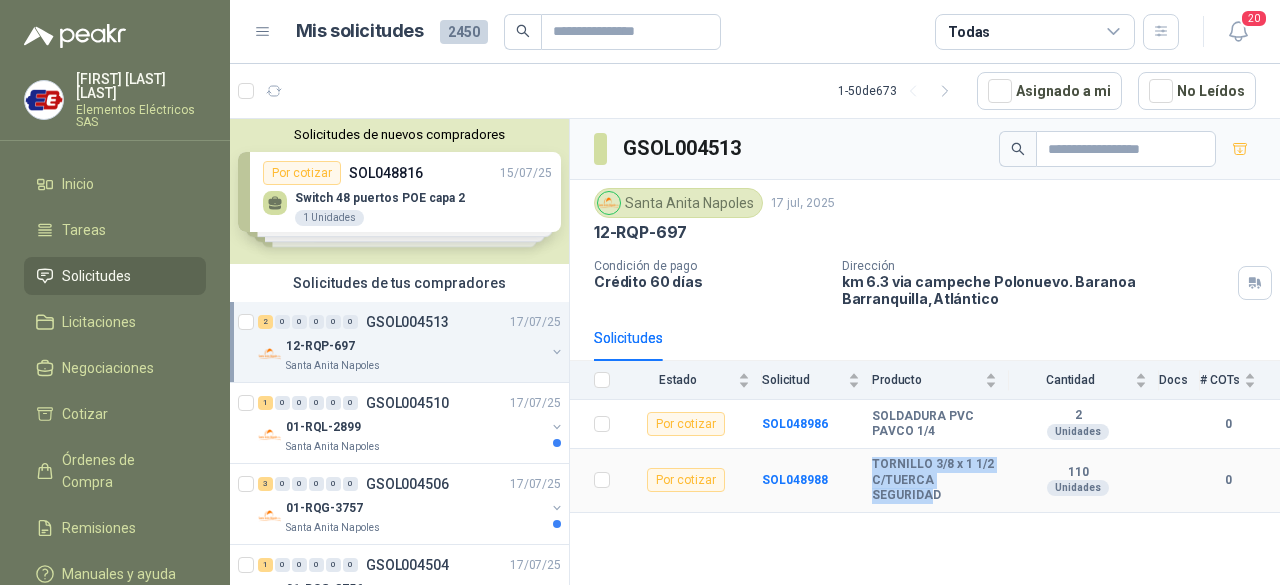 drag, startPoint x: 994, startPoint y: 475, endPoint x: 872, endPoint y: 463, distance: 122.588745 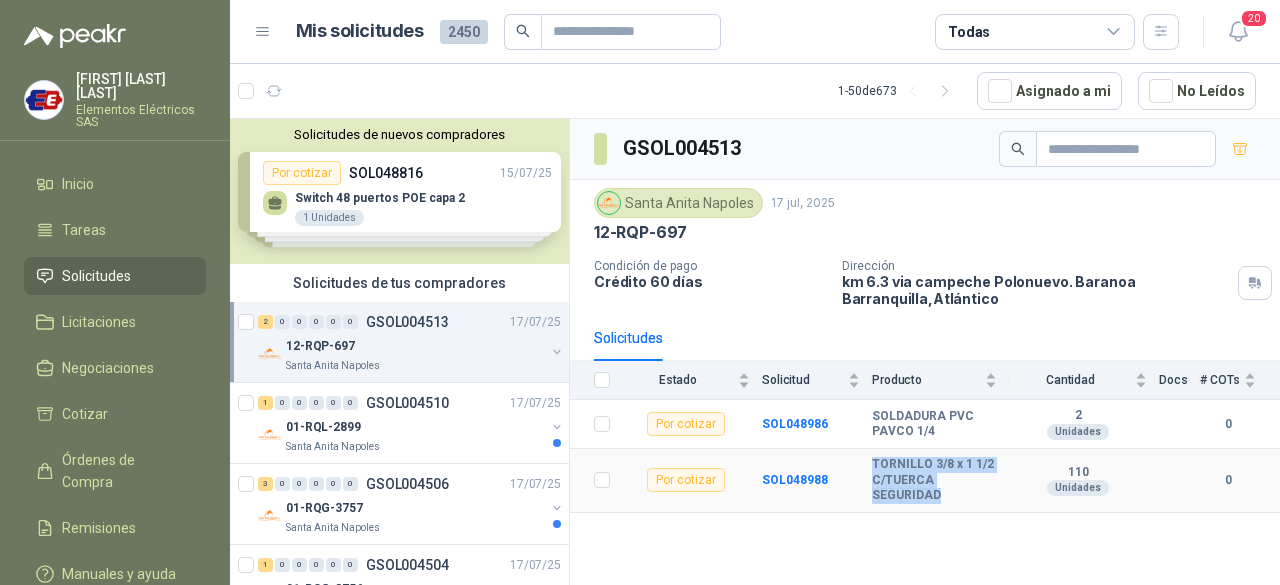 drag, startPoint x: 996, startPoint y: 475, endPoint x: 868, endPoint y: 446, distance: 131.24405 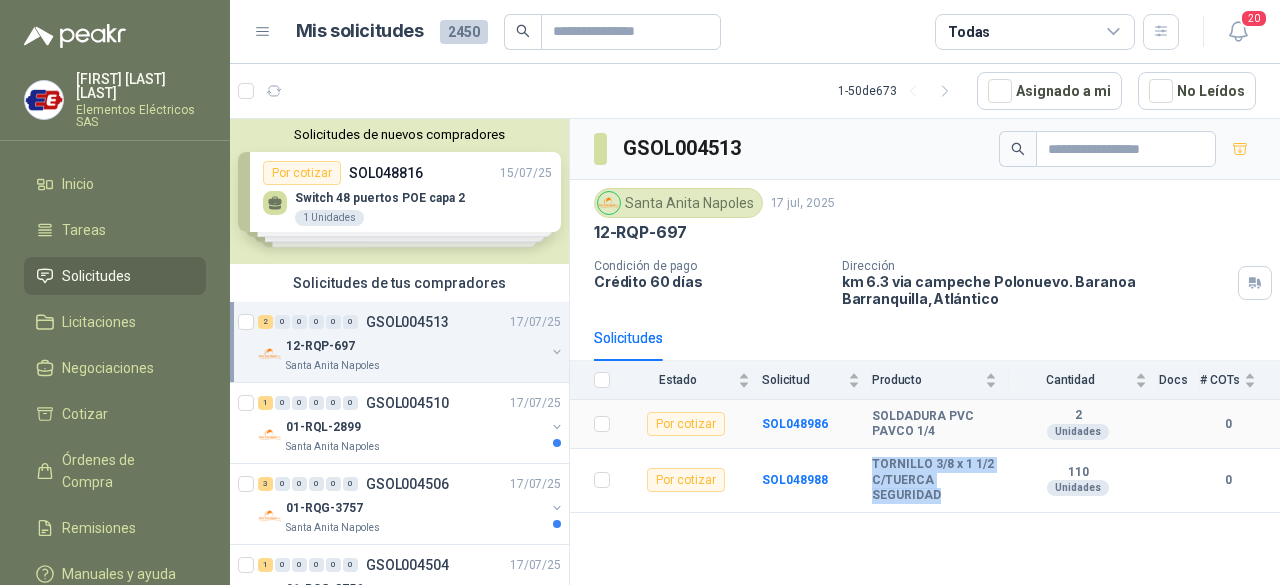 copy on "TORNILLO 3/8 x 1 1/2  C/TUERCA SEGURIDAD" 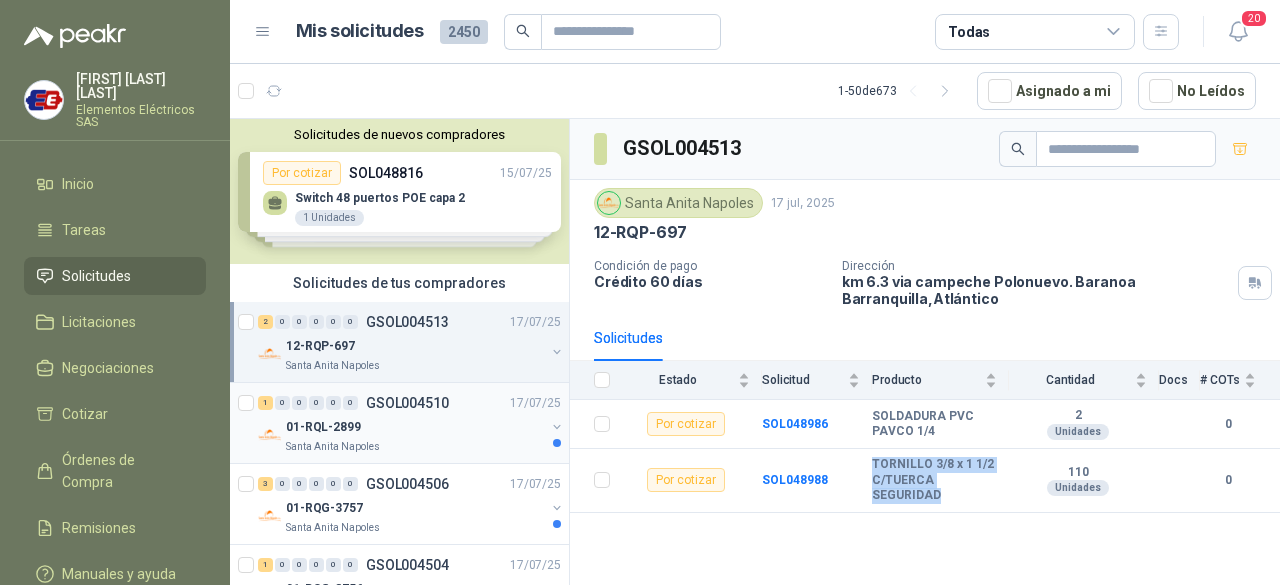 click on "1   0   0   0   0   0   GSOL004510 17/07/25" at bounding box center (411, 403) 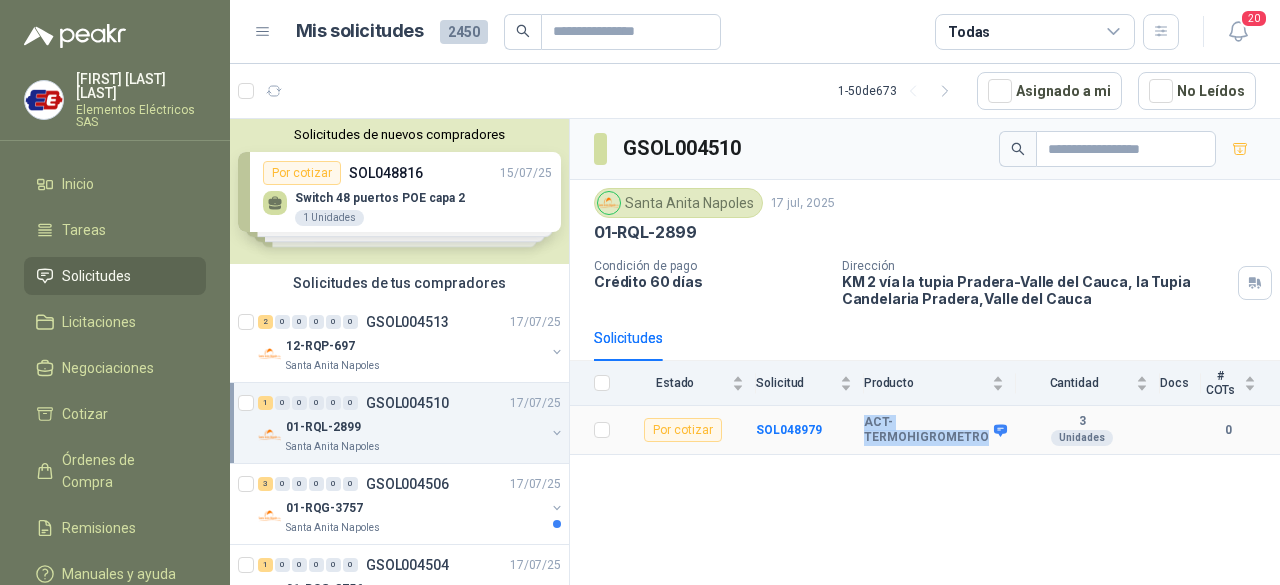 drag, startPoint x: 984, startPoint y: 425, endPoint x: 866, endPoint y: 415, distance: 118.42297 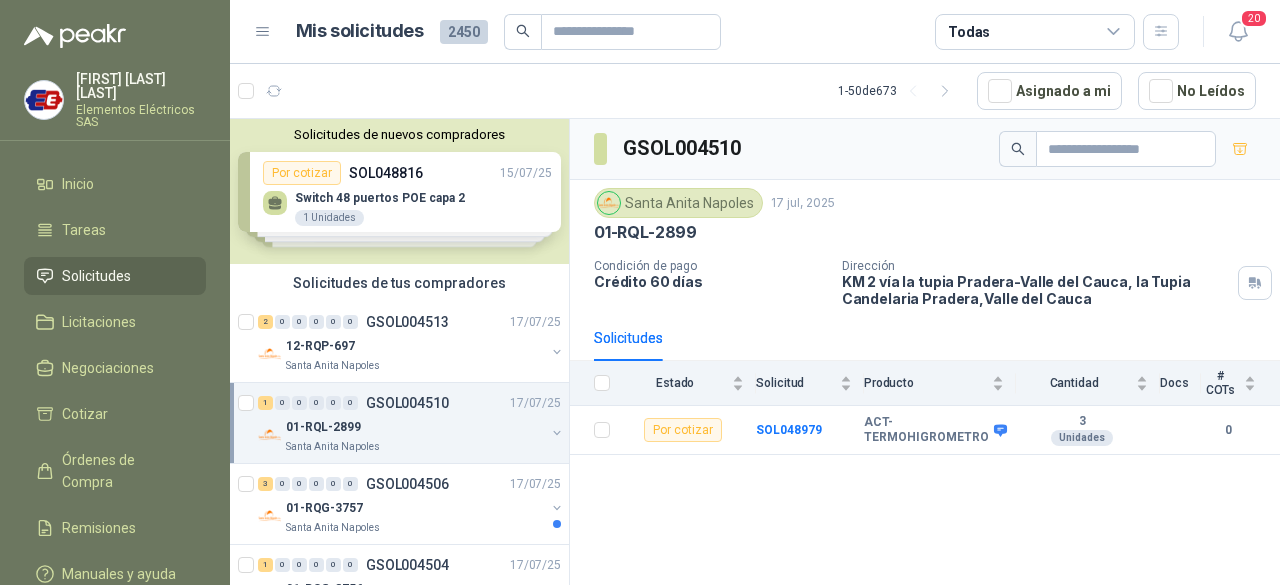 click on "GSOL004510   [CITY] [STATE] 17 jul, 2025   01-RQL-2899 Condición de pago Crédito 60 días Dirección KM 2 vía la tupia Pradera-Valle del Cauca, la Tupia Candelaria    Pradera ,  Valle del Cauca Solicitudes Estado Solicitud Producto Cantidad Docs # COTs Por cotizar SOL048979 ACT-TERMOHIGROMETRO 3 Unidades 0" at bounding box center [925, 355] 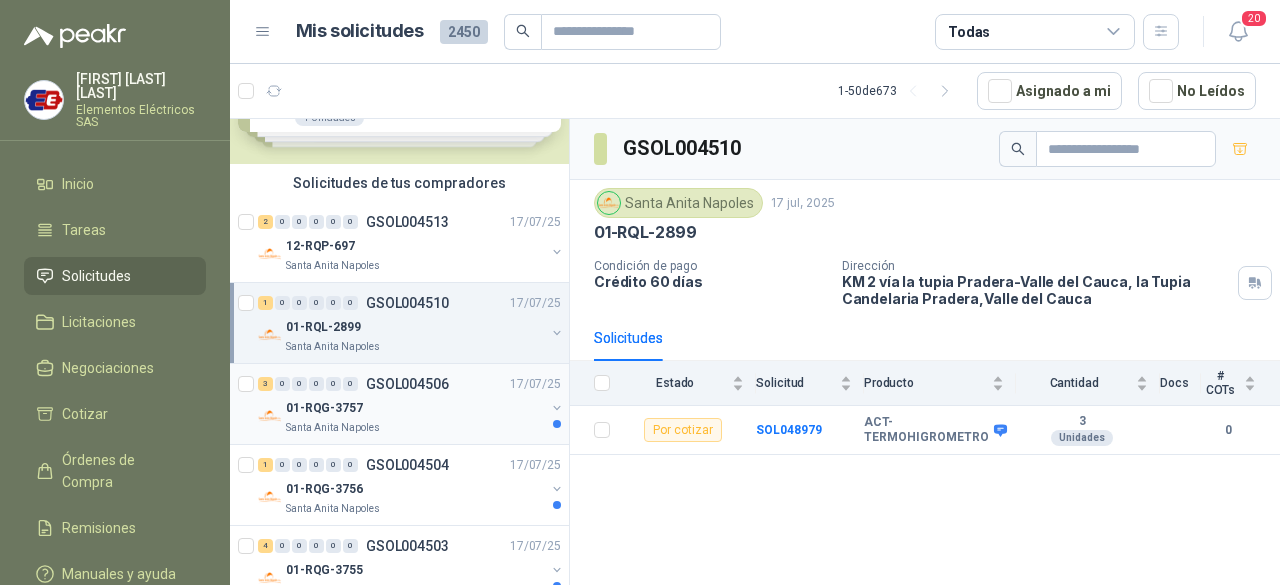 click on "GSOL004506" at bounding box center (407, 384) 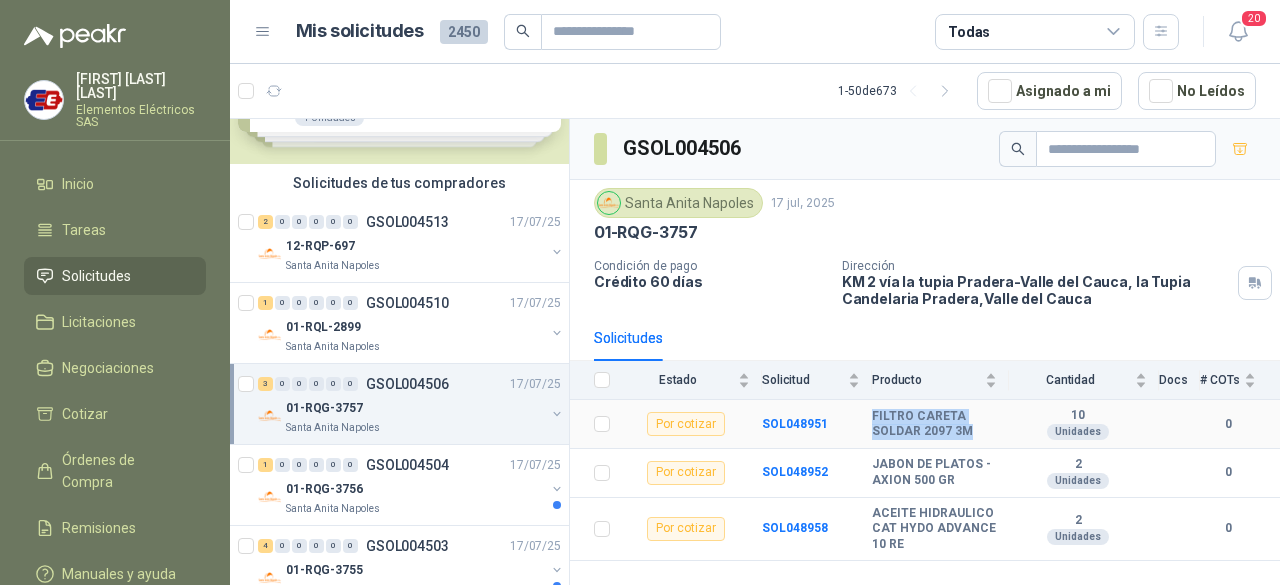 drag, startPoint x: 872, startPoint y: 415, endPoint x: 968, endPoint y: 428, distance: 96.87621 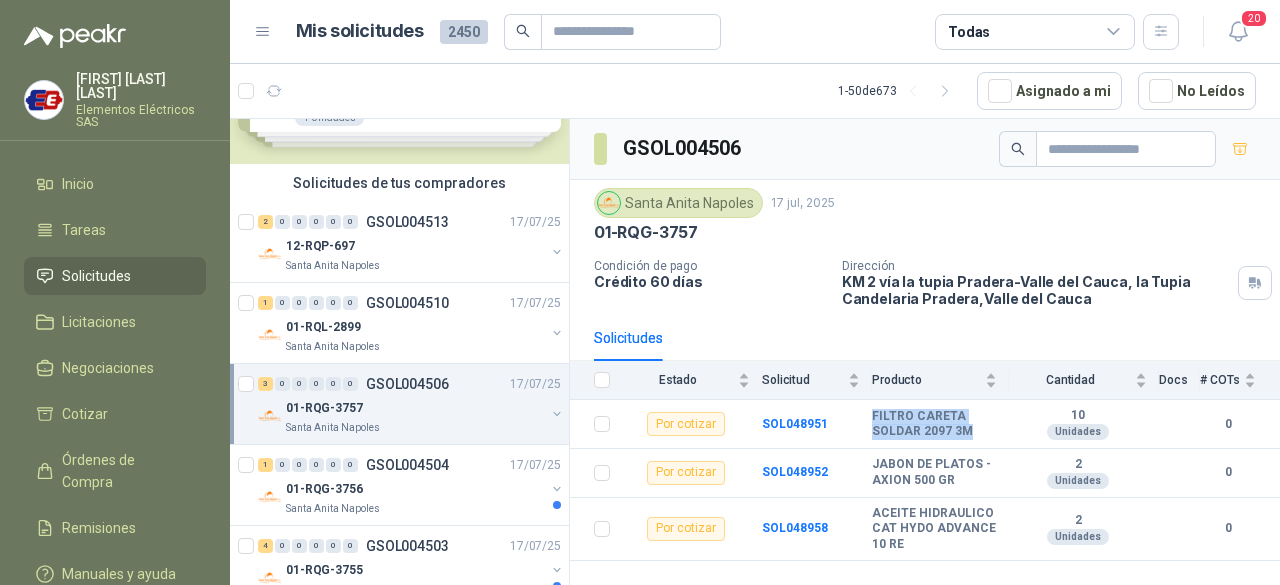 copy on "FILTRO CARETA SOLDAR 2097 3M" 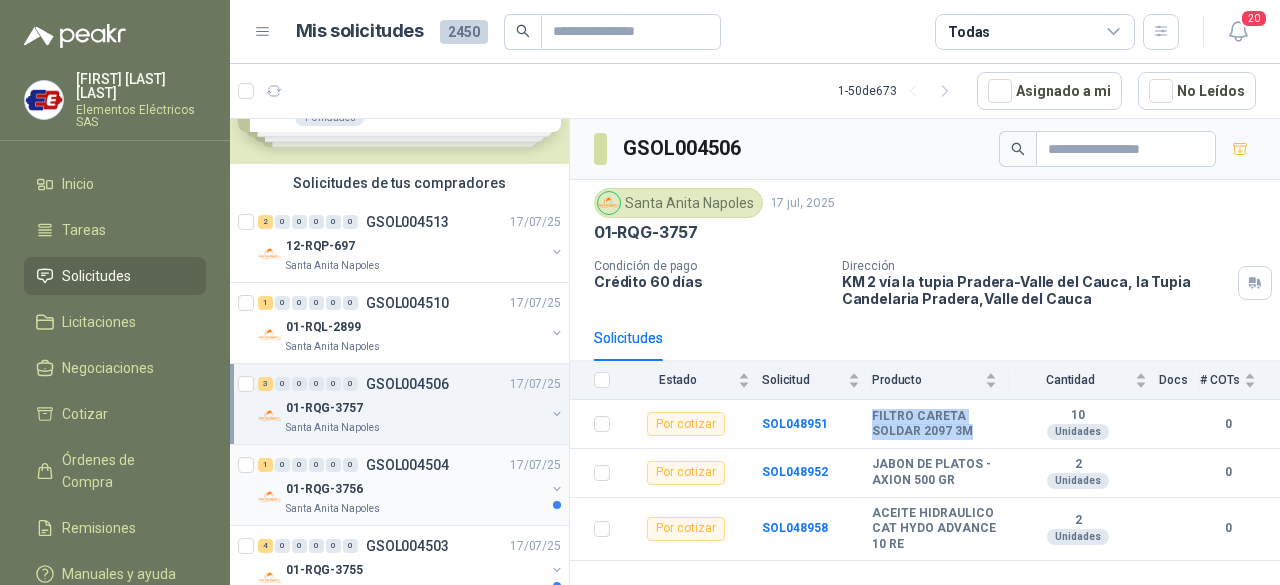click on "1   0   0   0   0   0   GSOL004504 17/07/25" at bounding box center [411, 465] 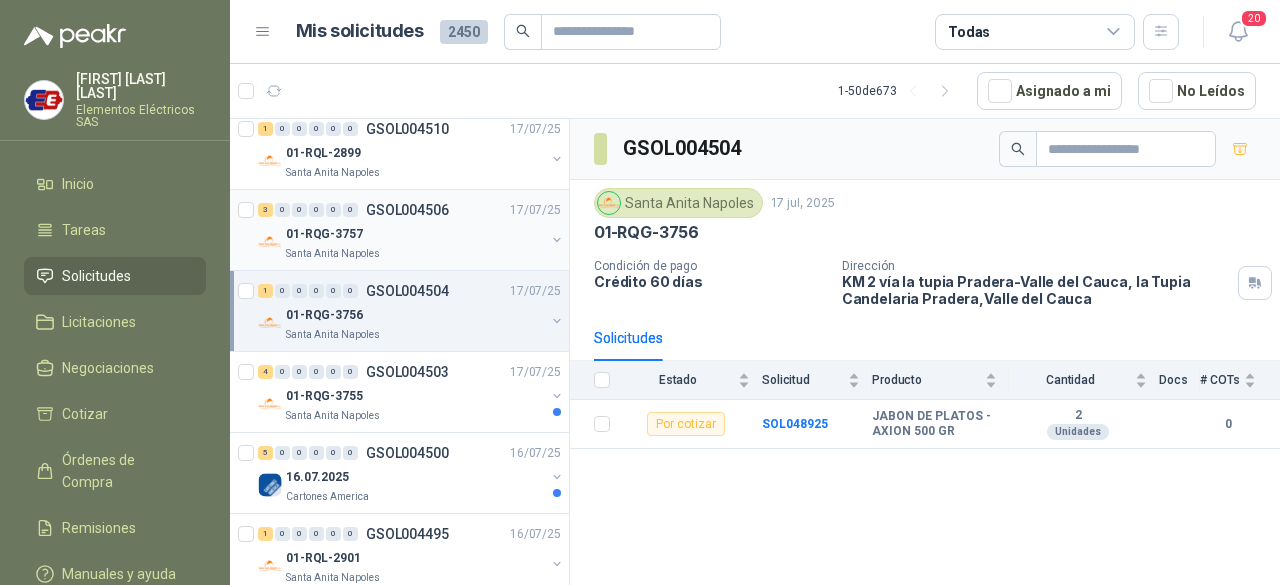 scroll, scrollTop: 300, scrollLeft: 0, axis: vertical 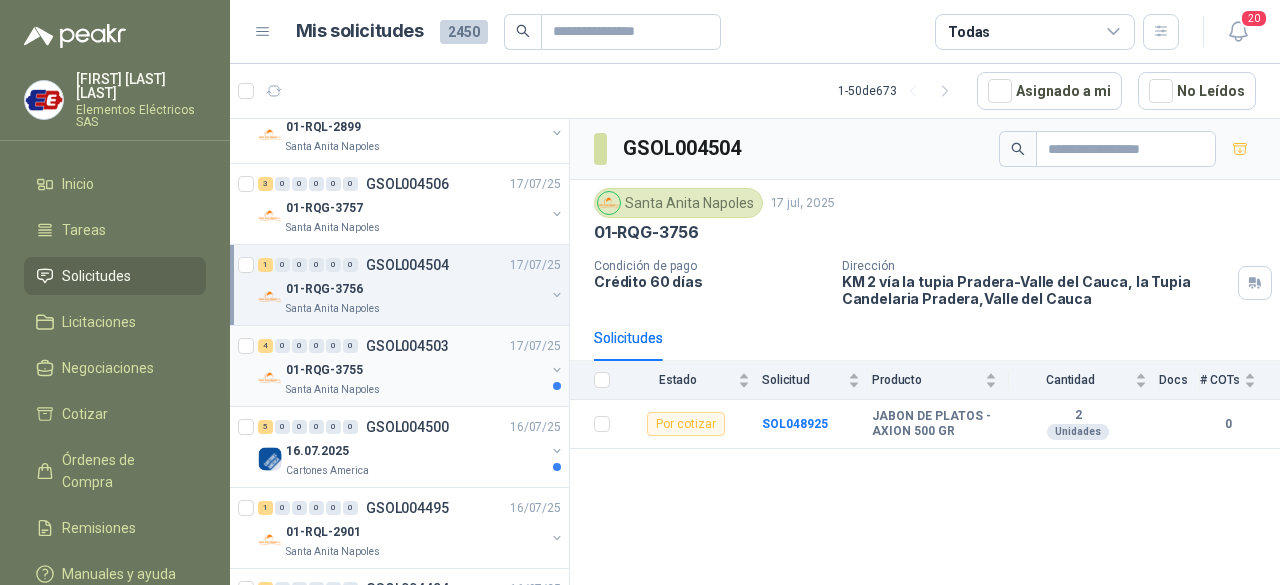 click on "4   0   0   0   0   0   GSOL004503 17/07/25" at bounding box center [411, 346] 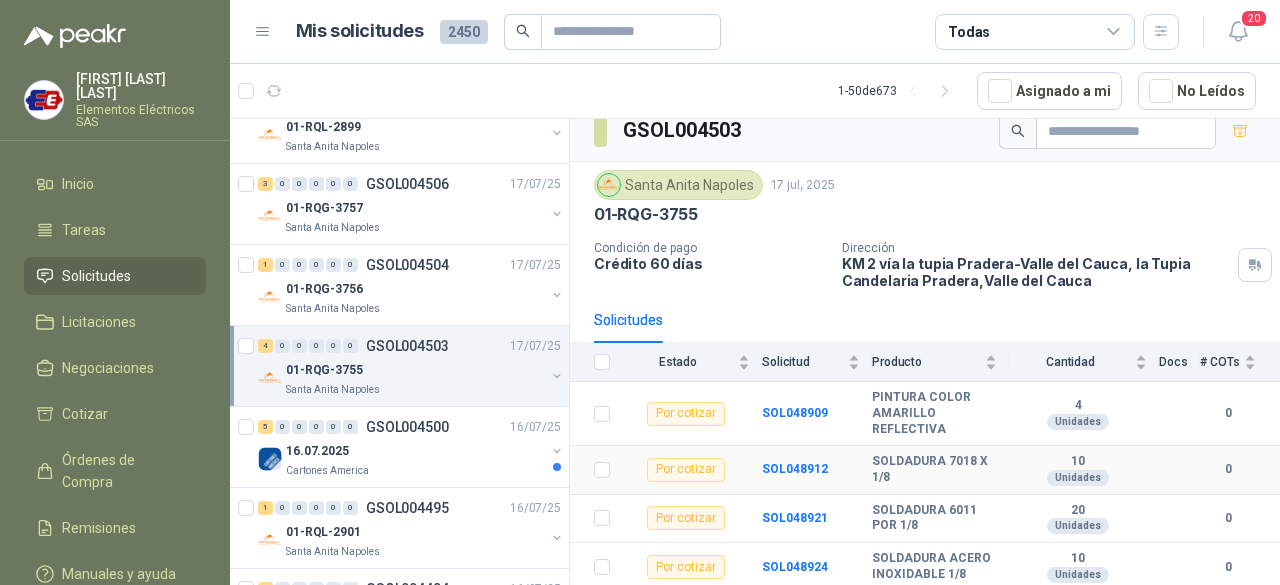 scroll, scrollTop: 30, scrollLeft: 0, axis: vertical 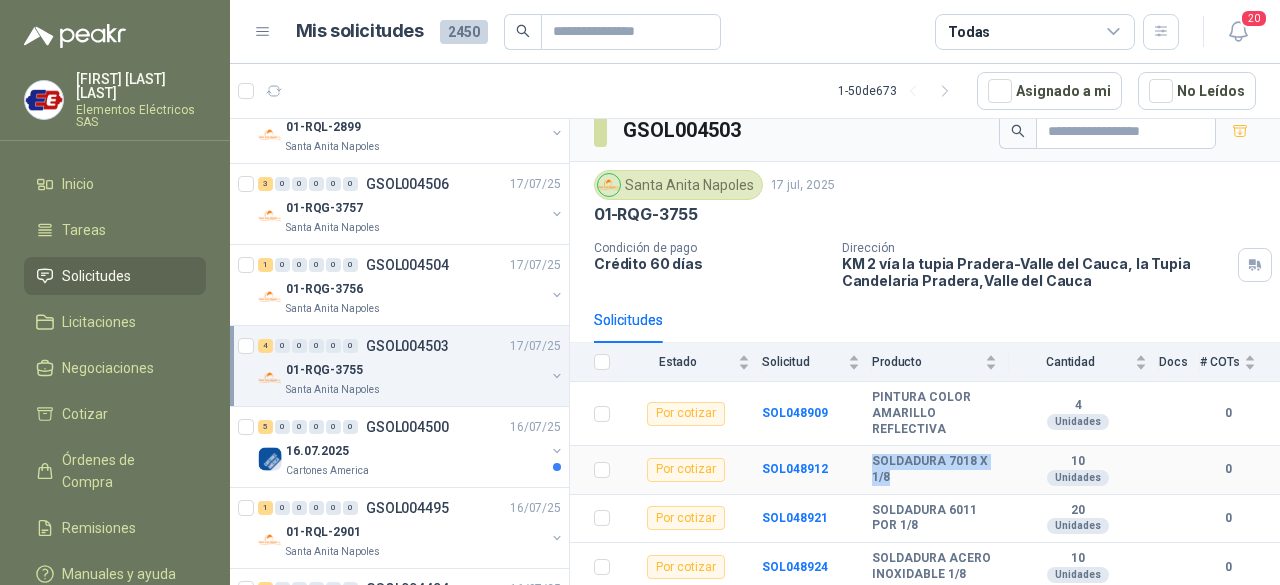 drag, startPoint x: 898, startPoint y: 461, endPoint x: 859, endPoint y: 439, distance: 44.777225 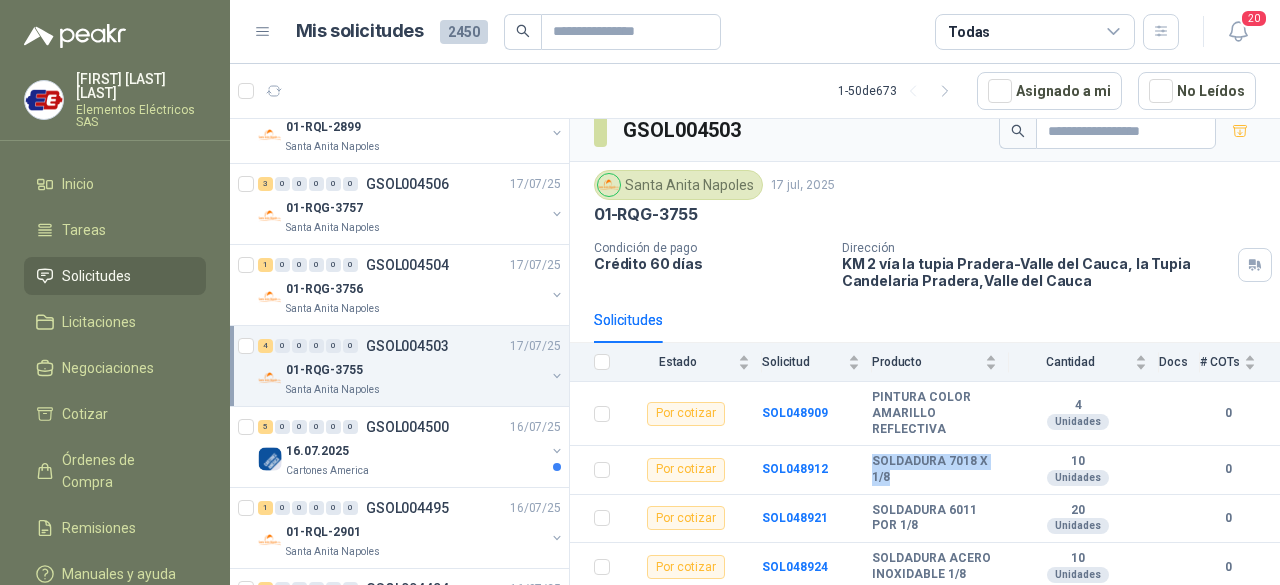 copy on "SOLDADURA 7018 X 1/8" 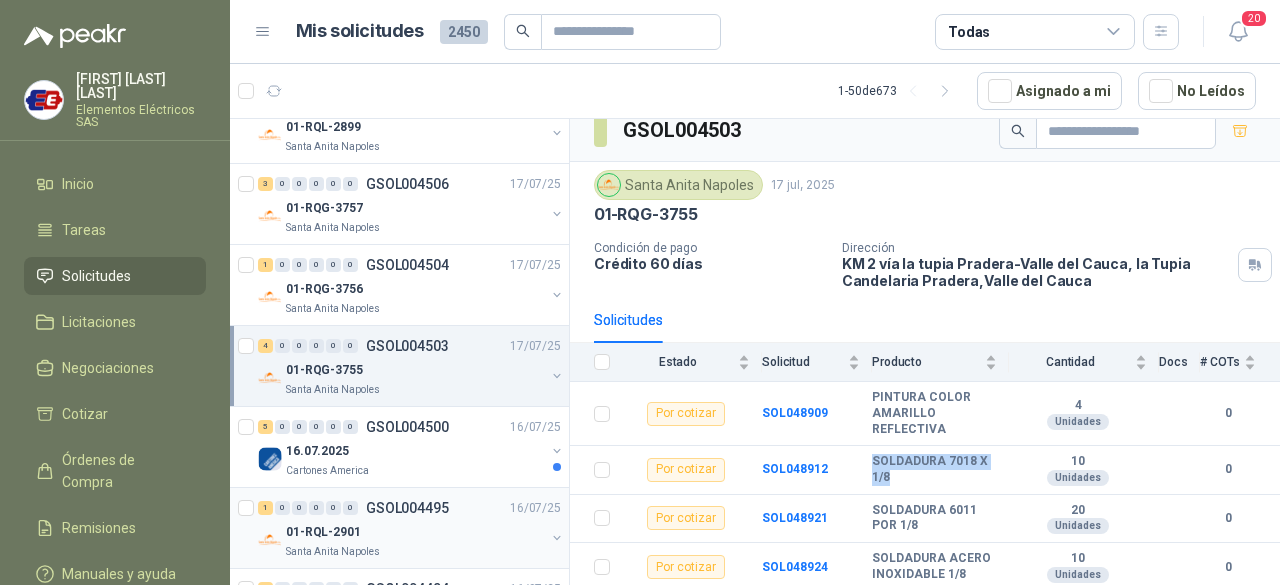 click on "GSOL004495" at bounding box center (407, 508) 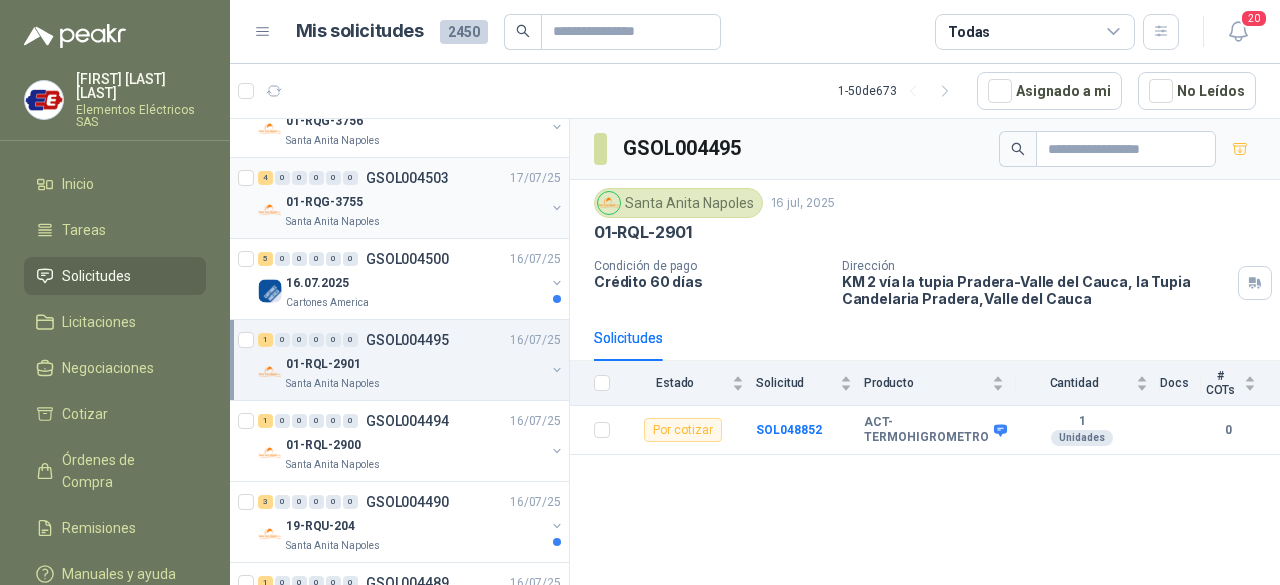 scroll, scrollTop: 500, scrollLeft: 0, axis: vertical 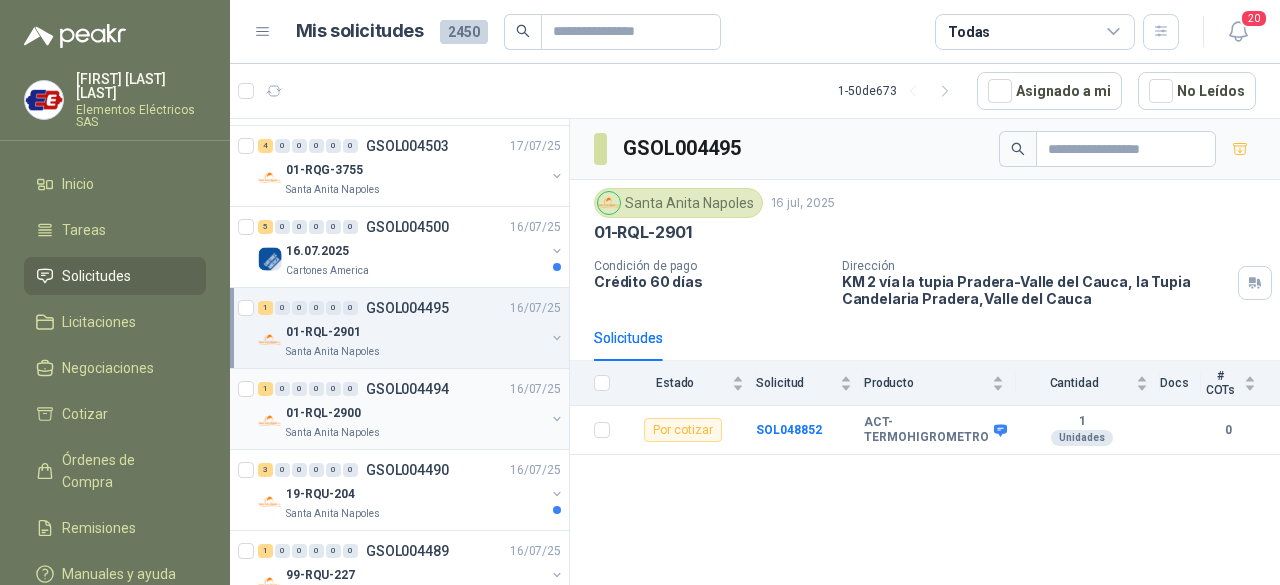 click on "01-RQL-2900" at bounding box center [415, 413] 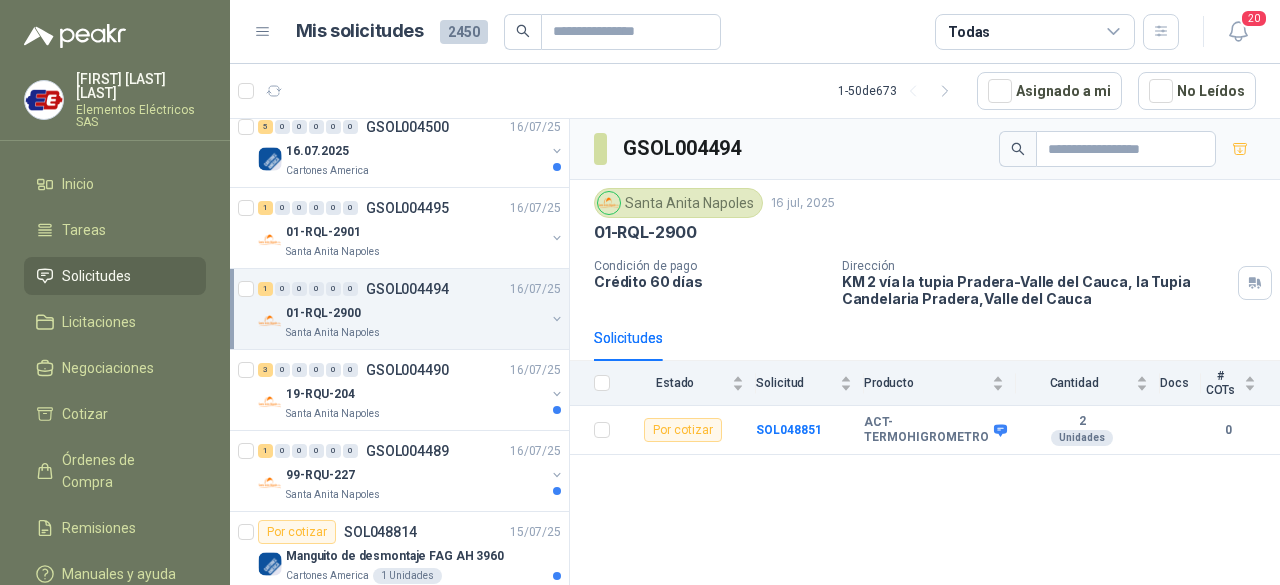 scroll, scrollTop: 700, scrollLeft: 0, axis: vertical 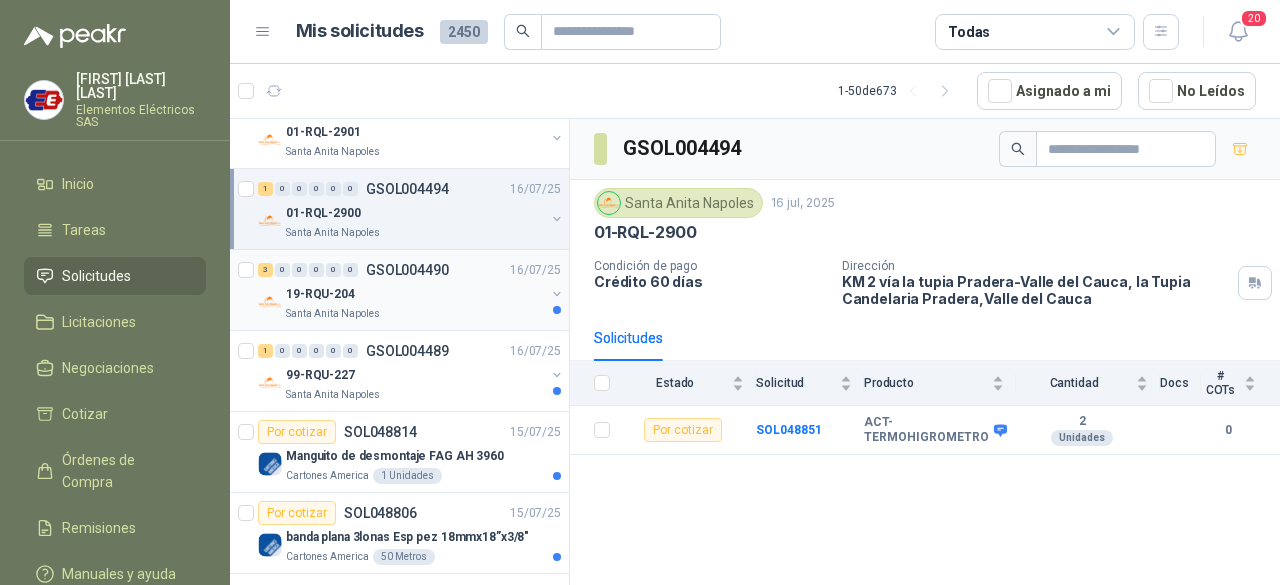 click on "19-RQU-204" at bounding box center (415, 294) 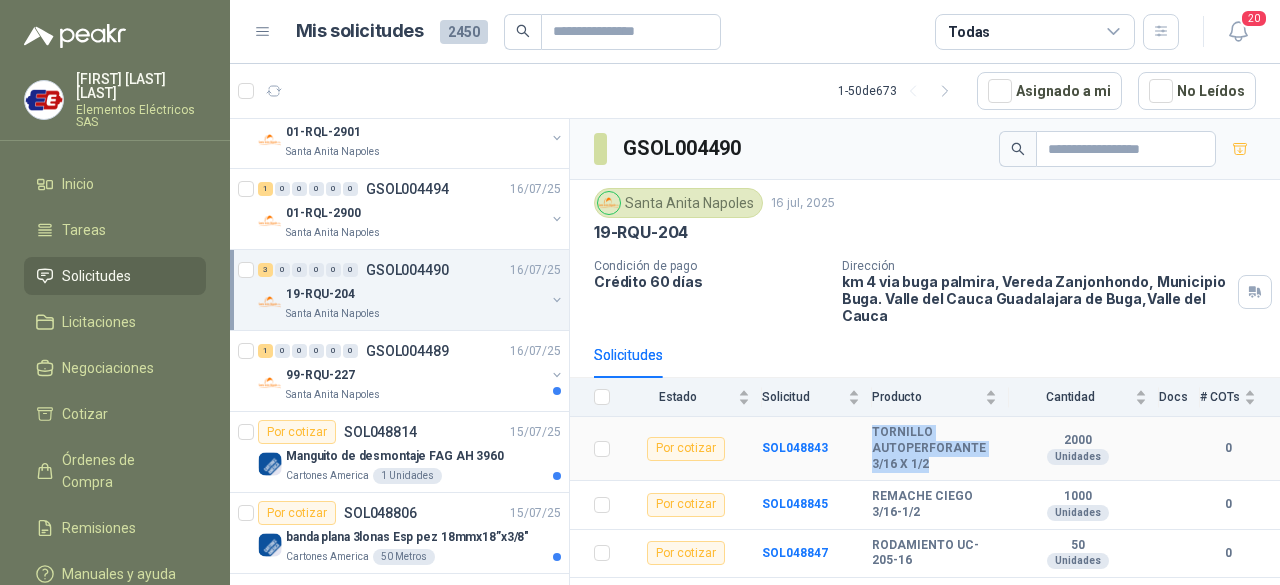 drag, startPoint x: 927, startPoint y: 459, endPoint x: 869, endPoint y: 422, distance: 68.7968 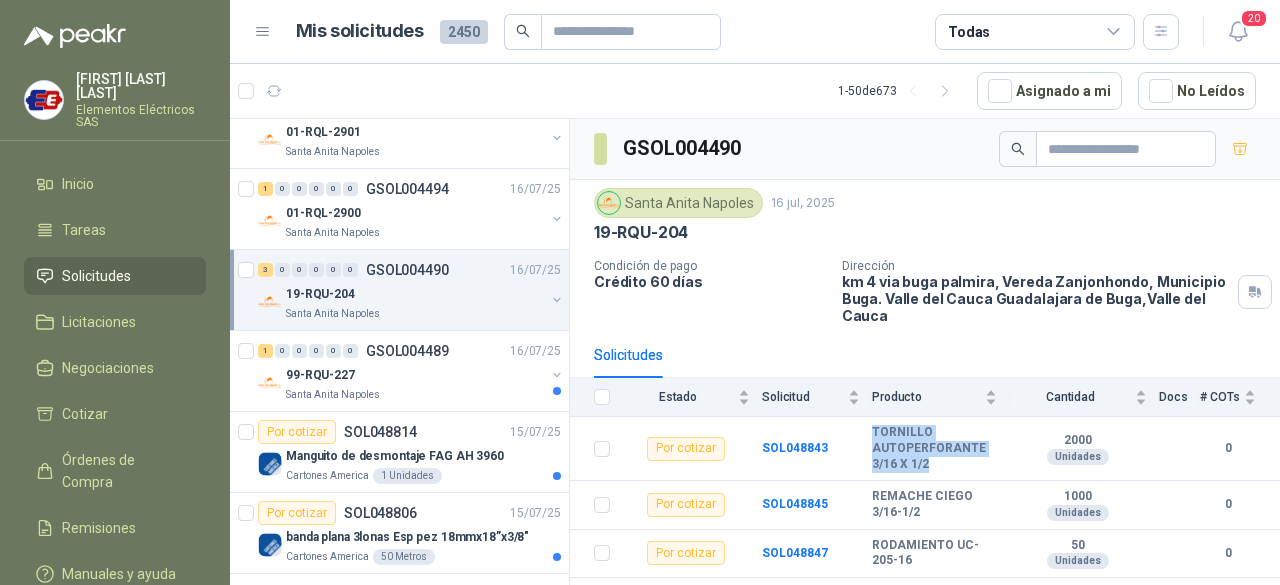 copy on "TORNILLO AUTOPERFORANTE  3/16 X 1/2" 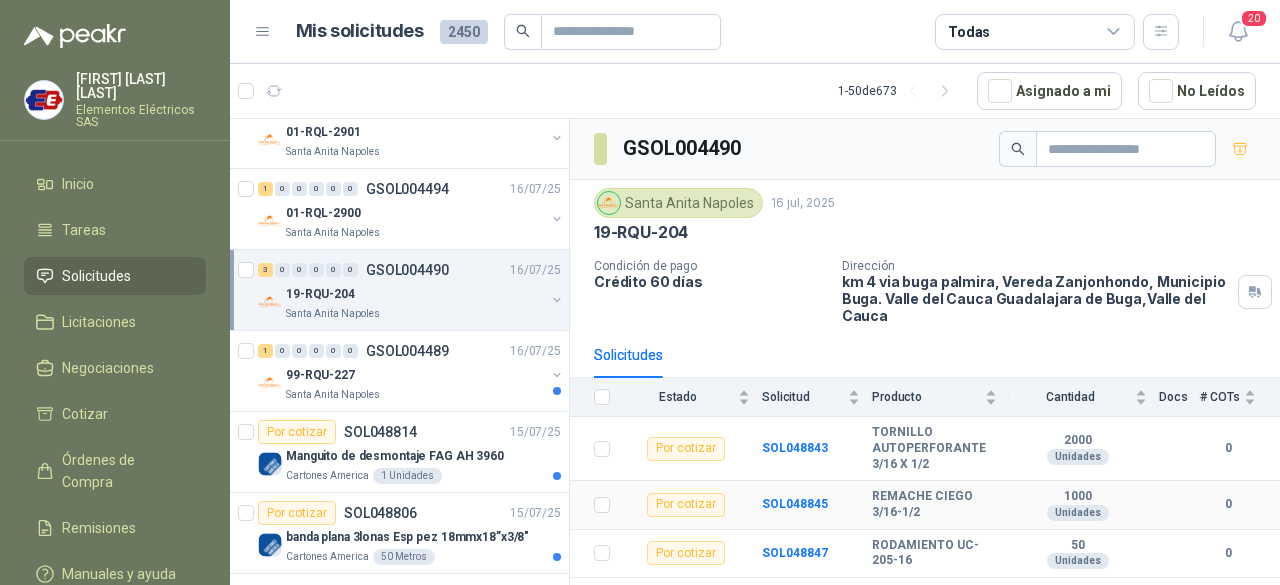 click on "REMACHE CIEGO 3/16-1/2" at bounding box center [940, 505] 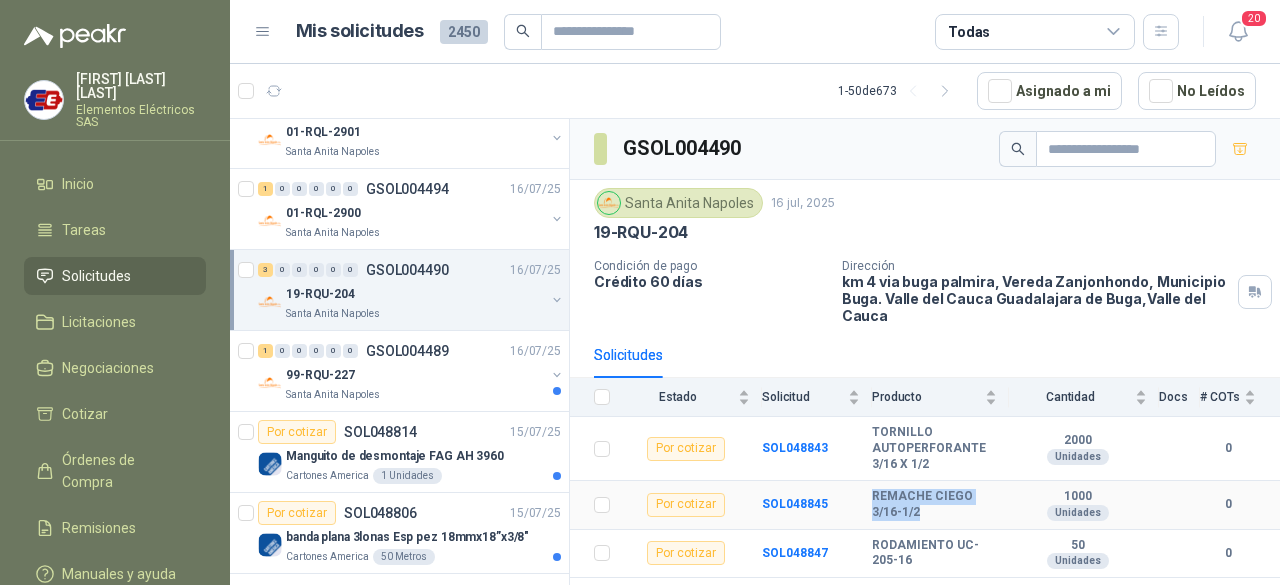 drag, startPoint x: 917, startPoint y: 509, endPoint x: 874, endPoint y: 495, distance: 45.221676 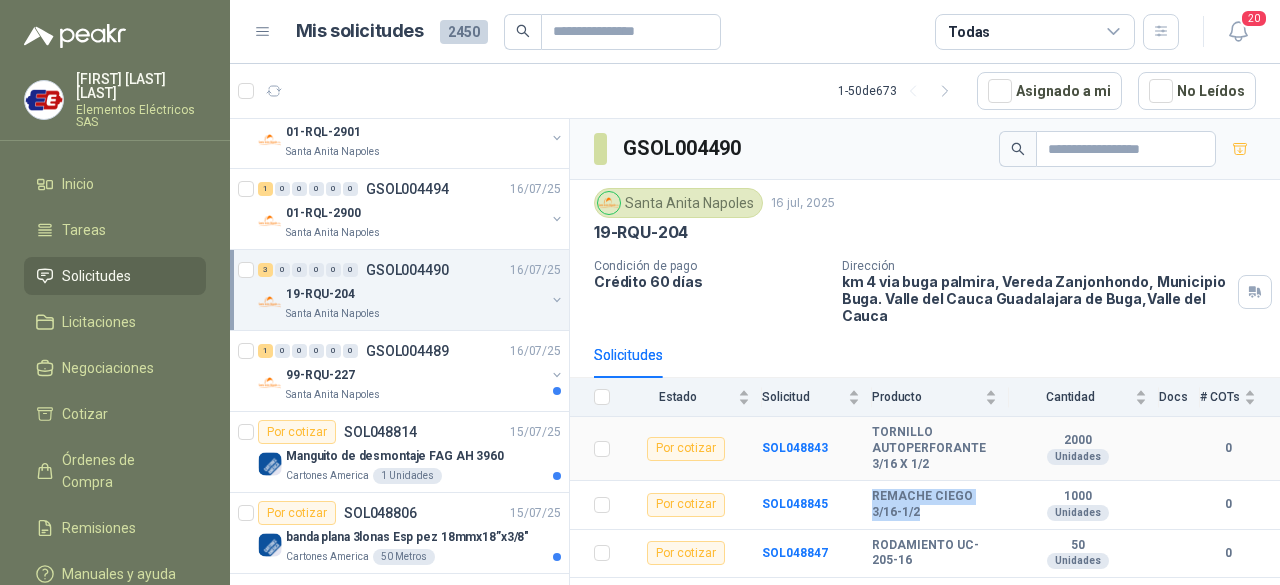 copy on "REMACHE CIEGO 3/16-1/2" 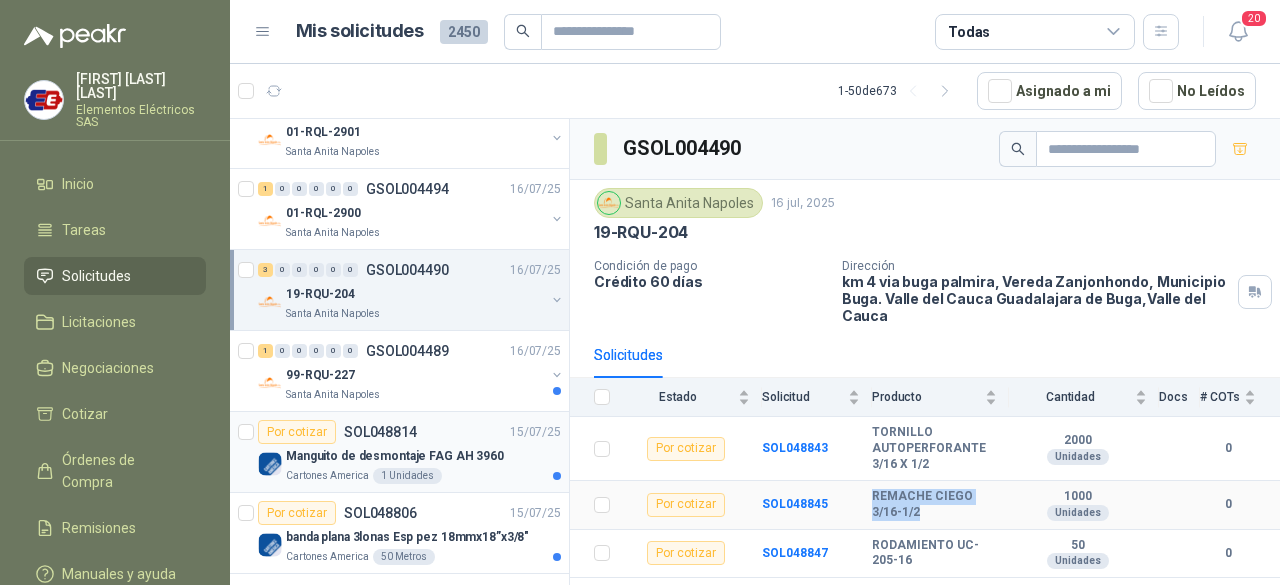 copy on "REMACHE CIEGO 3/16-1/2" 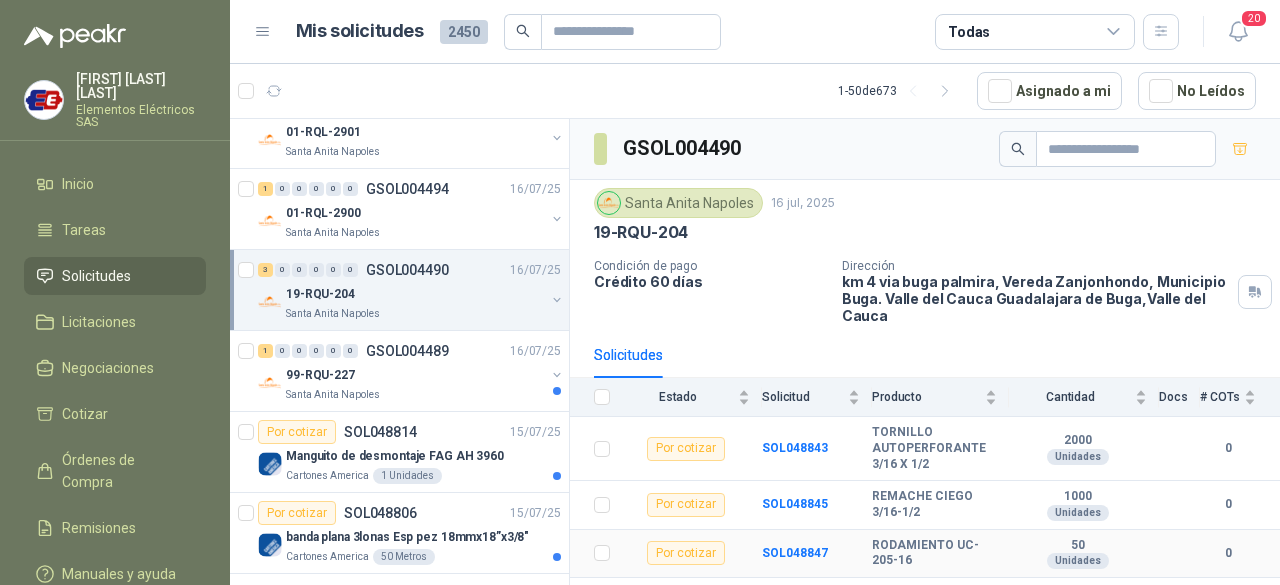 click on "RODAMIENTO UC-205-16" at bounding box center [934, 553] 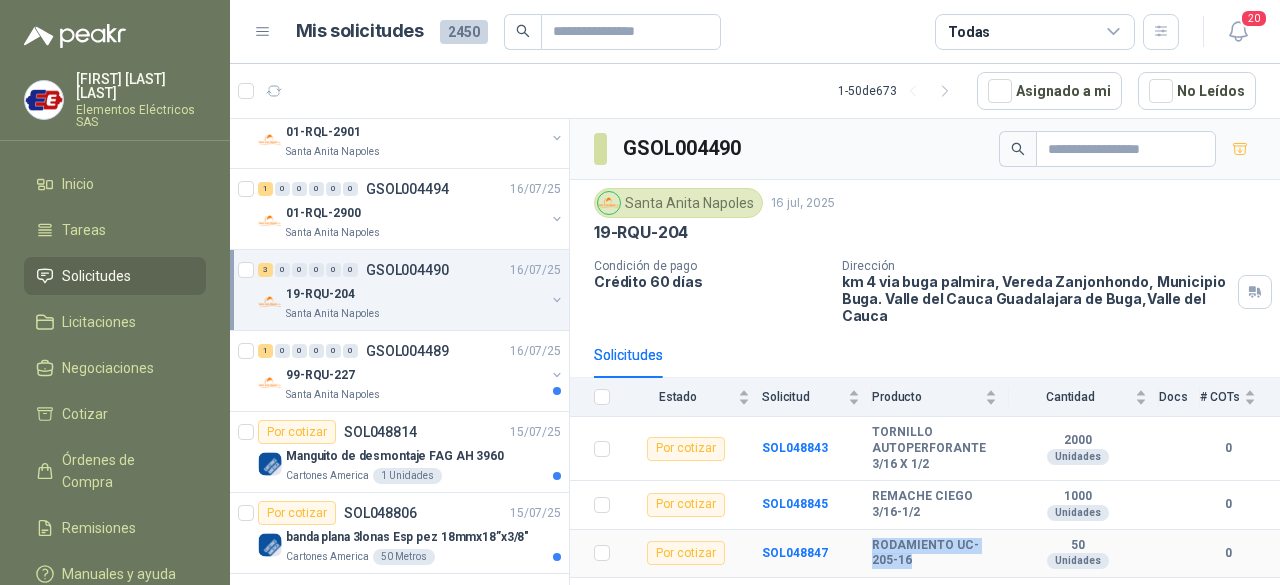 drag, startPoint x: 885, startPoint y: 557, endPoint x: 870, endPoint y: 547, distance: 18.027756 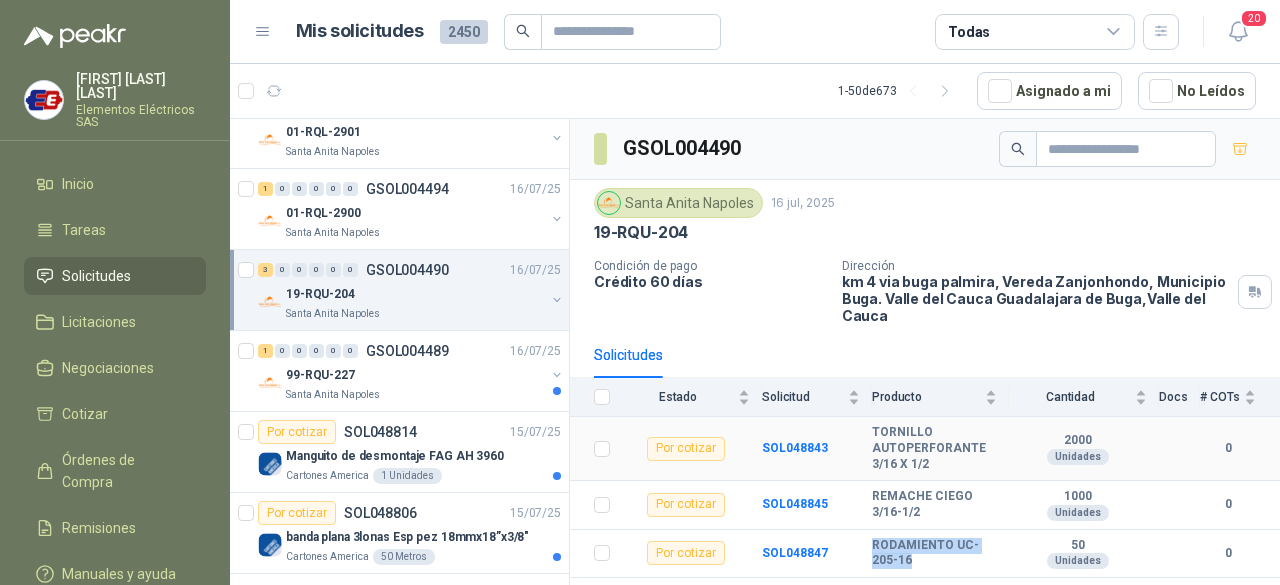 copy on "RODAMIENTO UC-205-16" 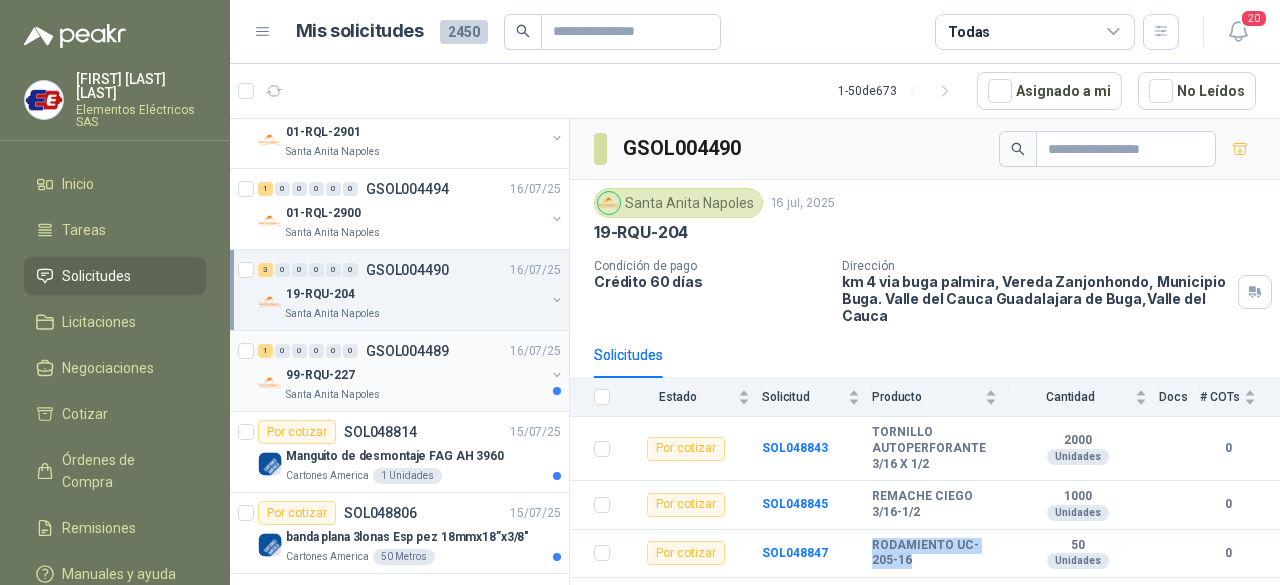click on "99-RQU-227" at bounding box center [320, 375] 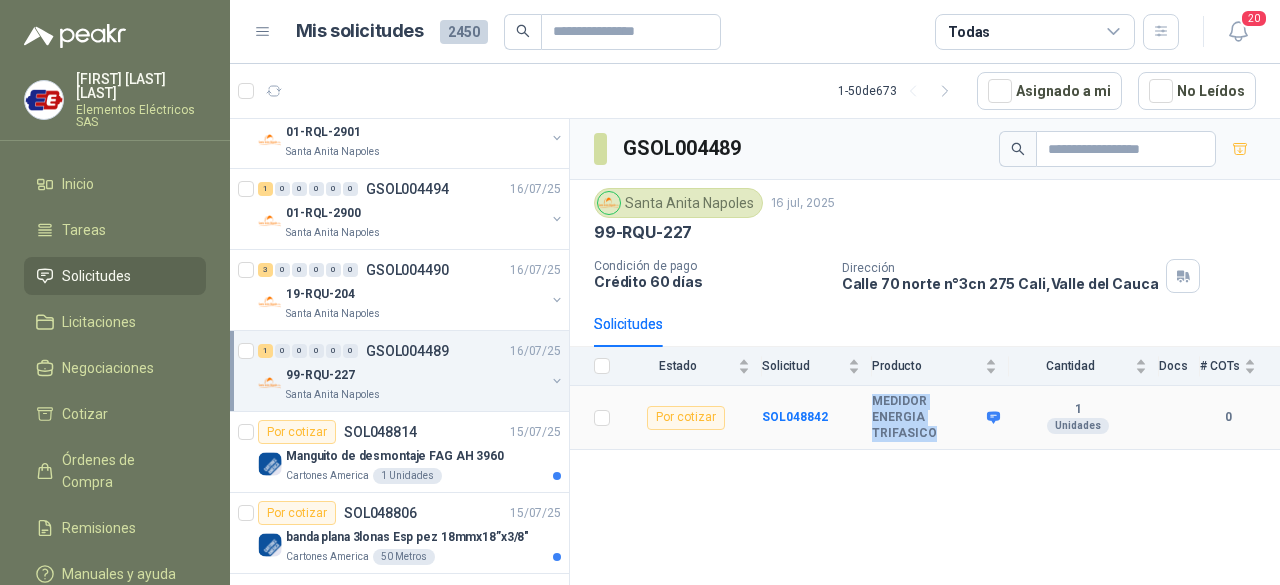 drag, startPoint x: 928, startPoint y: 414, endPoint x: 874, endPoint y: 400, distance: 55.7853 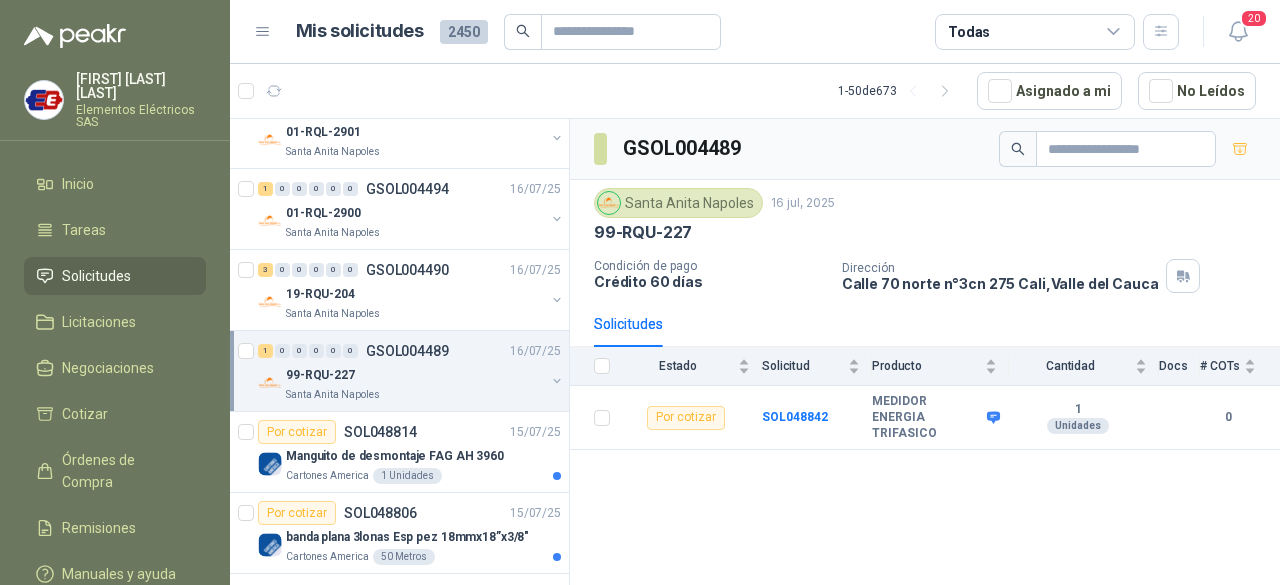drag, startPoint x: 671, startPoint y: 448, endPoint x: 658, endPoint y: 447, distance: 13.038404 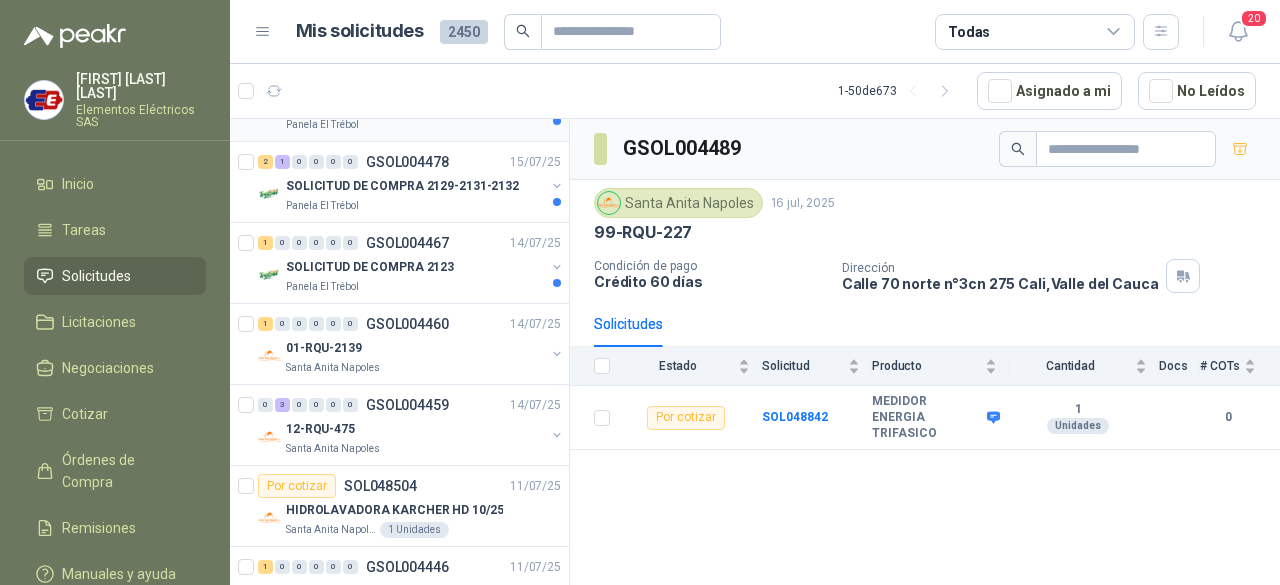 scroll, scrollTop: 1300, scrollLeft: 0, axis: vertical 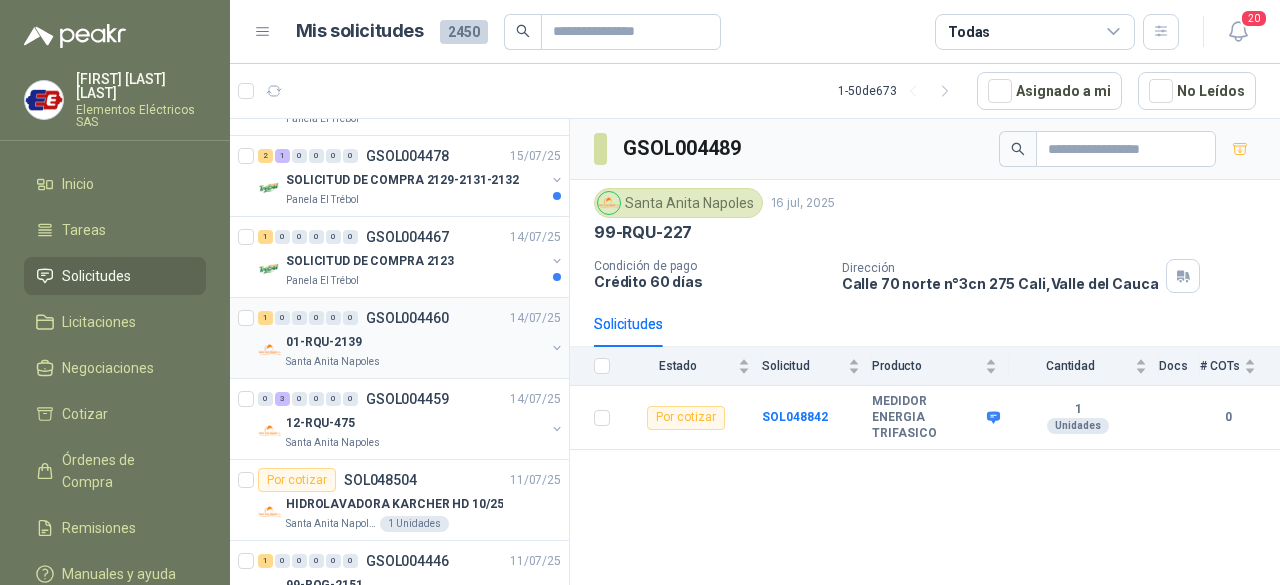 click on "01-RQU-2139" at bounding box center (415, 342) 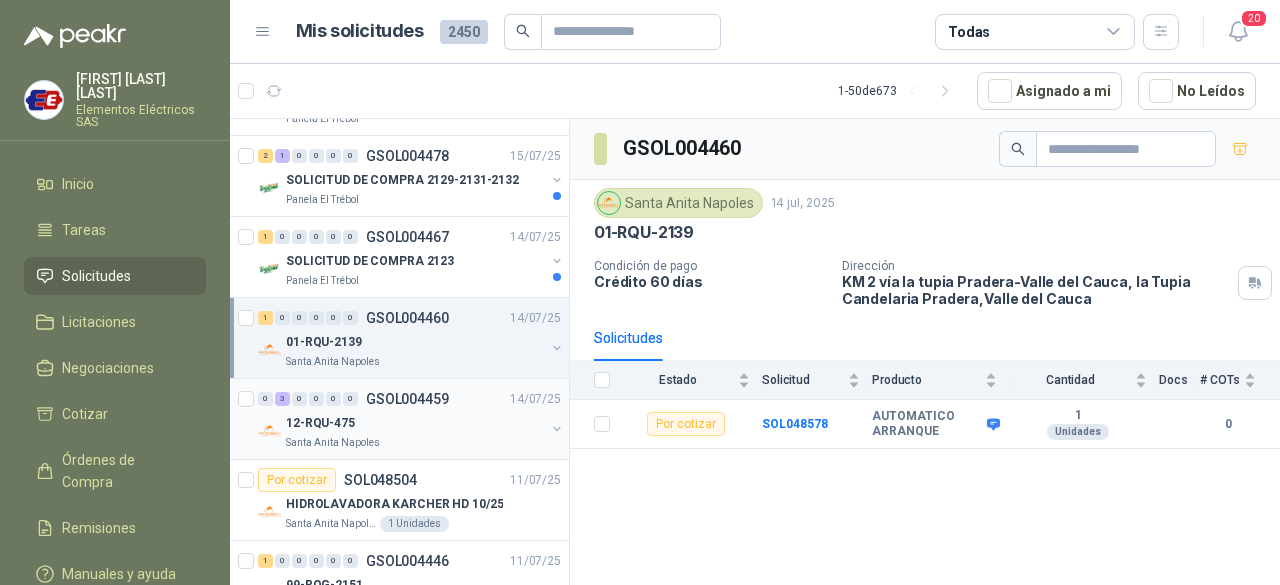 click on "12-RQU-475" at bounding box center [415, 423] 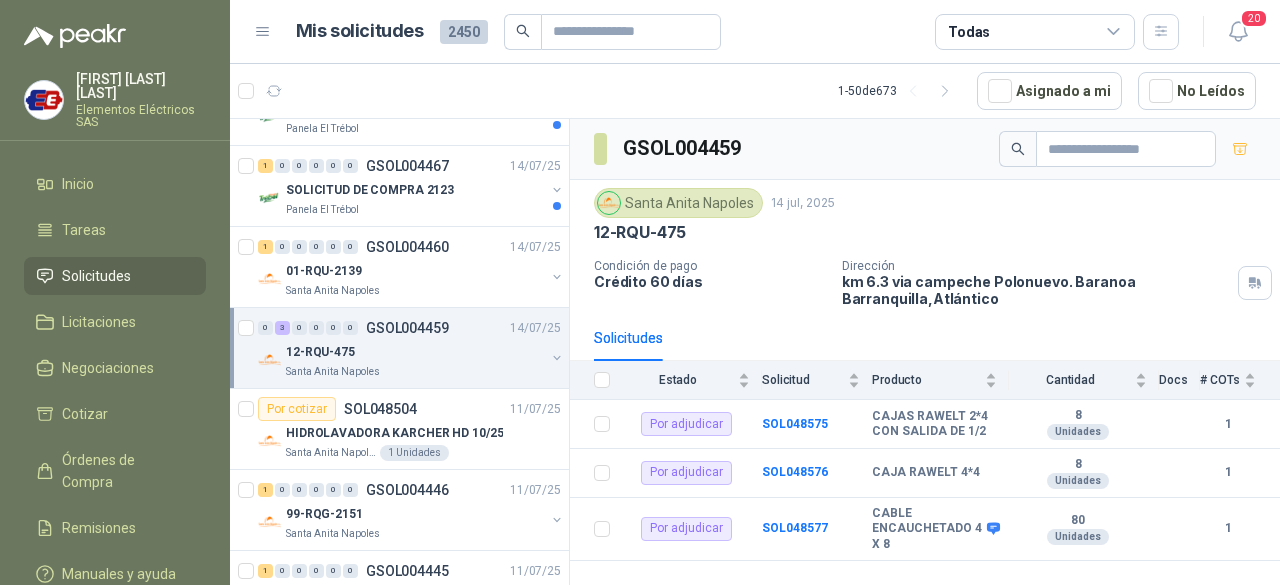 scroll, scrollTop: 1400, scrollLeft: 0, axis: vertical 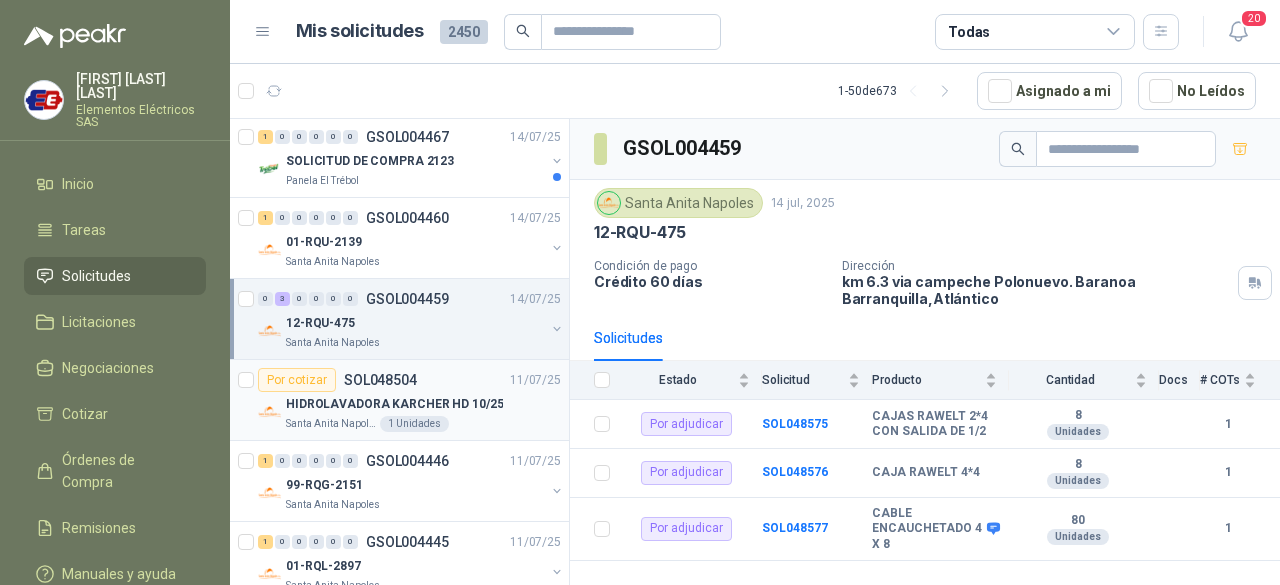 click on "Por cotizar SOL048504 11/07/25" at bounding box center [409, 380] 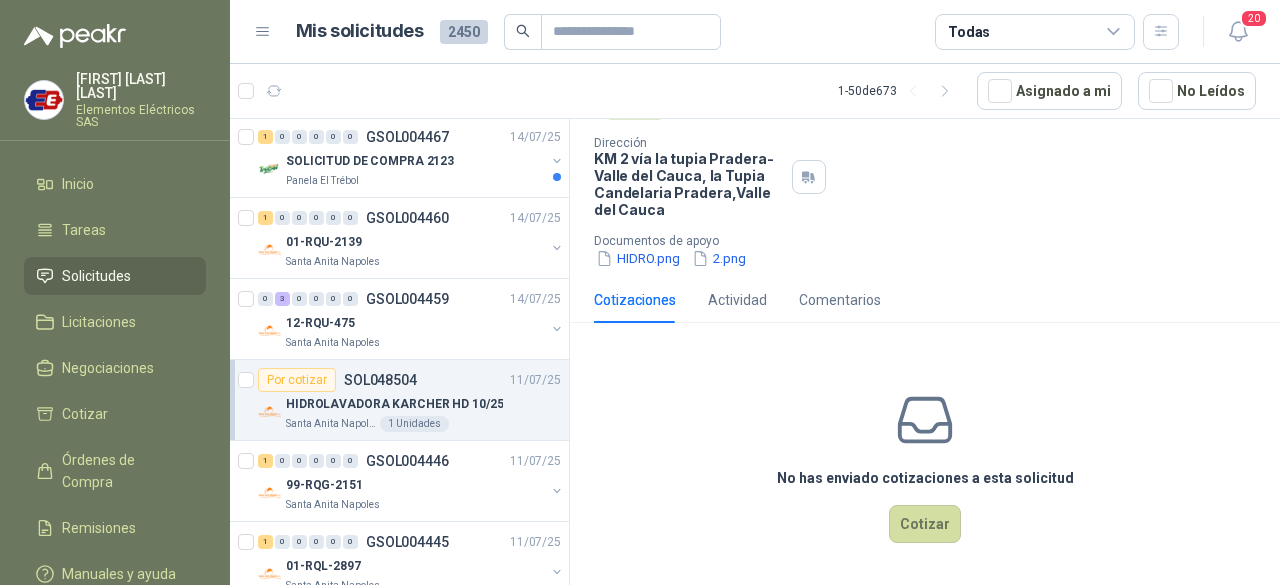 scroll, scrollTop: 0, scrollLeft: 0, axis: both 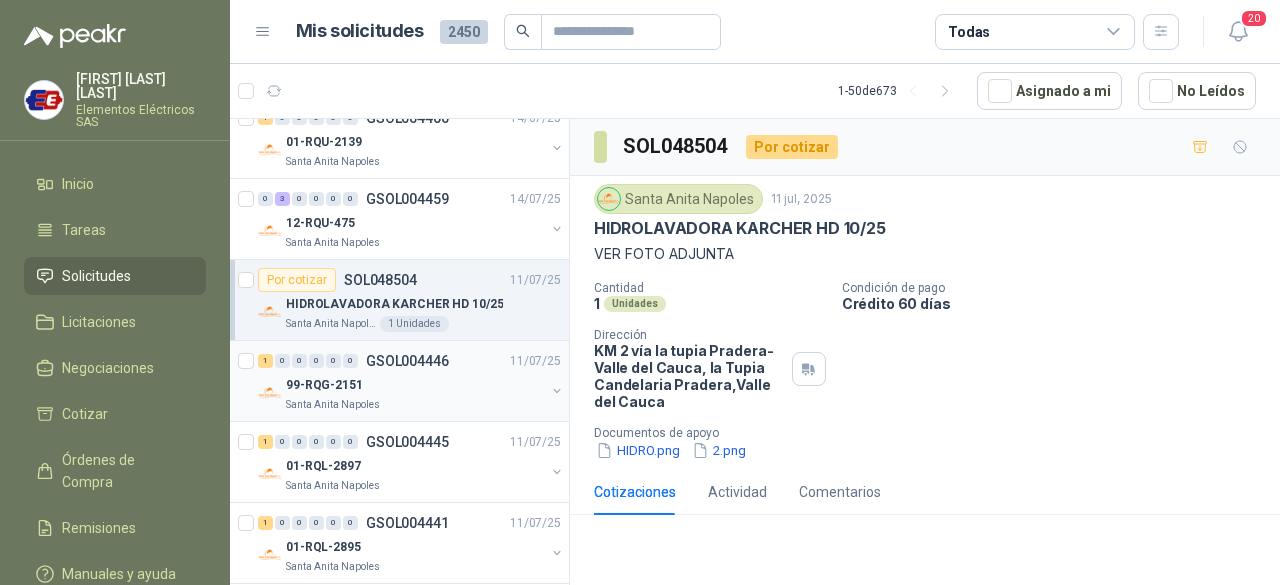 click on "Santa Anita Napoles" at bounding box center [415, 405] 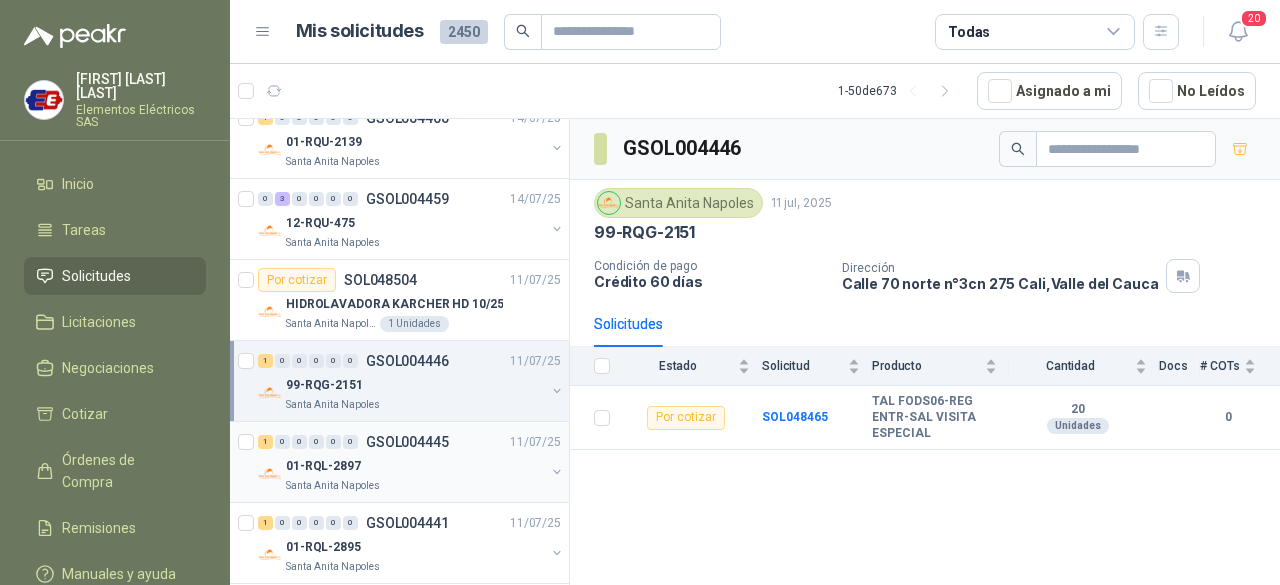 click on "GSOL004445" at bounding box center (407, 442) 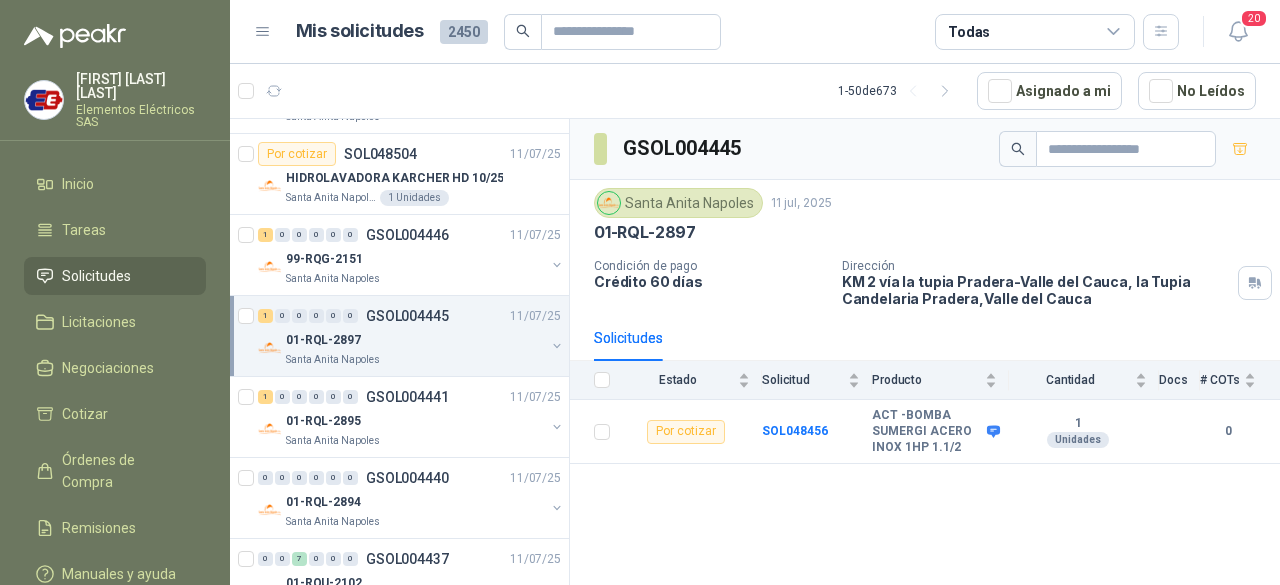 scroll, scrollTop: 1700, scrollLeft: 0, axis: vertical 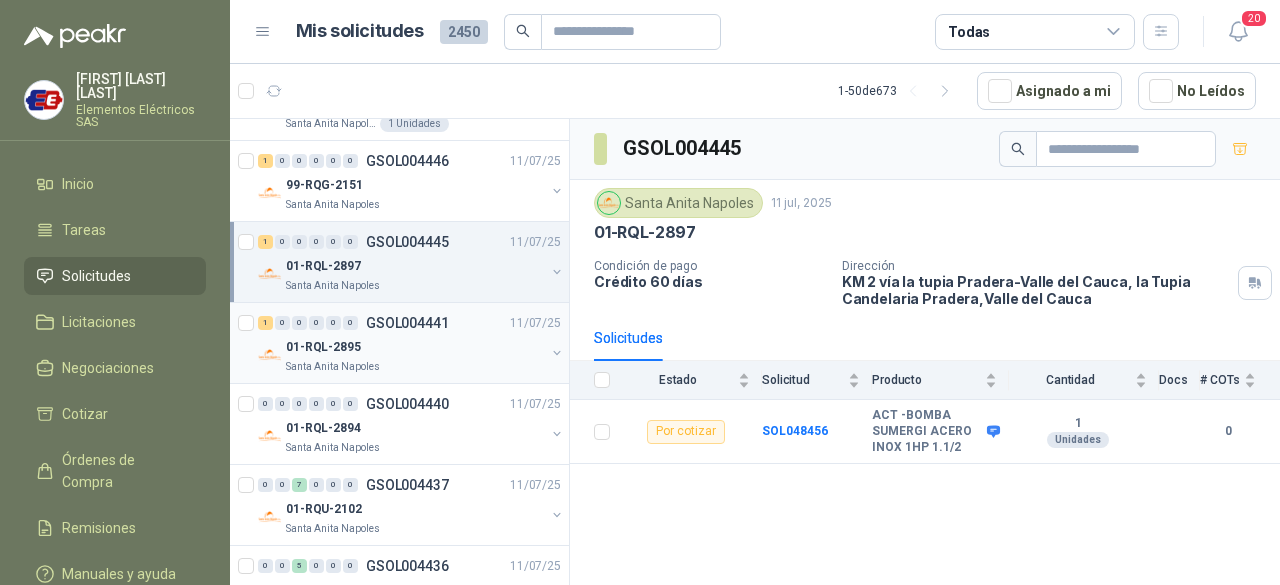 click on "01-RQL-2895" at bounding box center (415, 347) 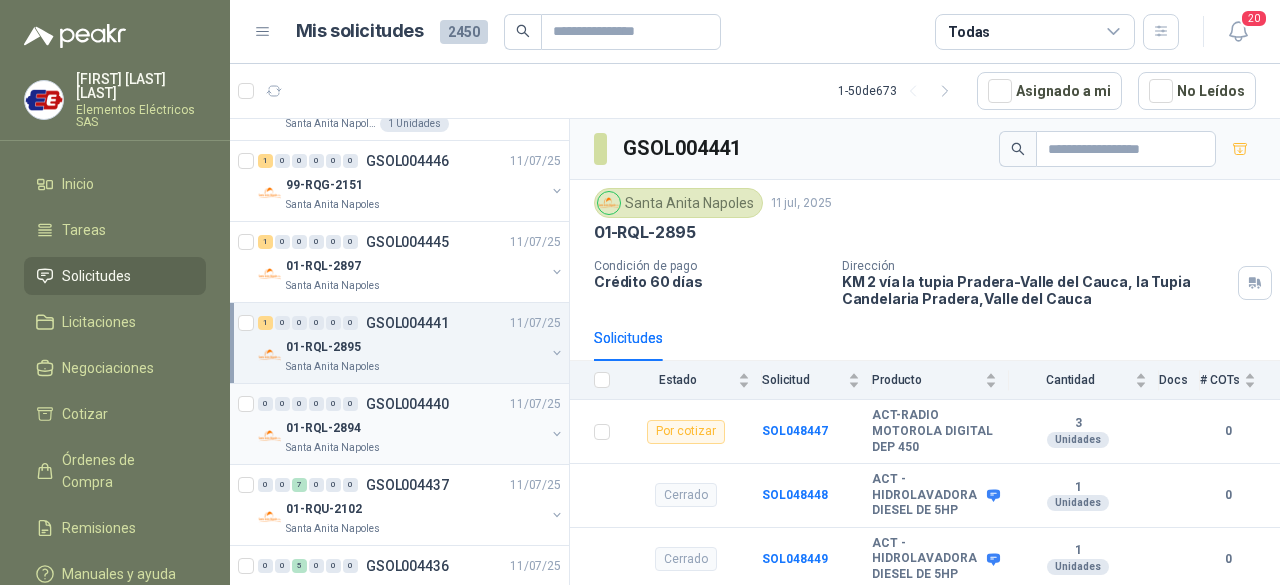 click on "Santa Anita Napoles" at bounding box center (415, 448) 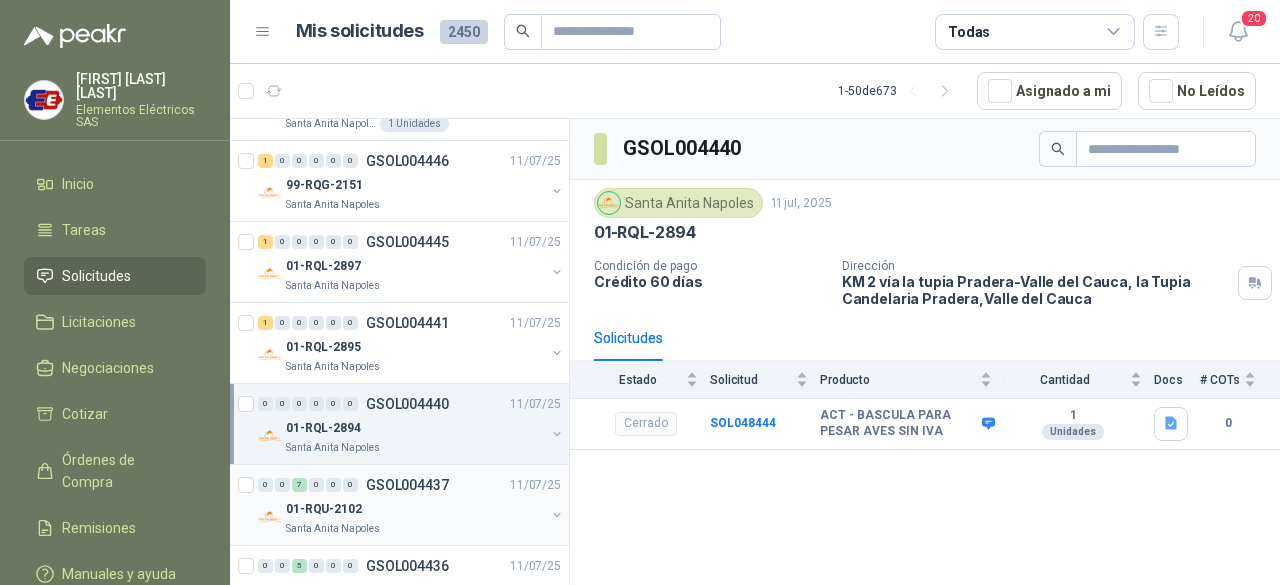 click on "01-RQU-2102" at bounding box center (415, 509) 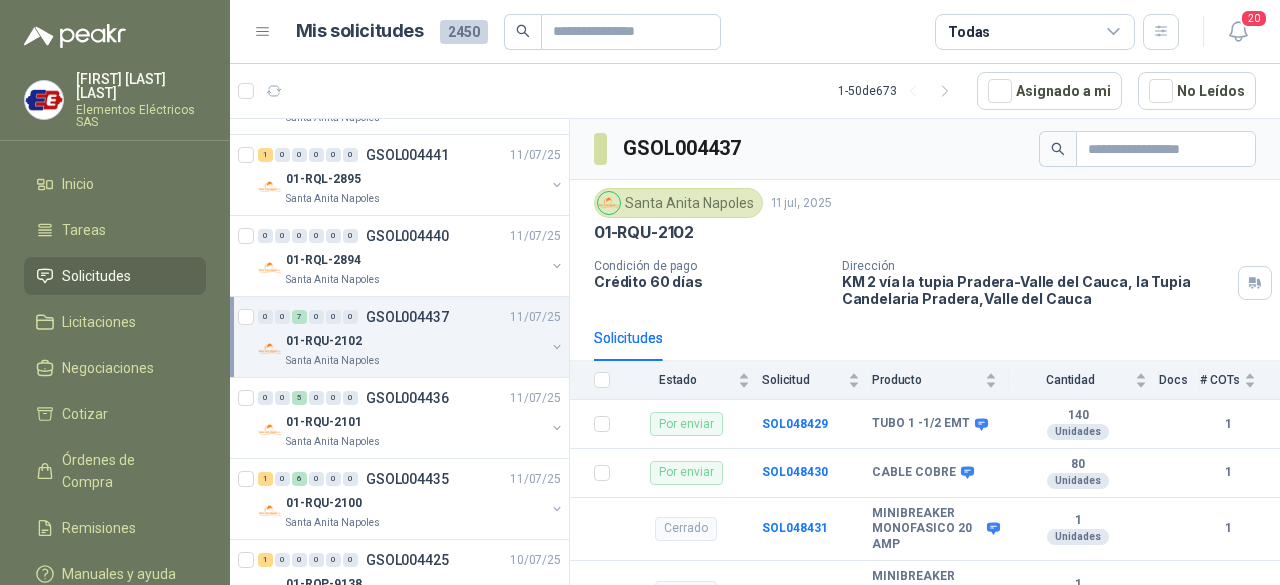 scroll, scrollTop: 1900, scrollLeft: 0, axis: vertical 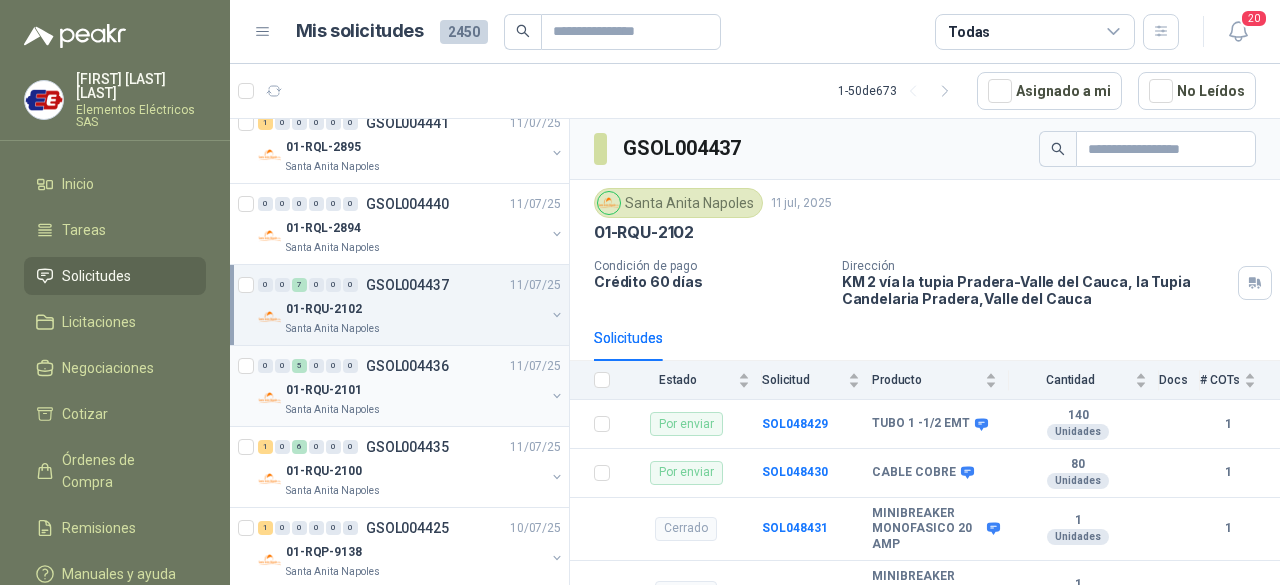 click on "Santa Anita Napoles" at bounding box center [415, 410] 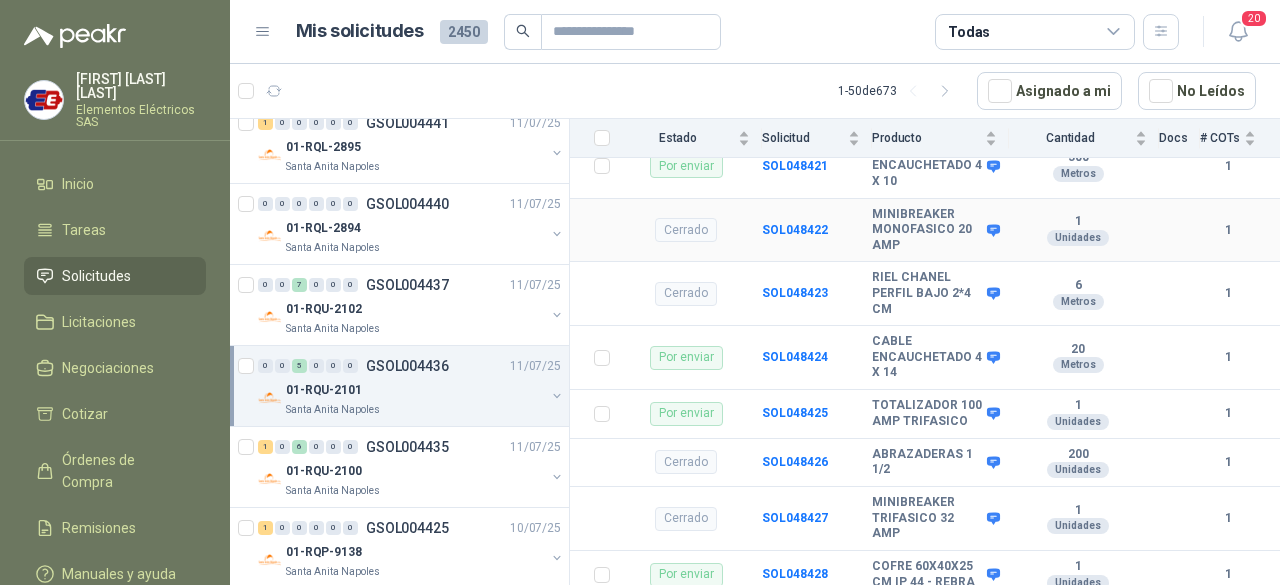 scroll, scrollTop: 508, scrollLeft: 0, axis: vertical 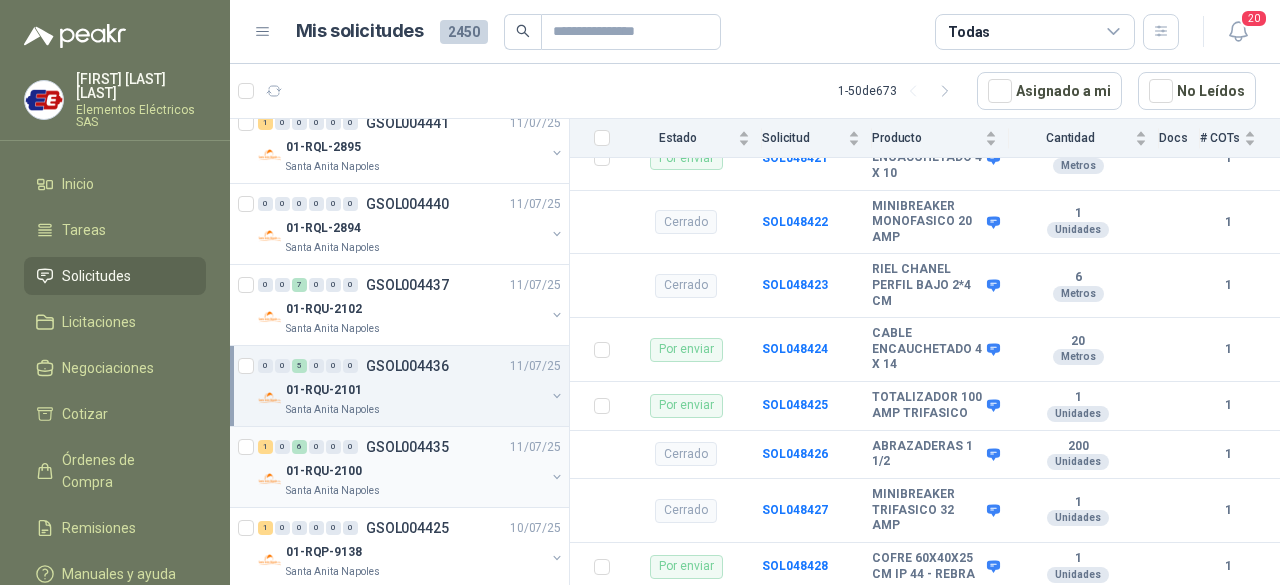 click on "Santa Anita Napoles" at bounding box center (415, 491) 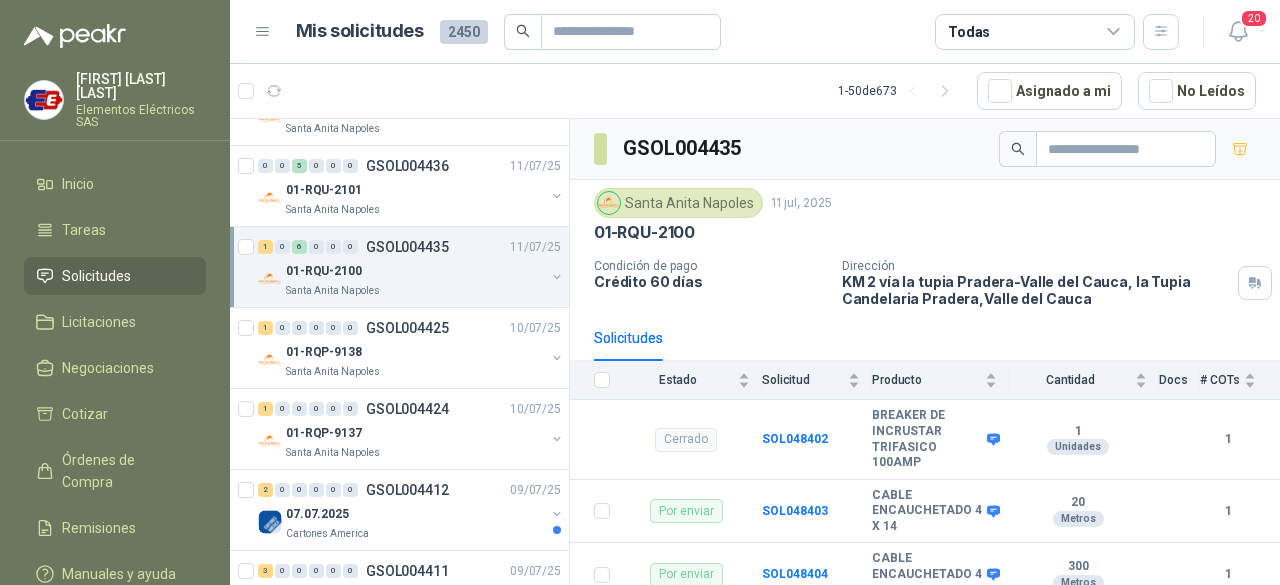 scroll, scrollTop: 2200, scrollLeft: 0, axis: vertical 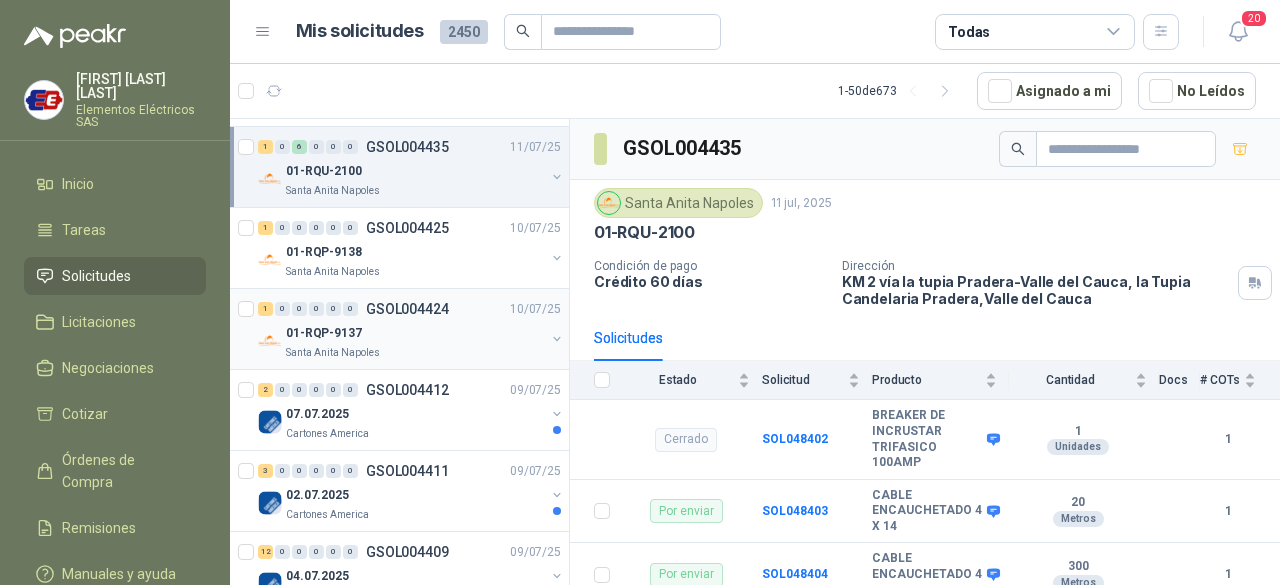 click on "01-RQP-9137" at bounding box center (415, 333) 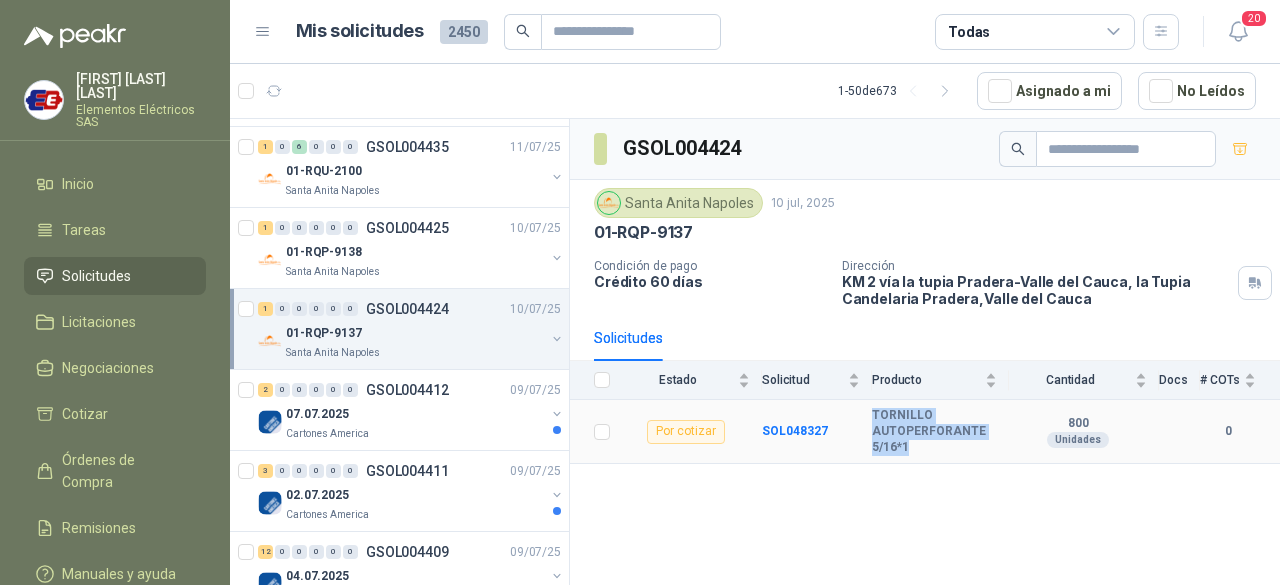 drag, startPoint x: 908, startPoint y: 441, endPoint x: 869, endPoint y: 406, distance: 52.40229 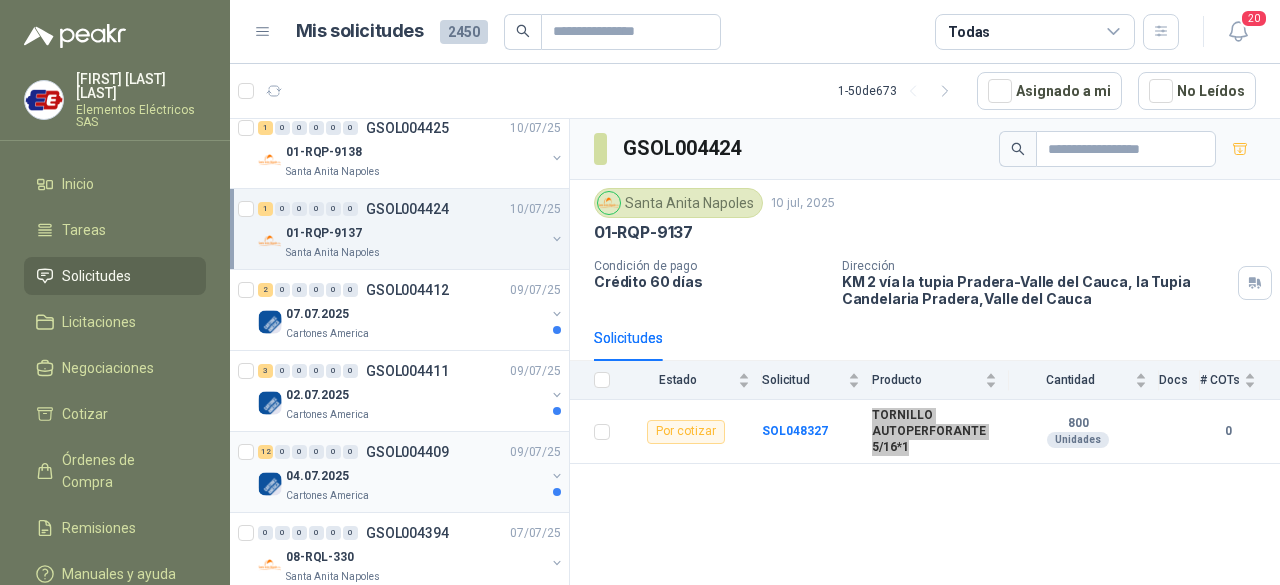 scroll, scrollTop: 2400, scrollLeft: 0, axis: vertical 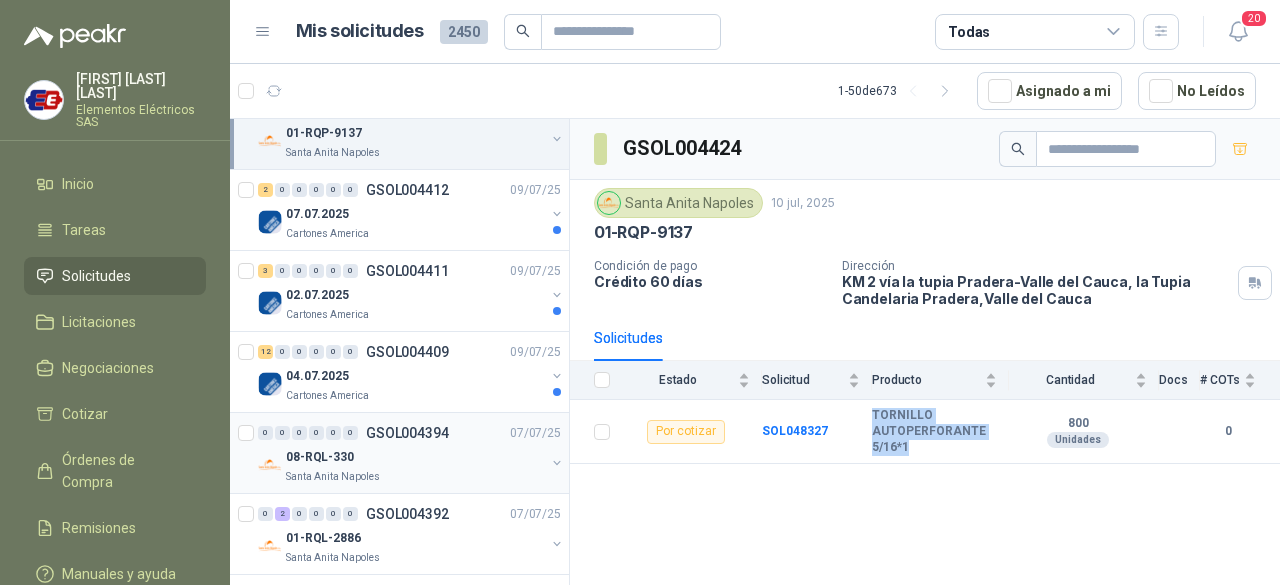 click on "08-RQL-330" at bounding box center [415, 457] 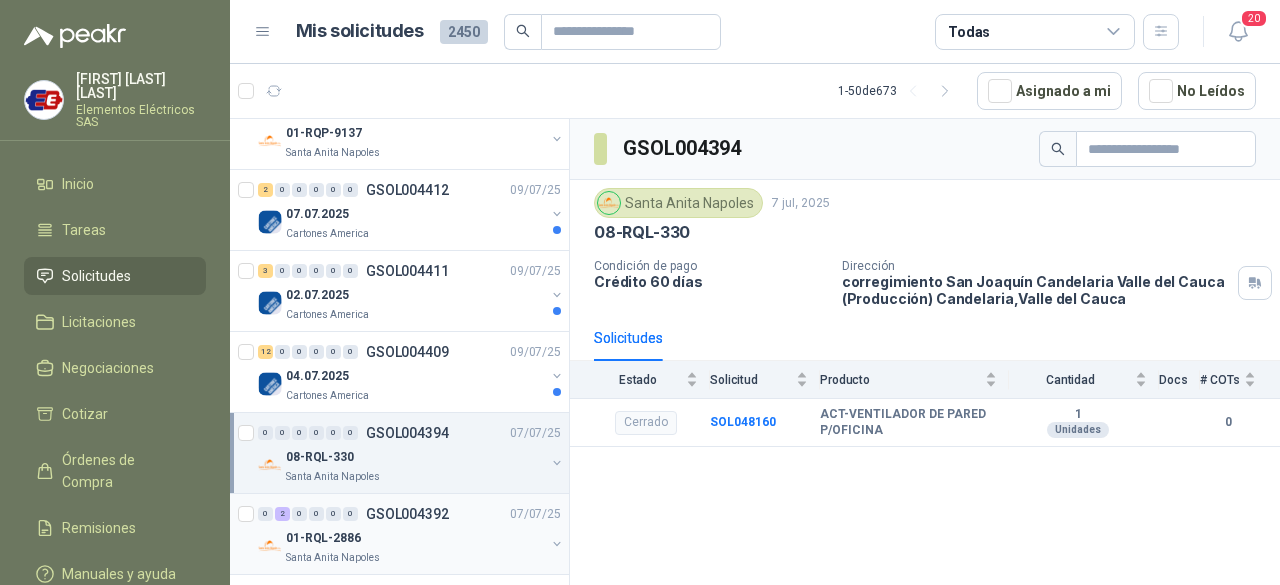 click on "01-RQL-2886" at bounding box center (415, 538) 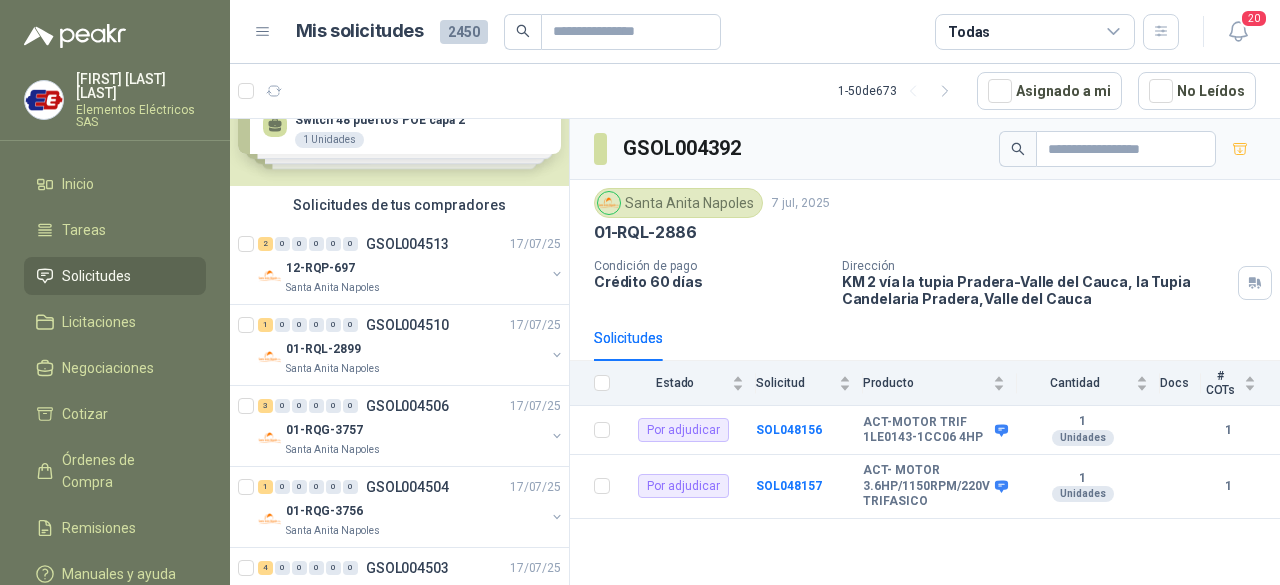 scroll, scrollTop: 0, scrollLeft: 0, axis: both 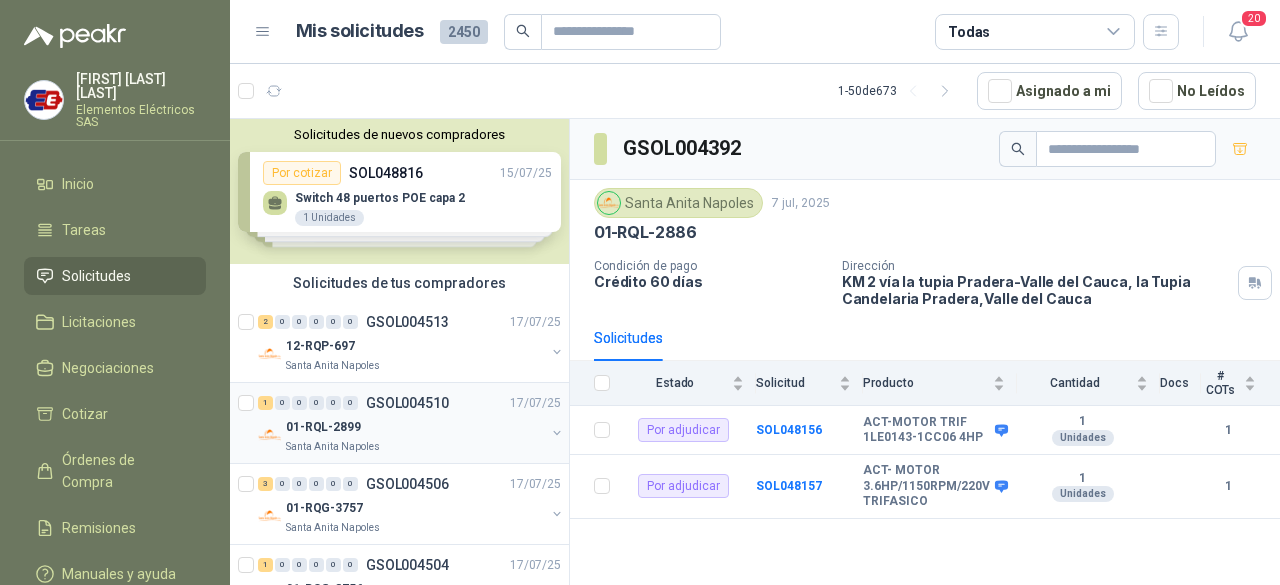 click on "1   0   0   0   0   0   GSOL004510 17/07/25" at bounding box center (411, 403) 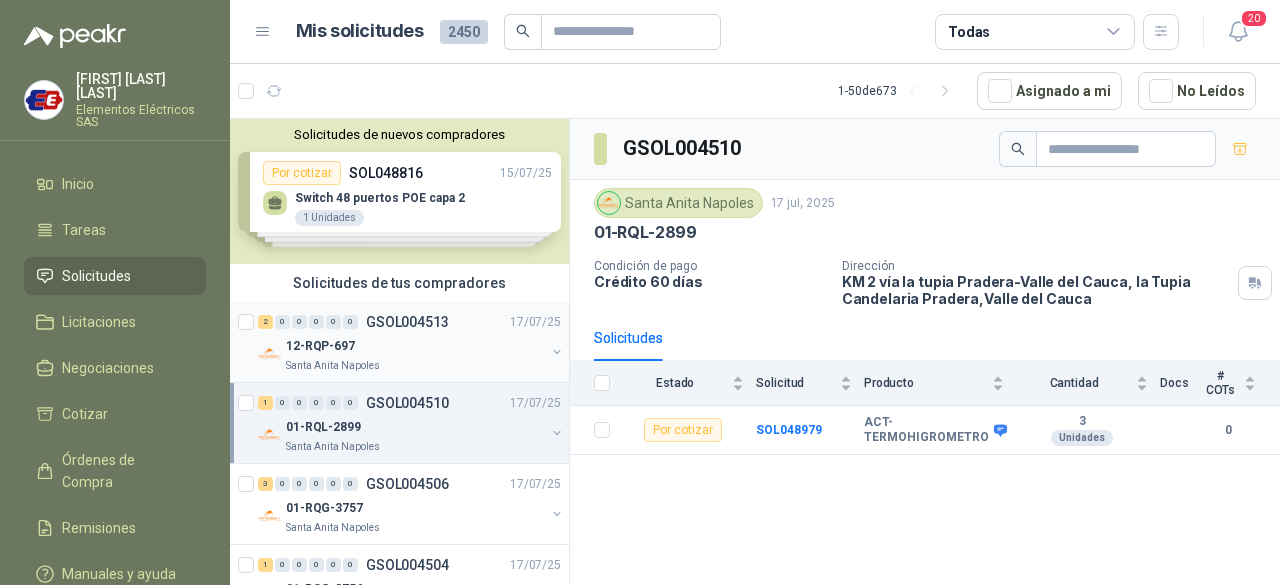 click on "12-RQP-697" at bounding box center (415, 346) 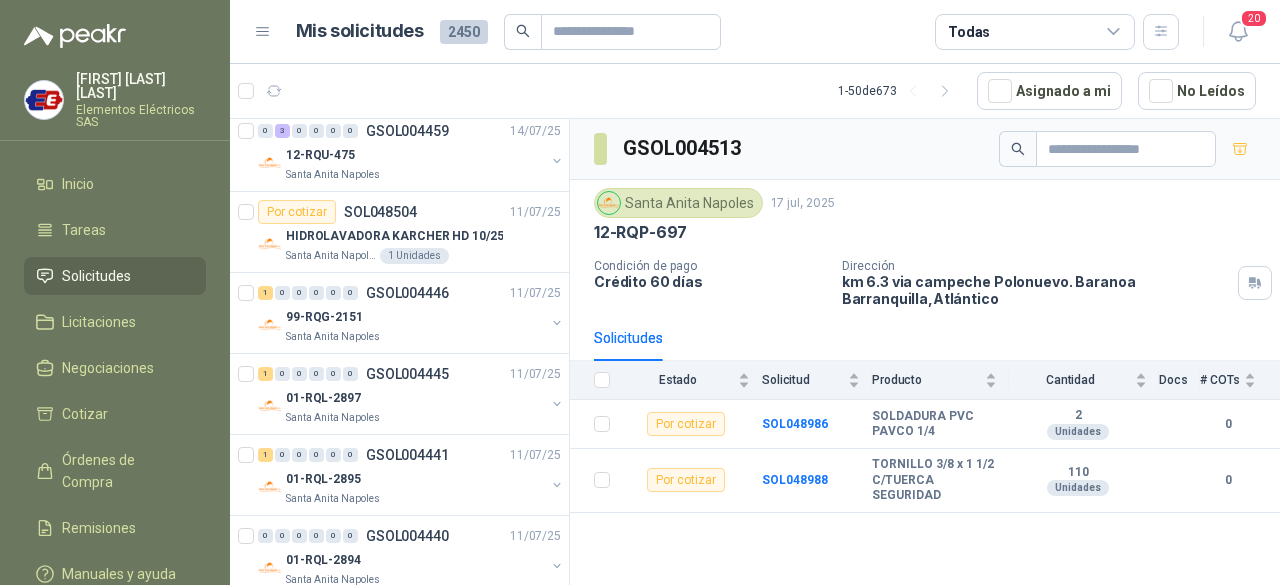 scroll, scrollTop: 1600, scrollLeft: 0, axis: vertical 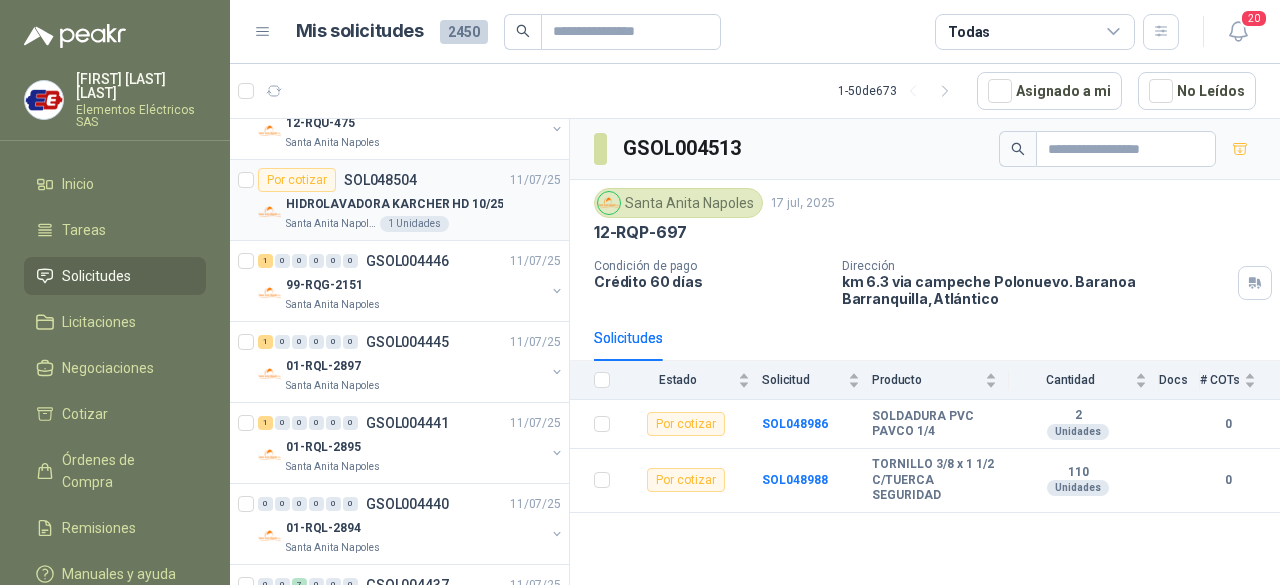 click on "Santa Anita Napoles 1   Unidades" at bounding box center (423, 224) 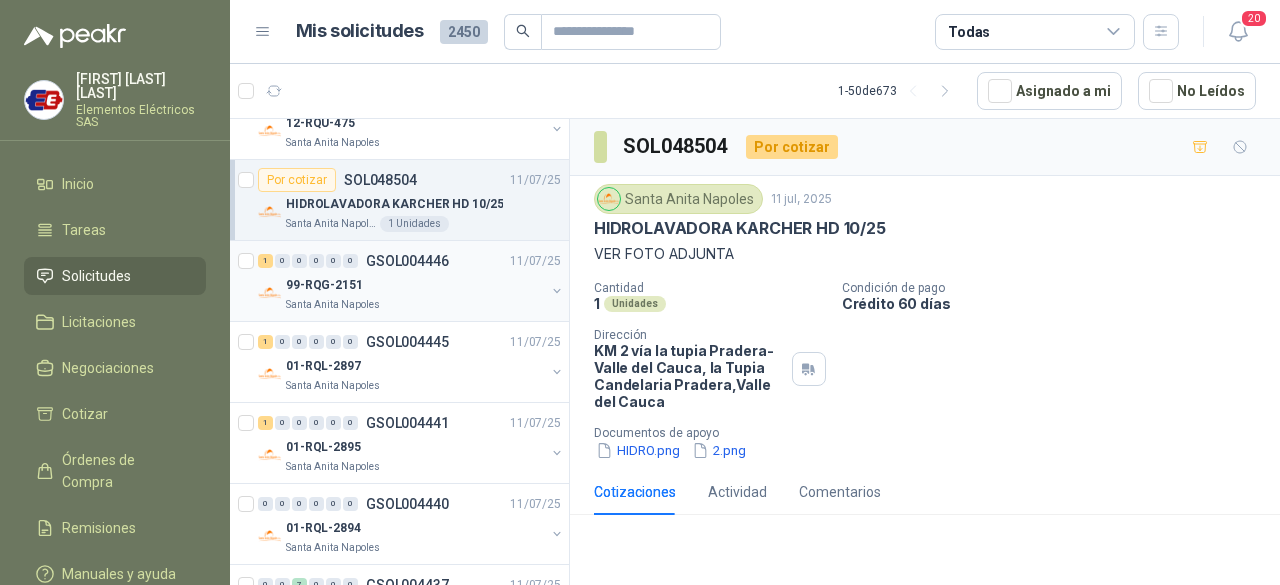 click on "99-RQG-2151" at bounding box center (415, 285) 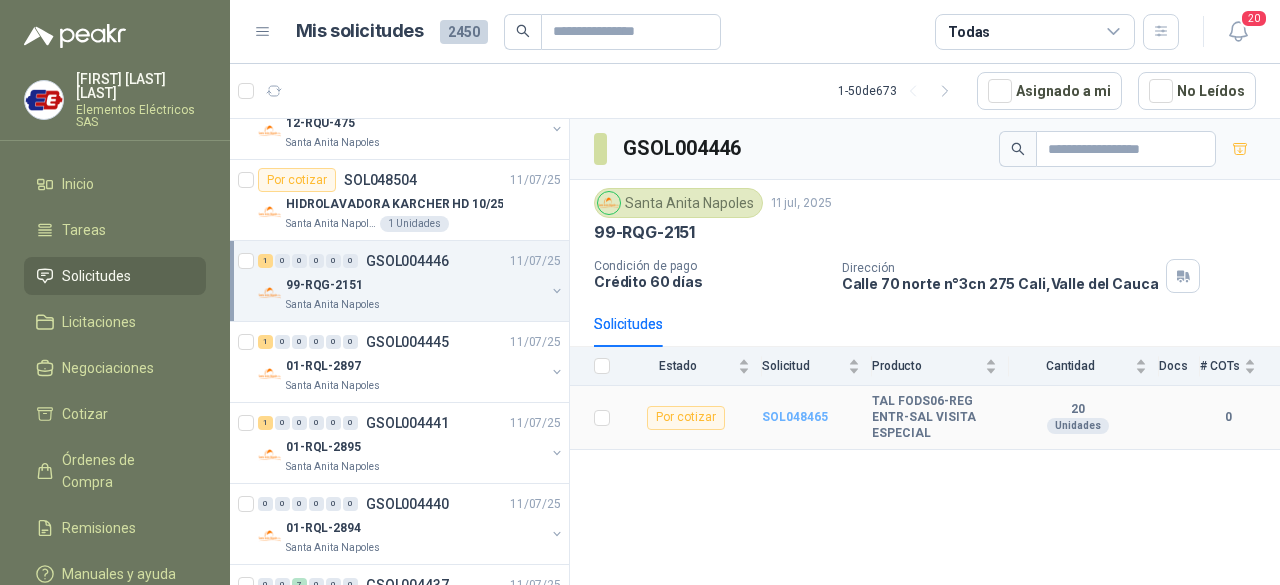 click on "SOL048465" at bounding box center (795, 417) 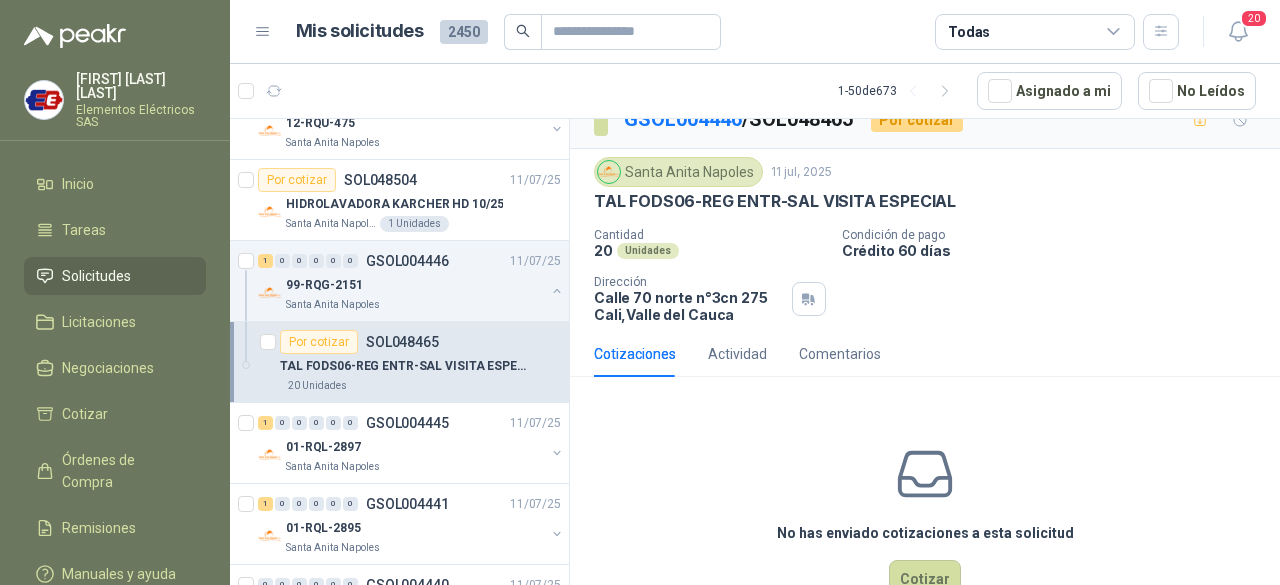 scroll, scrollTop: 0, scrollLeft: 0, axis: both 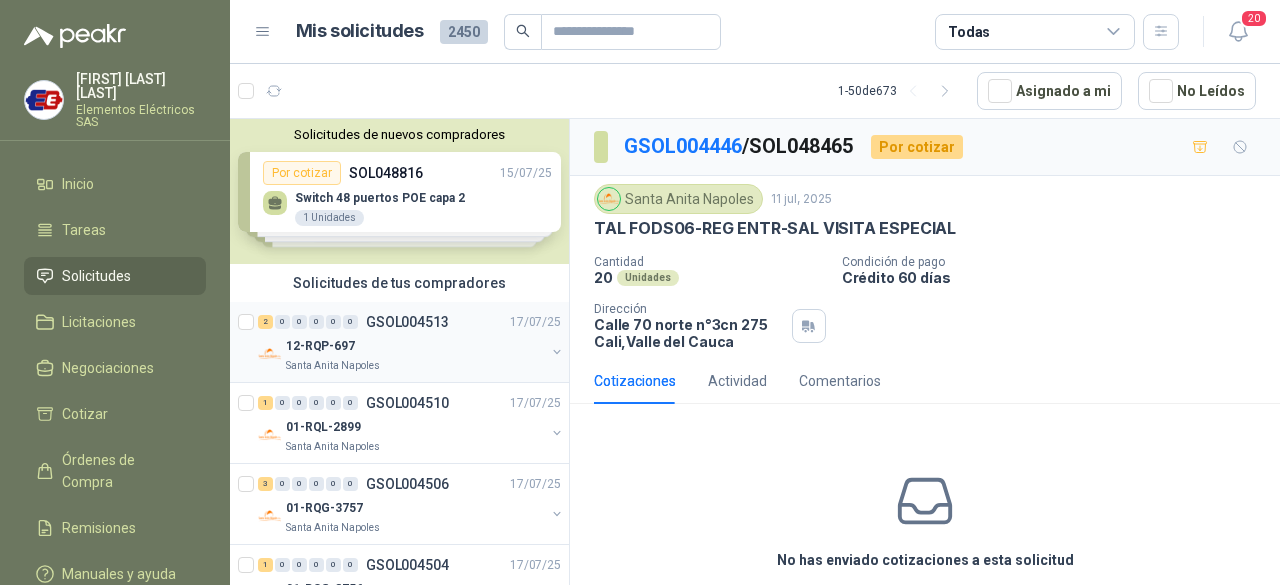 click on "12-RQP-697" at bounding box center [415, 346] 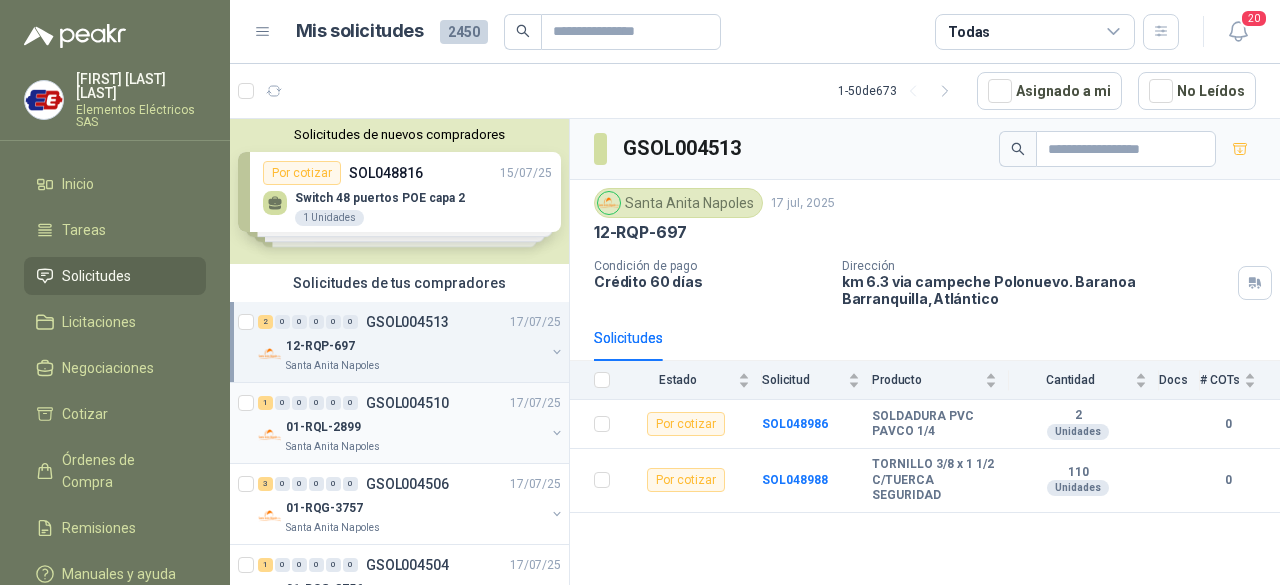 click on "01-RQL-2899" at bounding box center [415, 427] 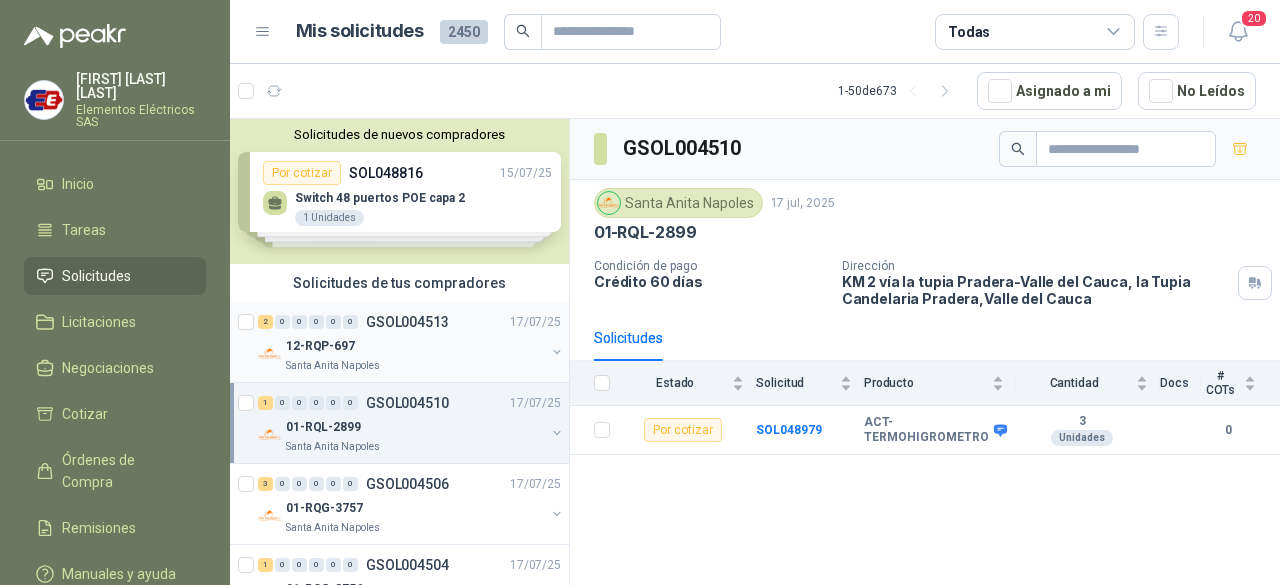click on "Santa Anita Napoles" at bounding box center (415, 366) 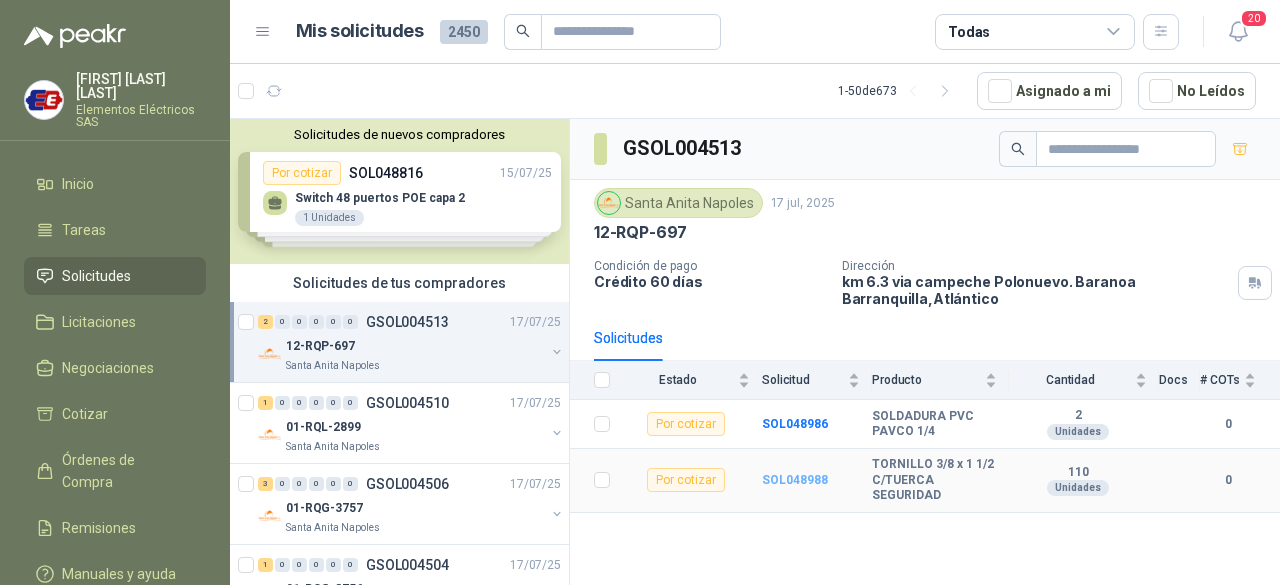 click on "SOL048988" at bounding box center (795, 480) 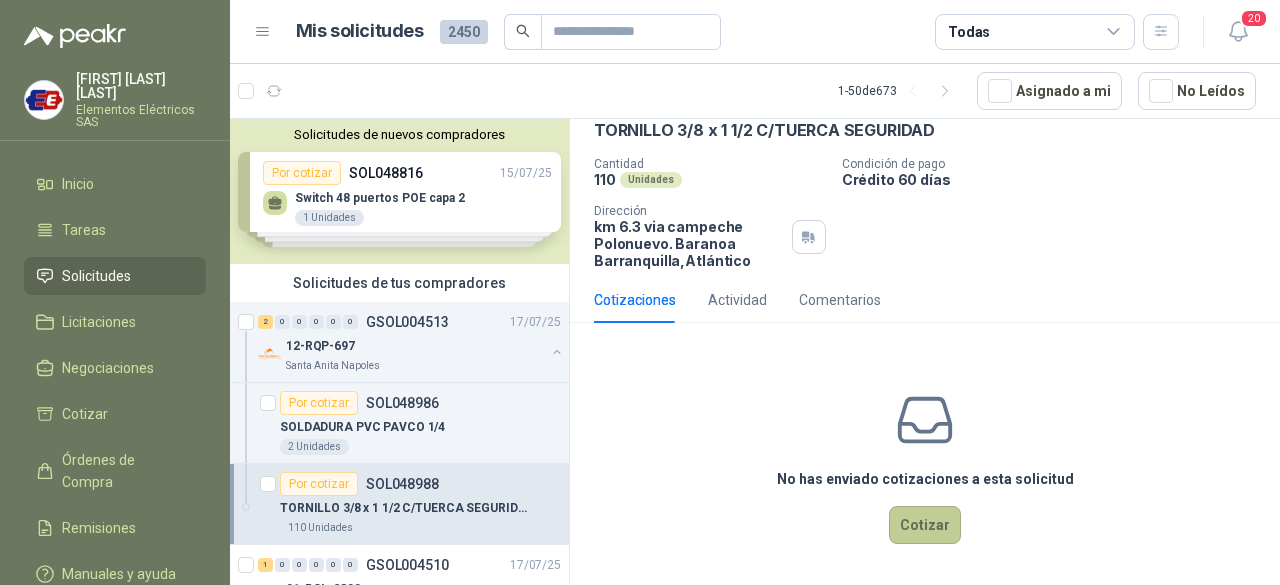 click on "Cotizar" at bounding box center (925, 525) 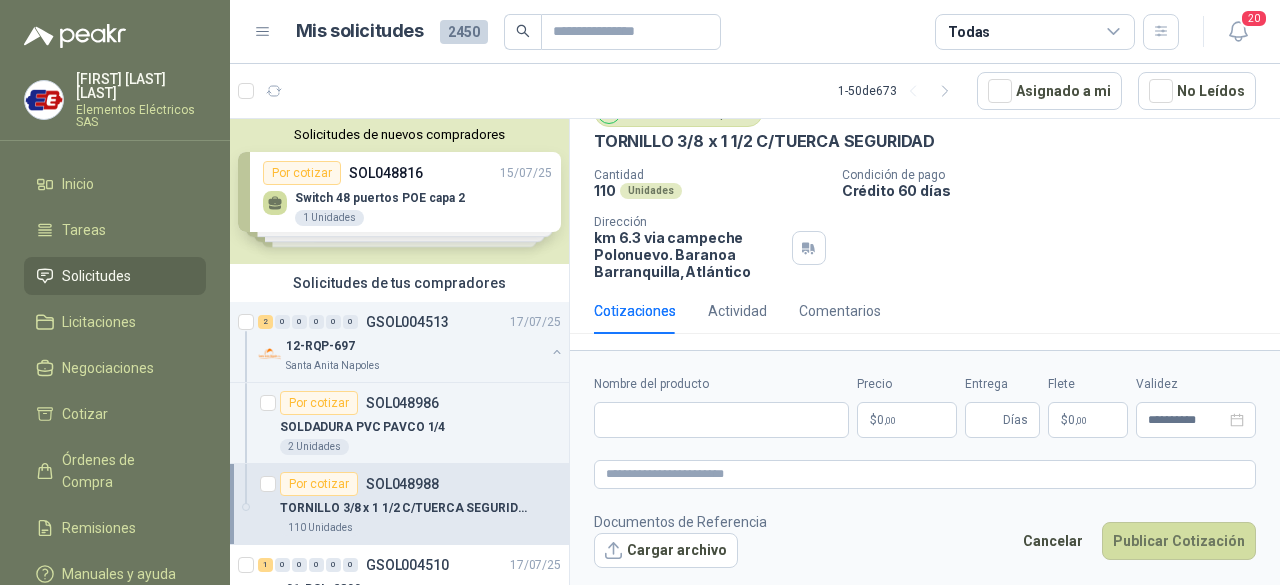 scroll, scrollTop: 84, scrollLeft: 0, axis: vertical 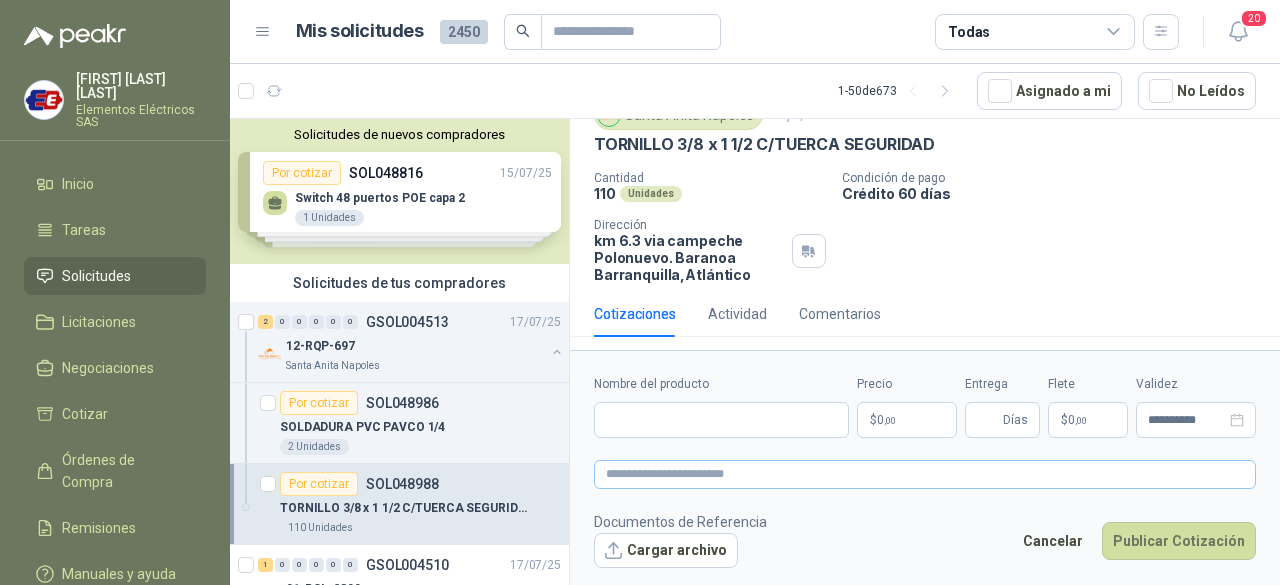 type 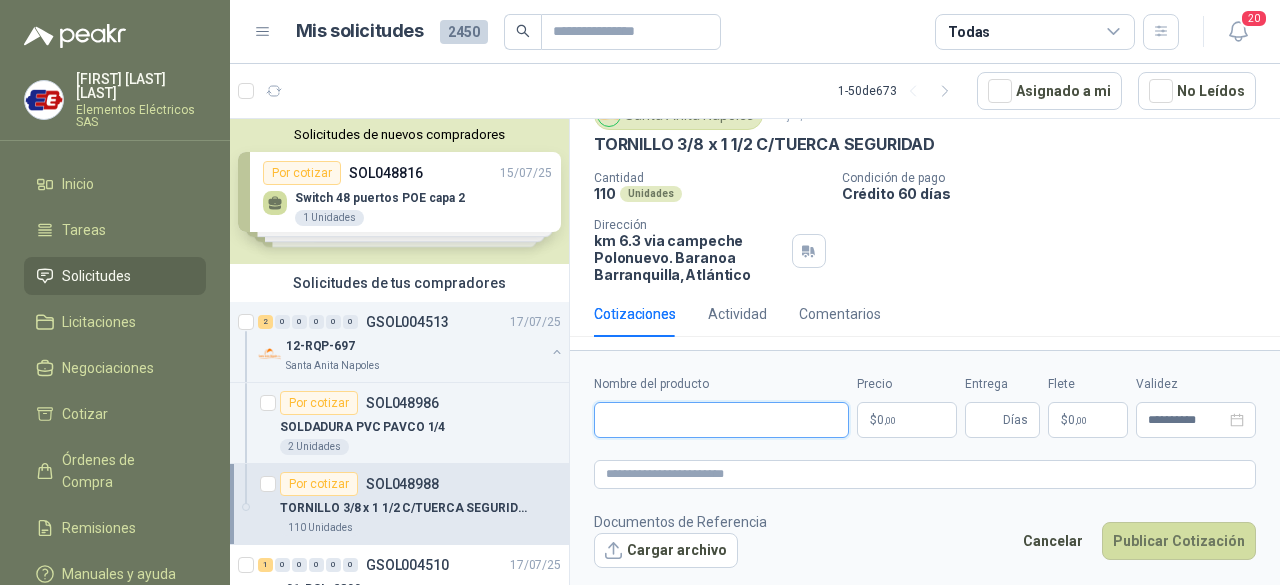 click on "Nombre del producto" at bounding box center [721, 420] 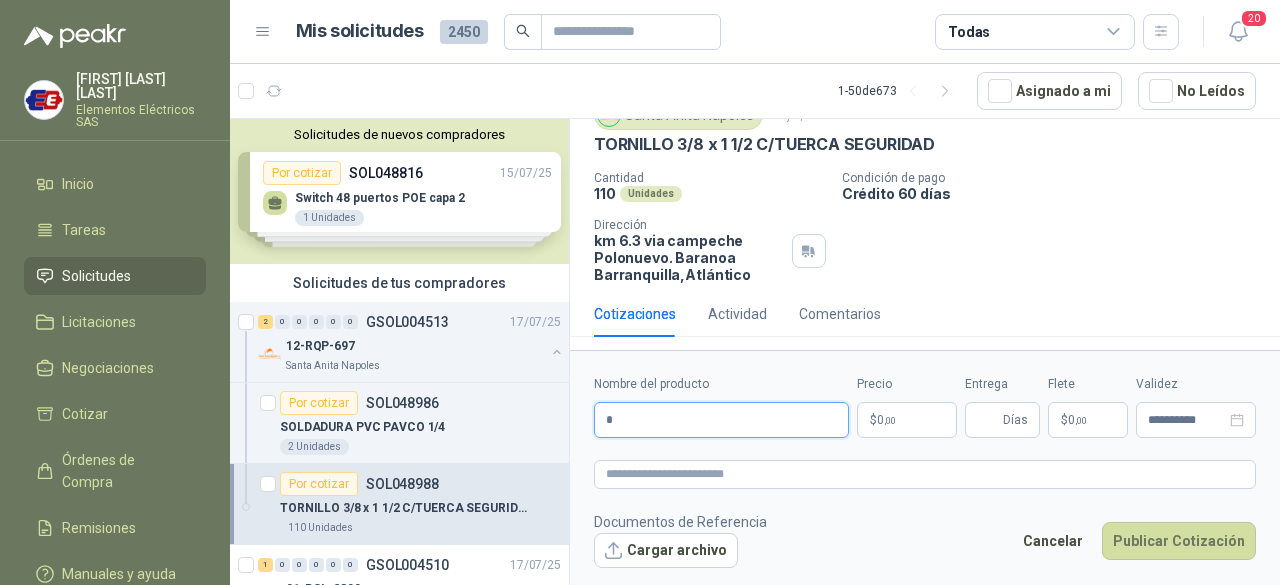 type 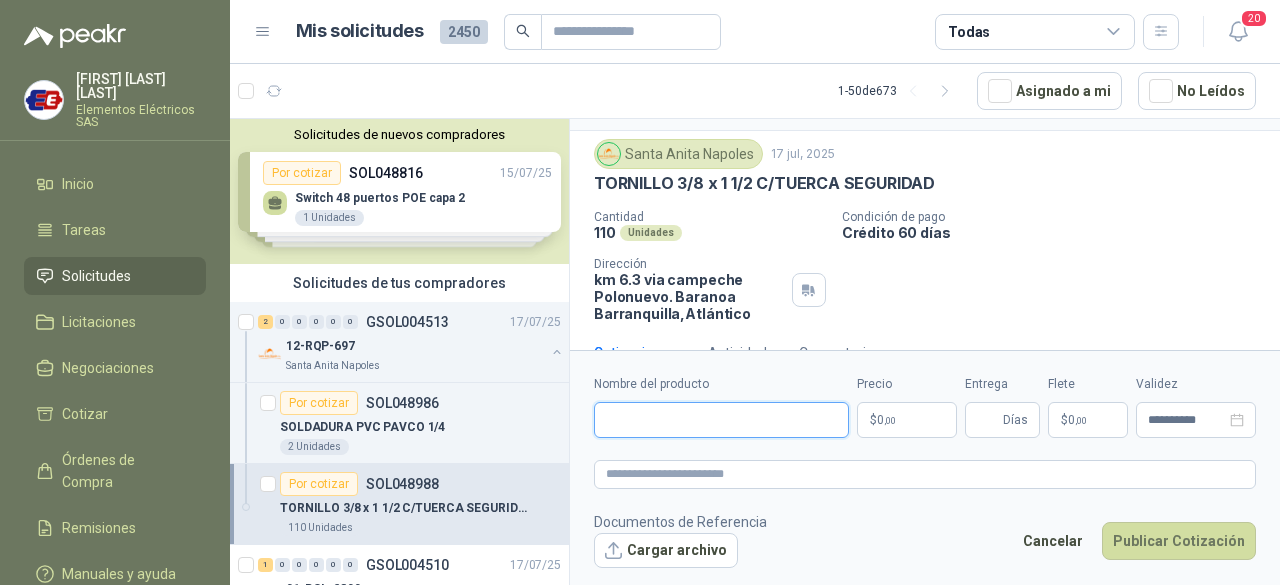 scroll, scrollTop: 84, scrollLeft: 0, axis: vertical 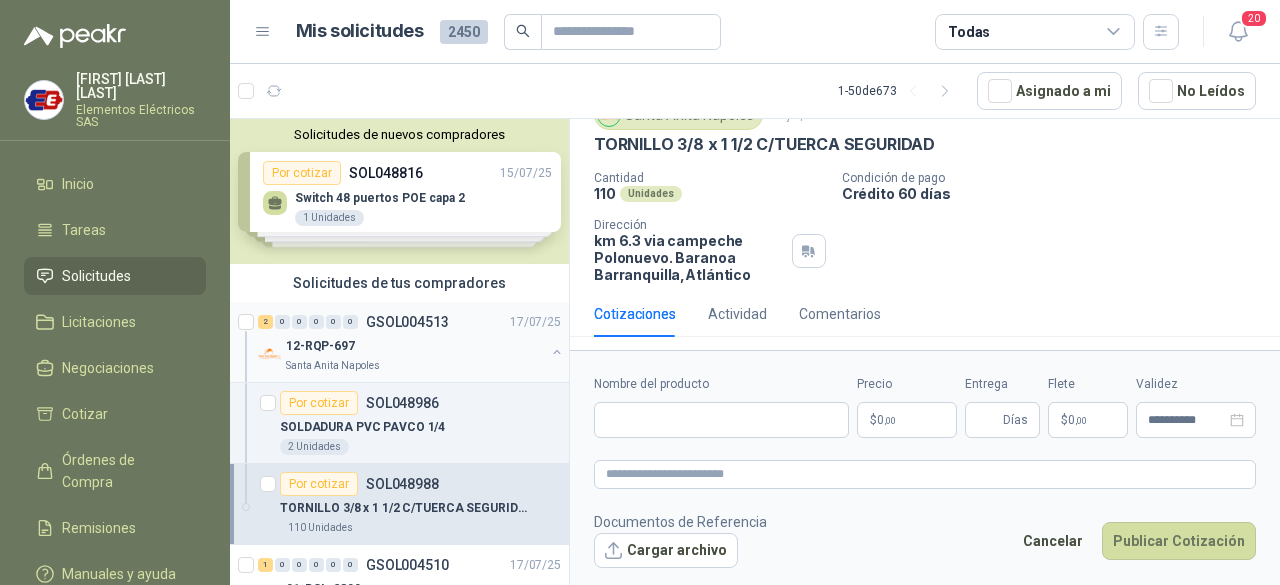 click on "12-RQP-697" at bounding box center (415, 346) 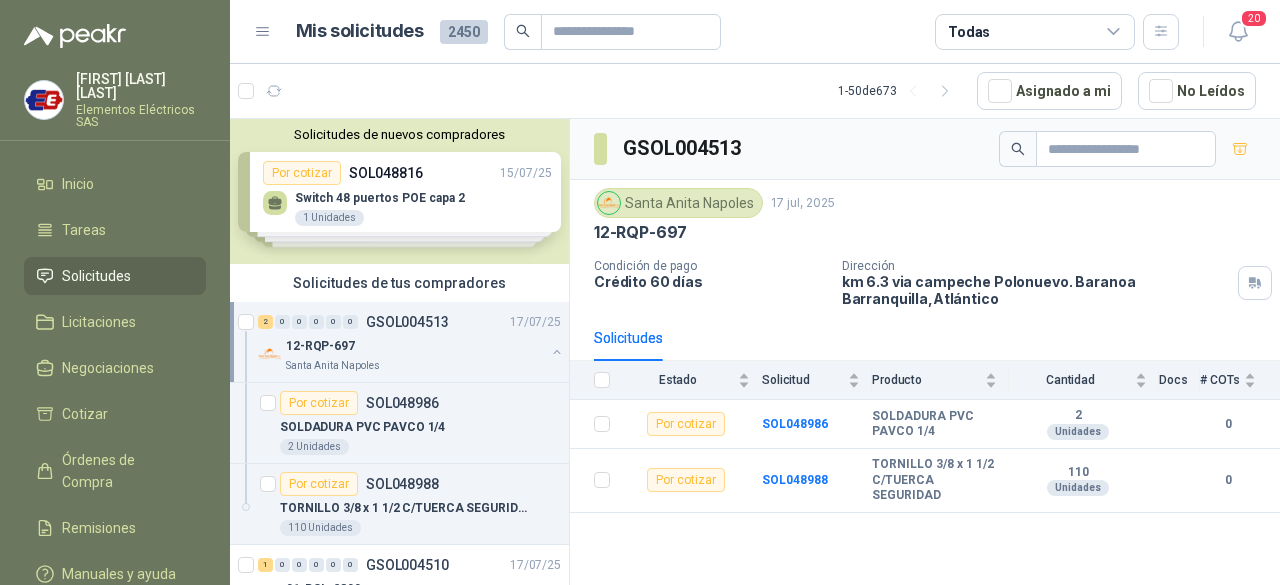 click at bounding box center (557, 352) 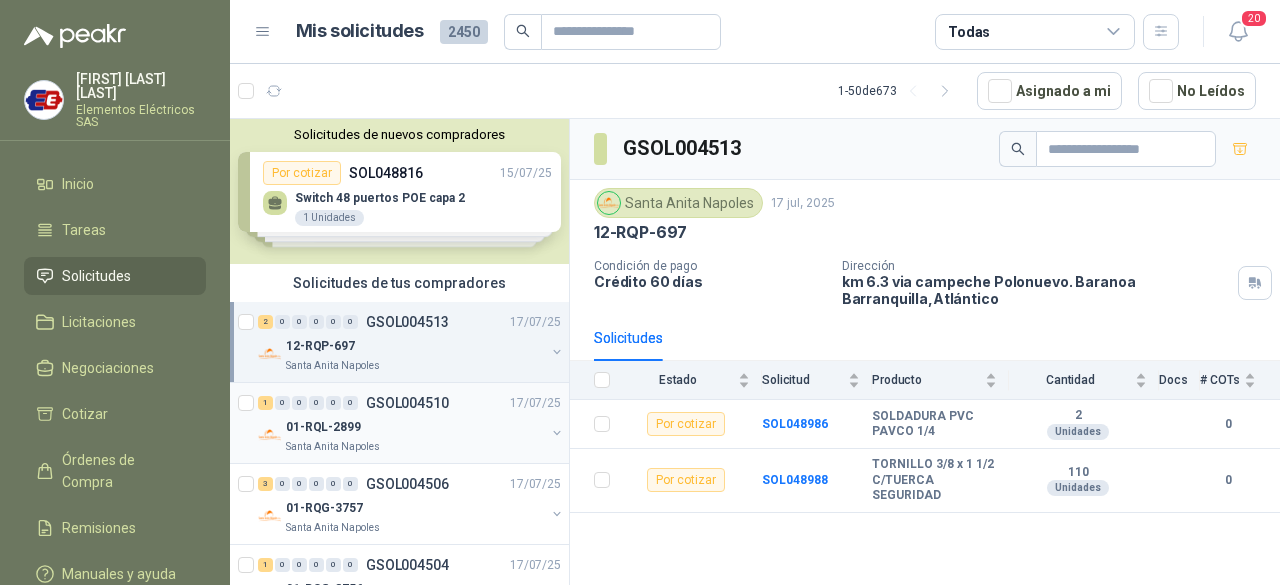 click on "Santa Anita Napoles" at bounding box center (415, 447) 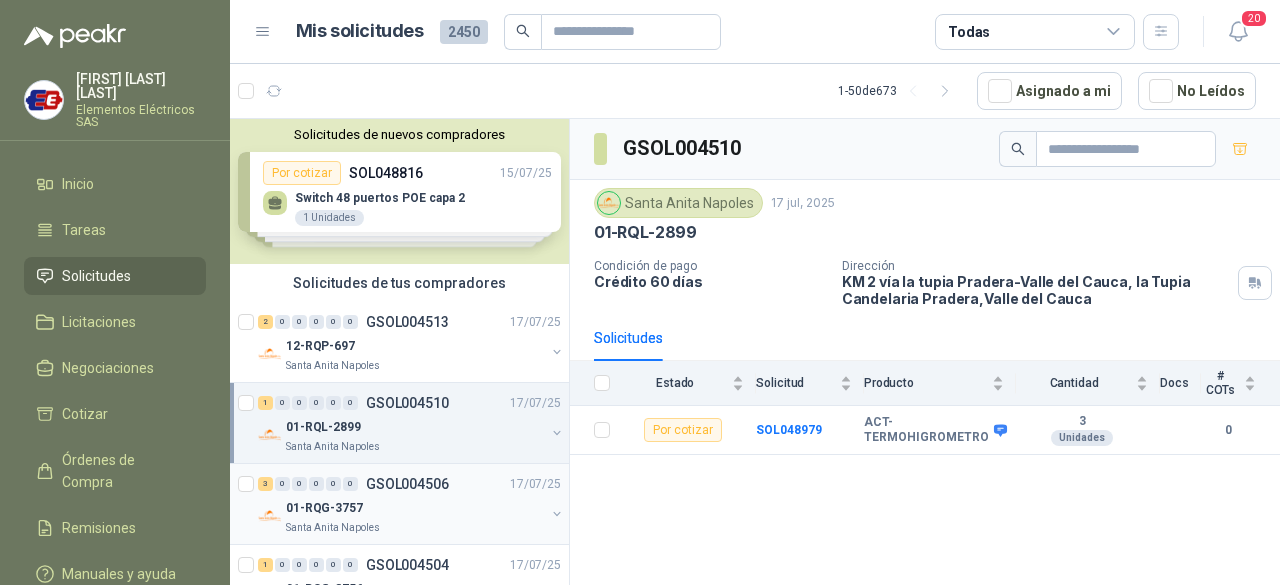 click on "3   0   0   0   0   0   GSOL004506 17/07/25" at bounding box center [411, 484] 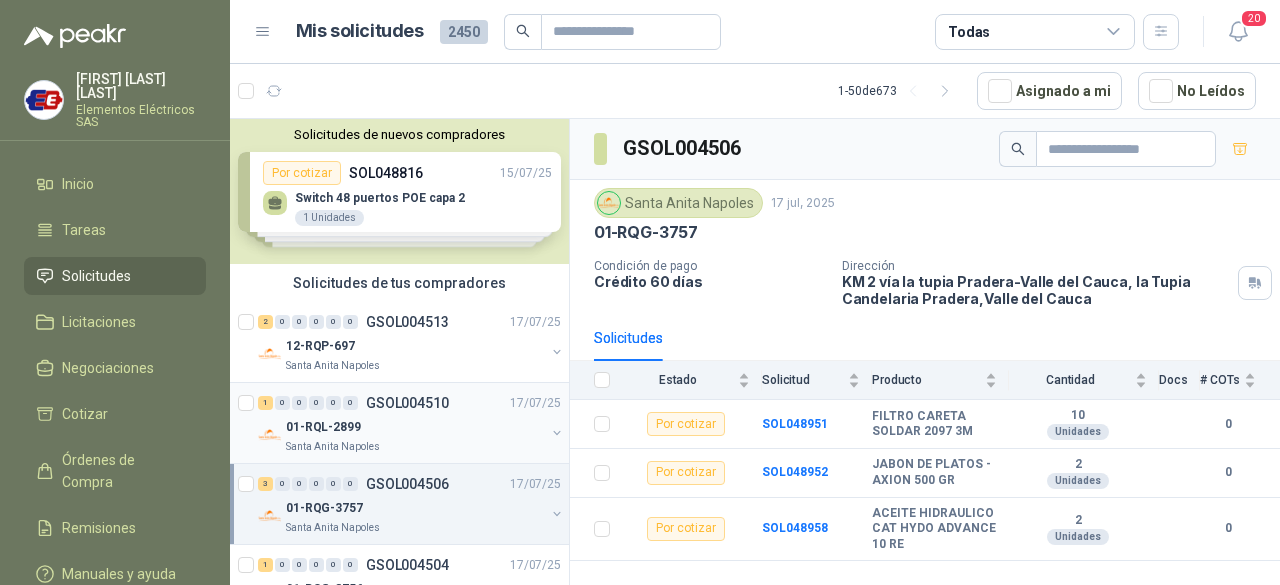 scroll, scrollTop: 100, scrollLeft: 0, axis: vertical 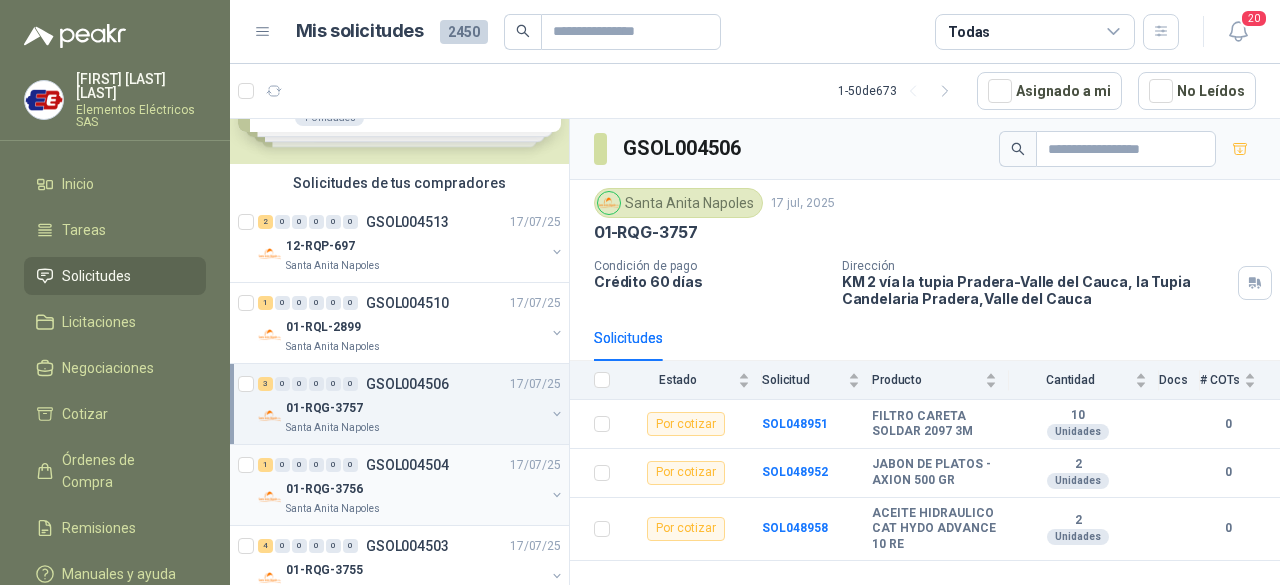 click on "1   0   0   0   0   0   GSOL004504 17/07/25" at bounding box center (411, 465) 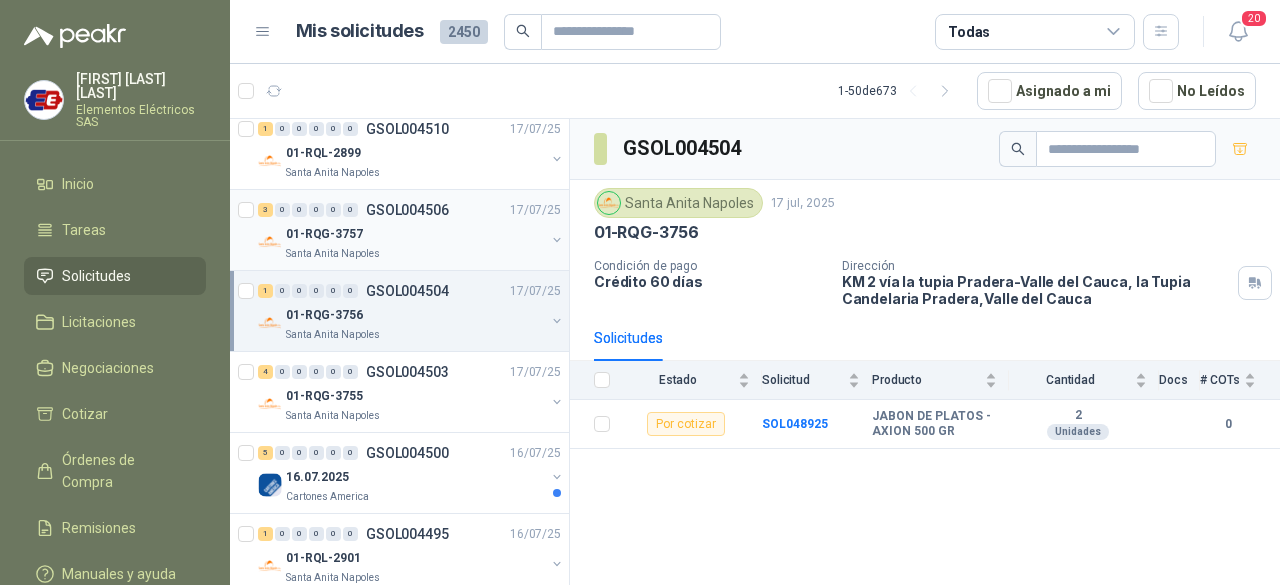 scroll, scrollTop: 300, scrollLeft: 0, axis: vertical 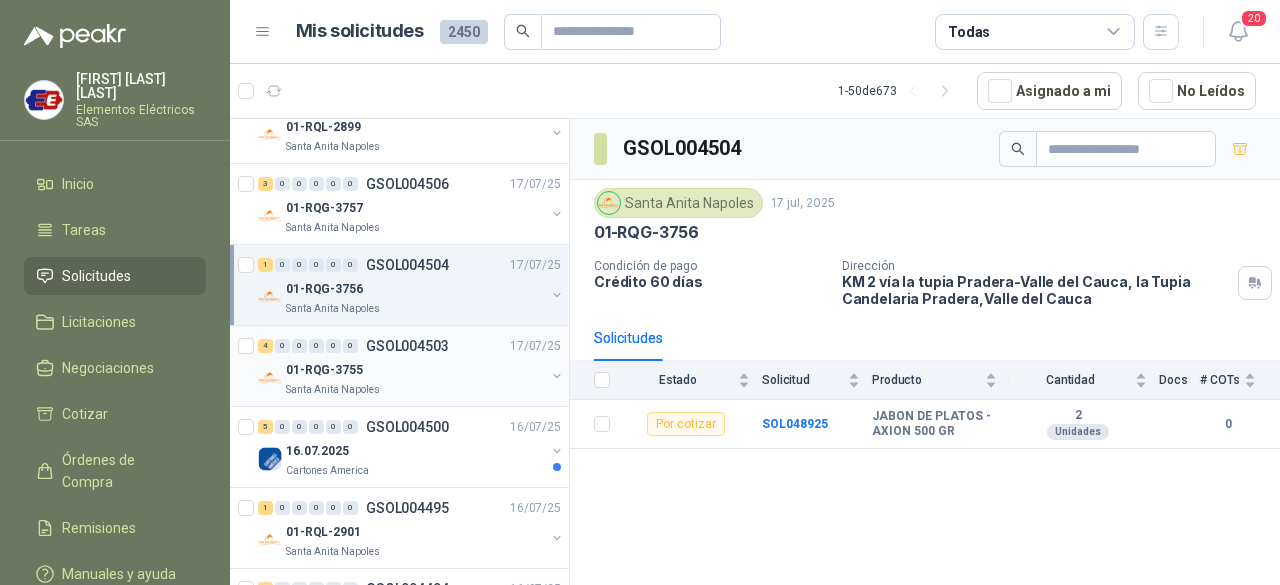 click on "Santa Anita Napoles" at bounding box center [415, 390] 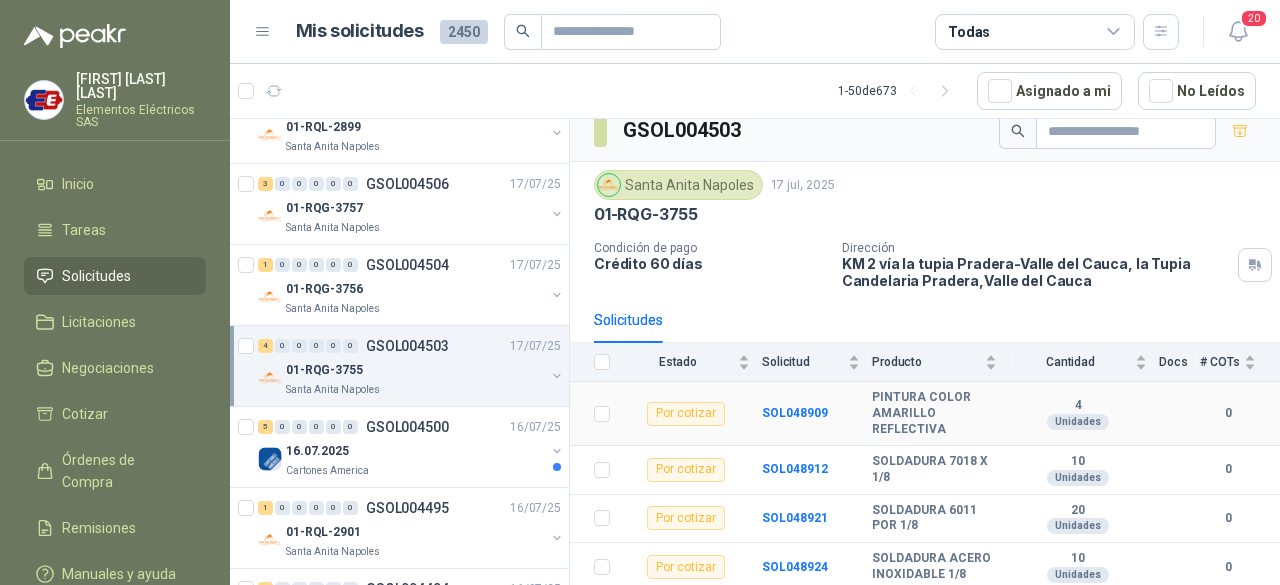 scroll, scrollTop: 30, scrollLeft: 0, axis: vertical 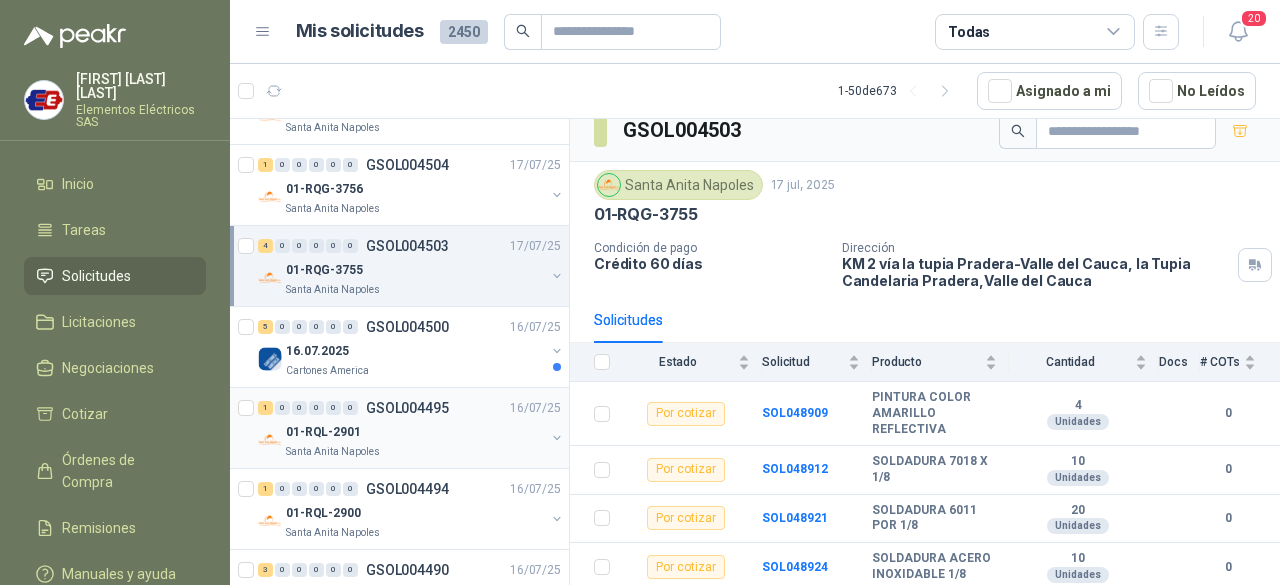click on "01-RQL-2901" at bounding box center [415, 432] 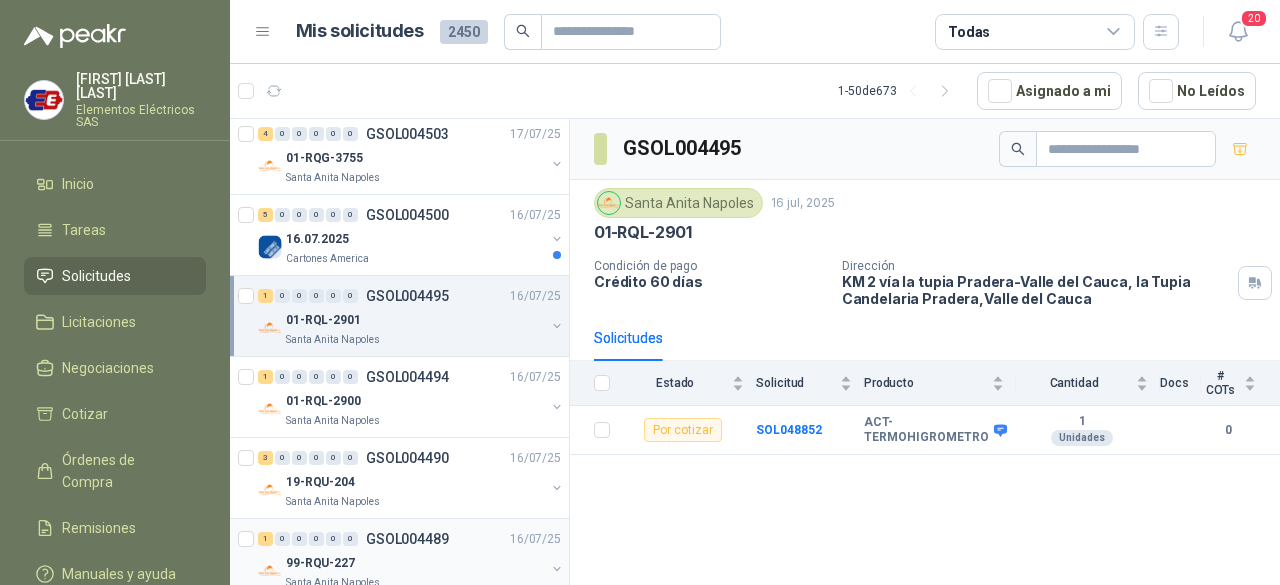 scroll, scrollTop: 600, scrollLeft: 0, axis: vertical 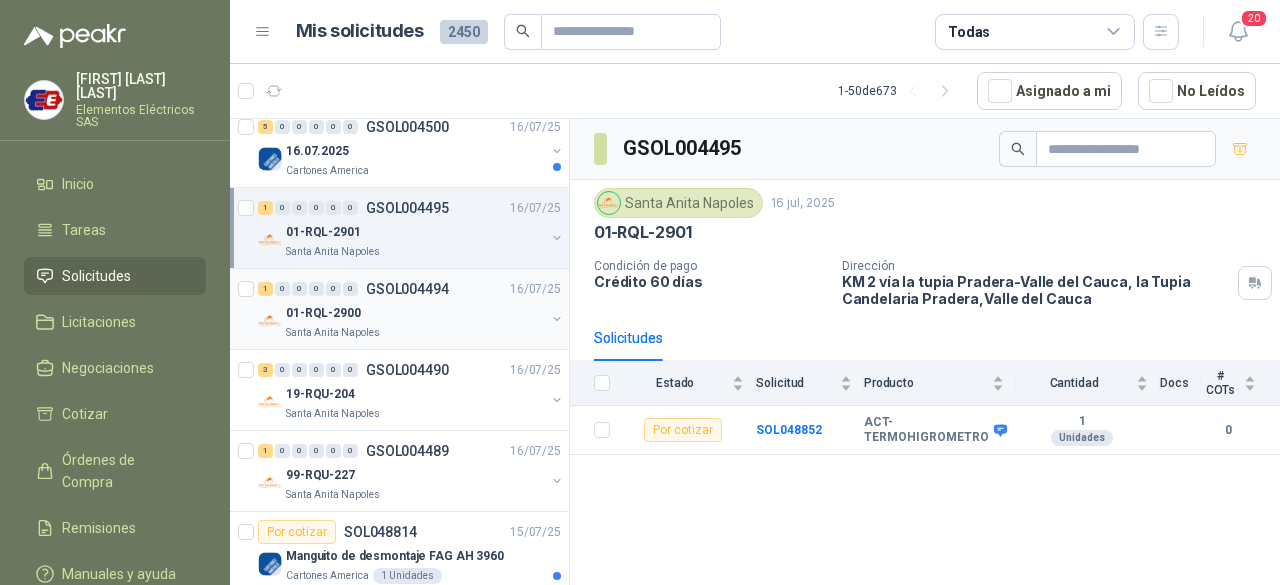 click on "01-RQL-2900" at bounding box center (415, 313) 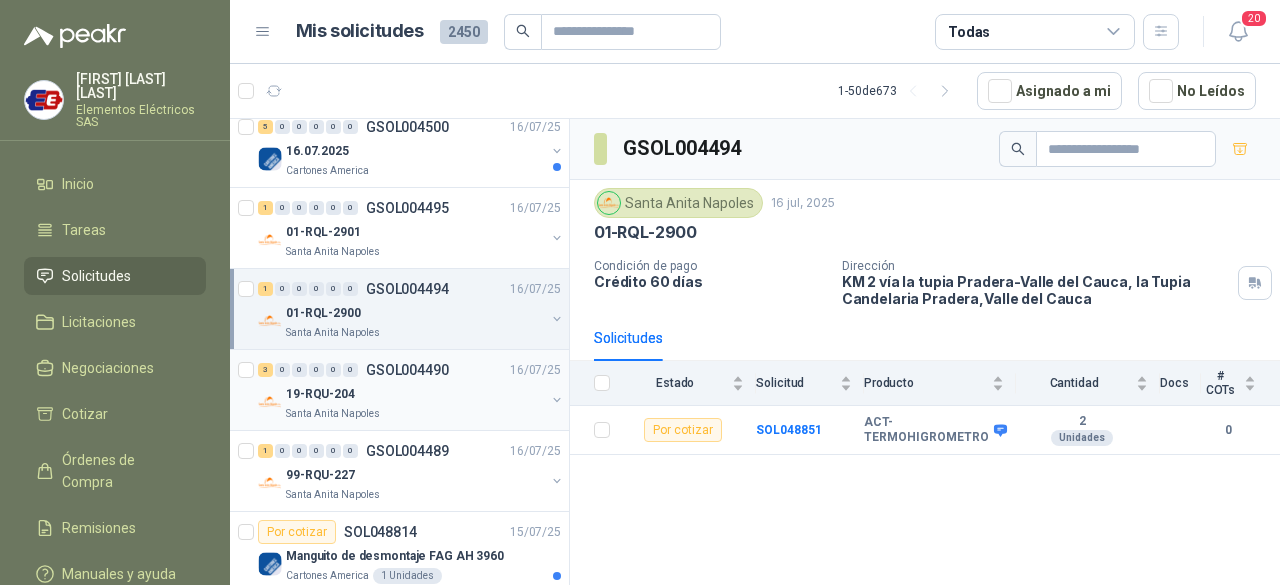 click on "3   0   0   0   0   0   GSOL004490 16/07/25" at bounding box center [411, 370] 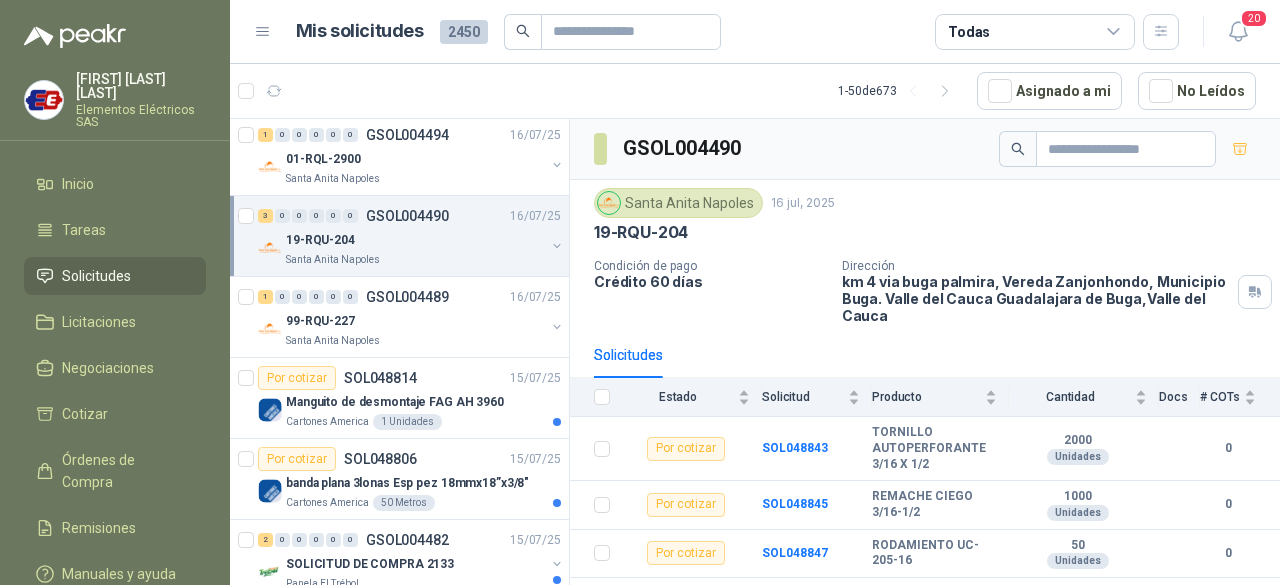 scroll, scrollTop: 800, scrollLeft: 0, axis: vertical 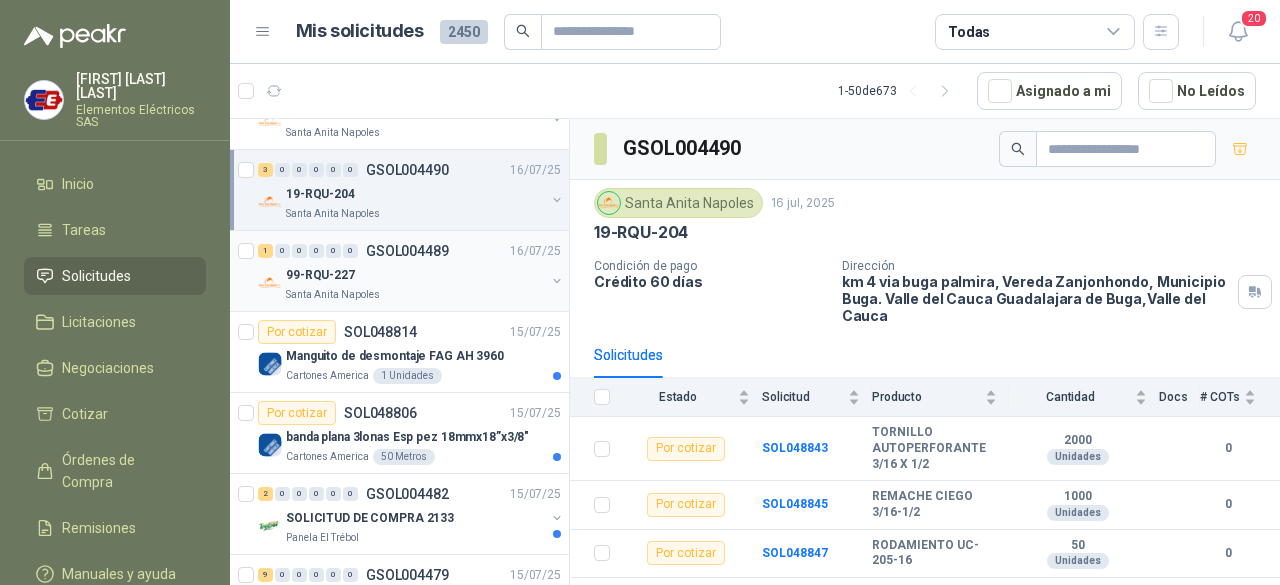 click on "Santa Anita Napoles" at bounding box center [415, 295] 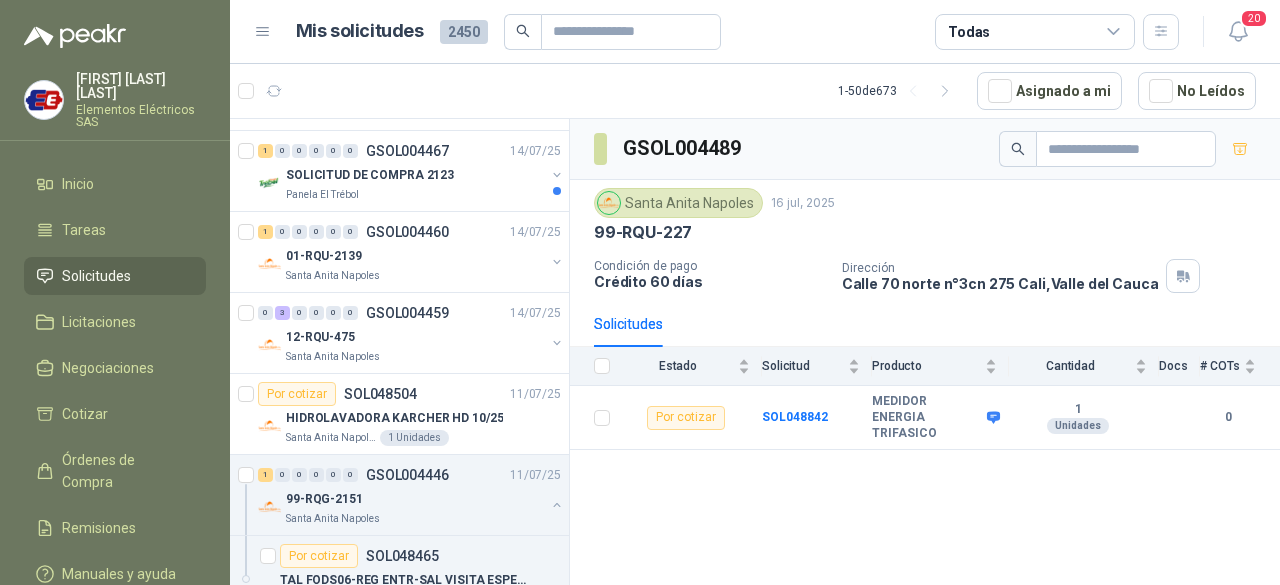 scroll, scrollTop: 1400, scrollLeft: 0, axis: vertical 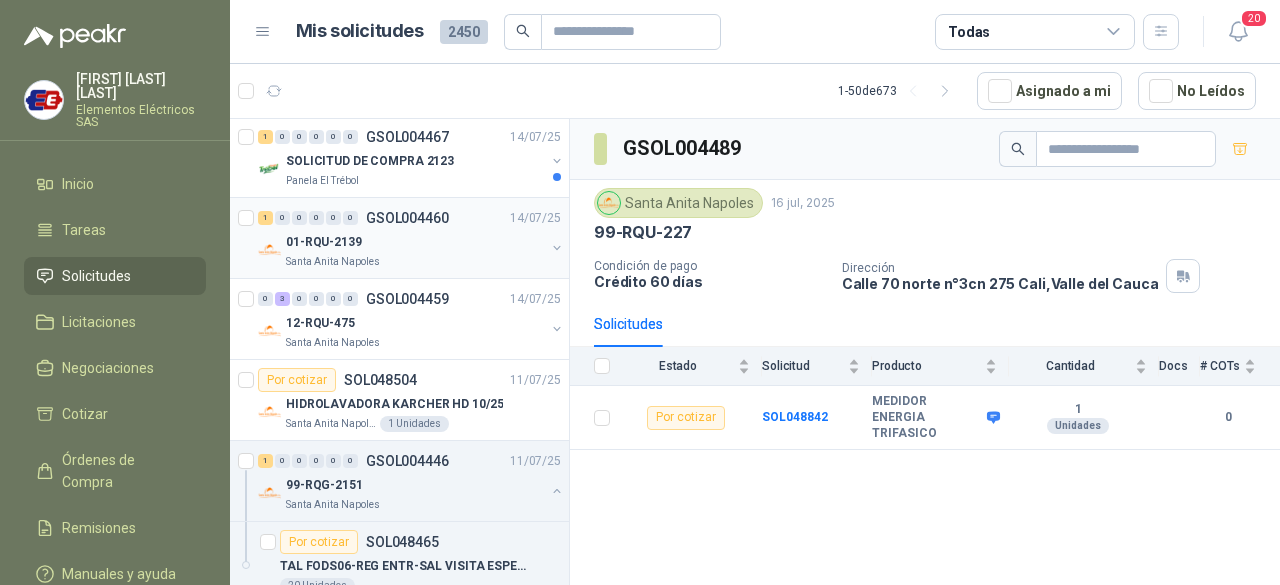 click on "Santa Anita Napoles" at bounding box center [415, 262] 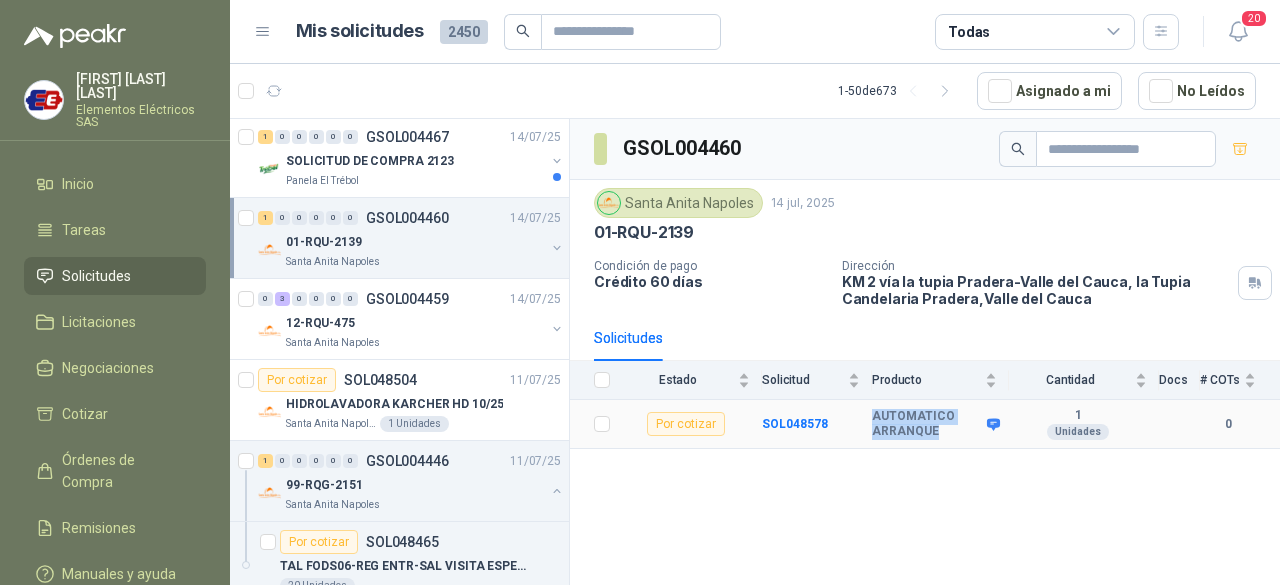 drag, startPoint x: 932, startPoint y: 427, endPoint x: 870, endPoint y: 419, distance: 62.514 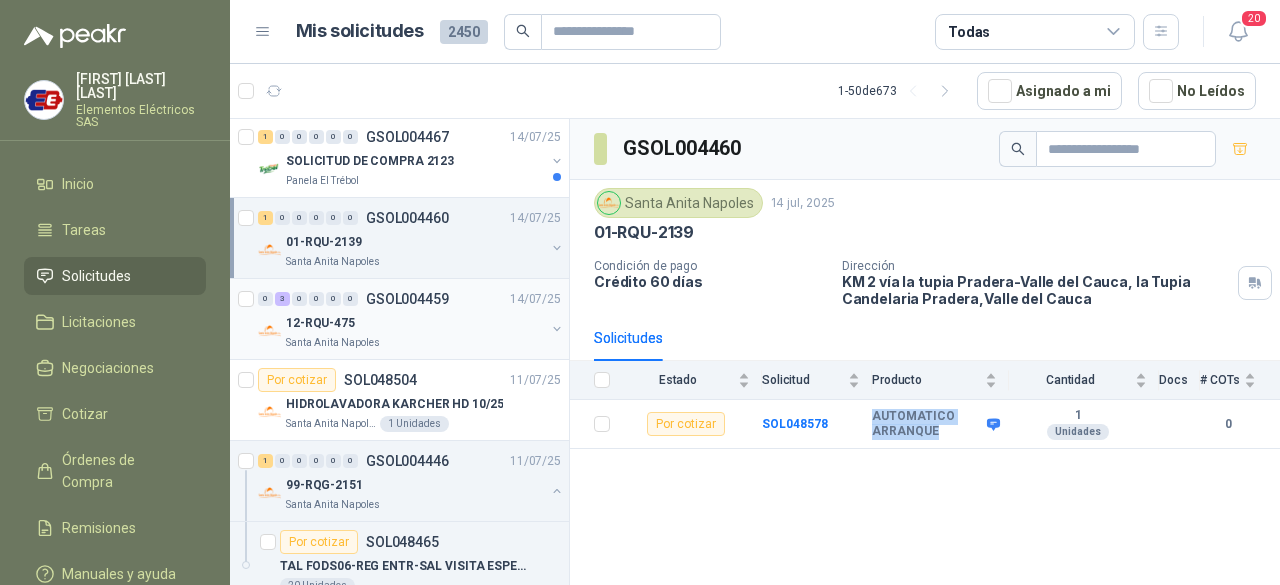 click on "GSOL004459" at bounding box center (407, 299) 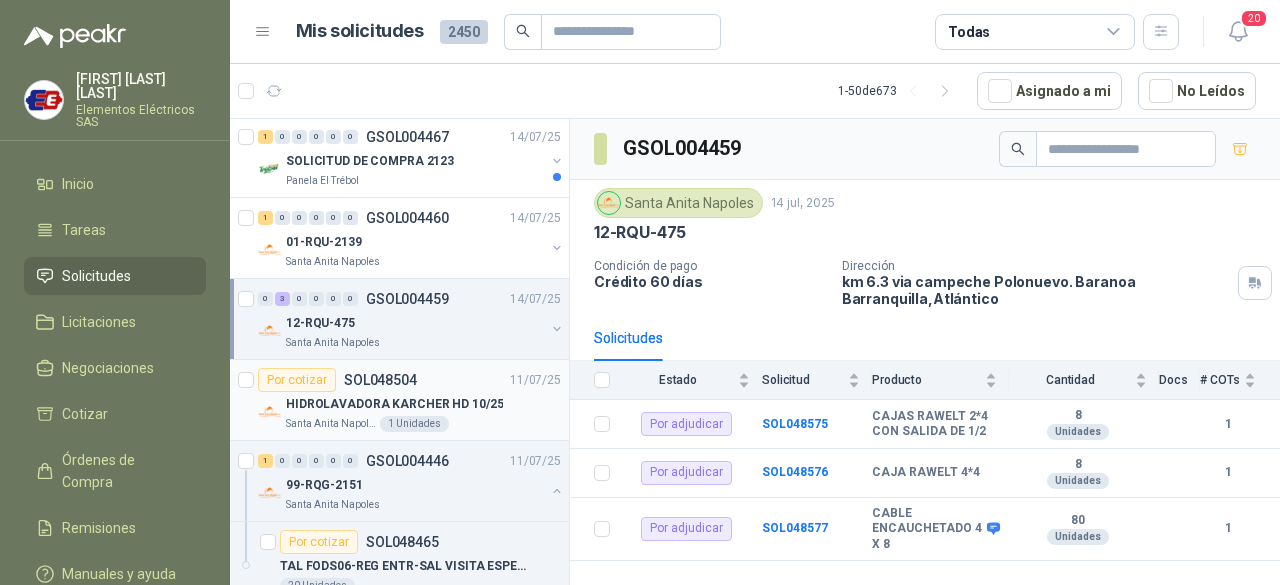 click on "Por cotizar SOL048504 11/07/25" at bounding box center [409, 380] 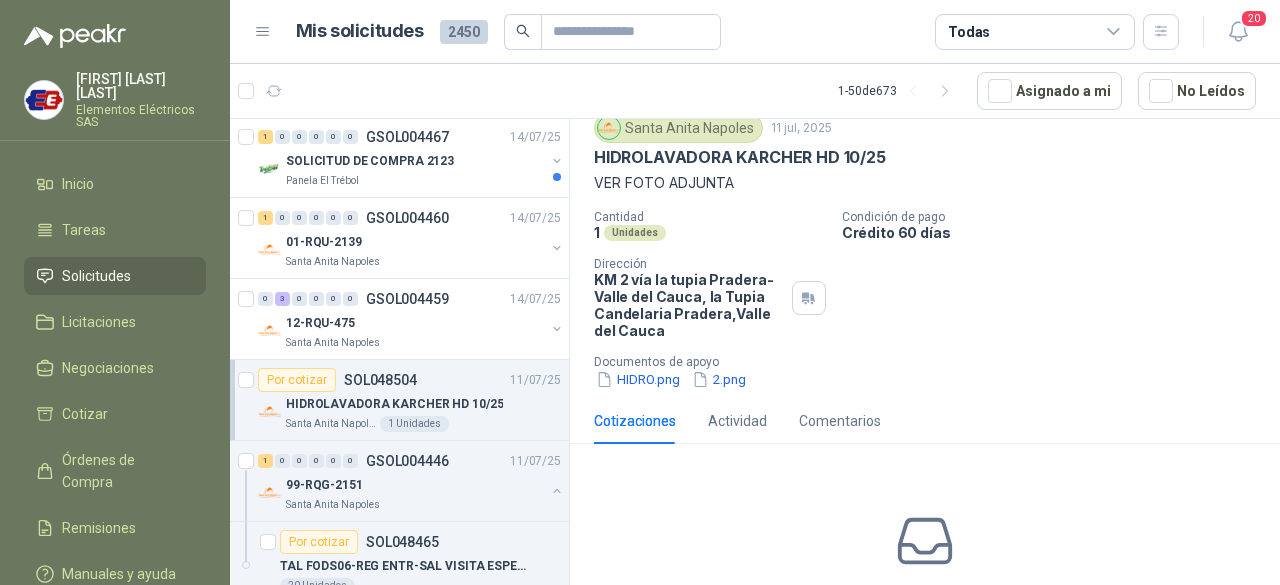 scroll, scrollTop: 0, scrollLeft: 0, axis: both 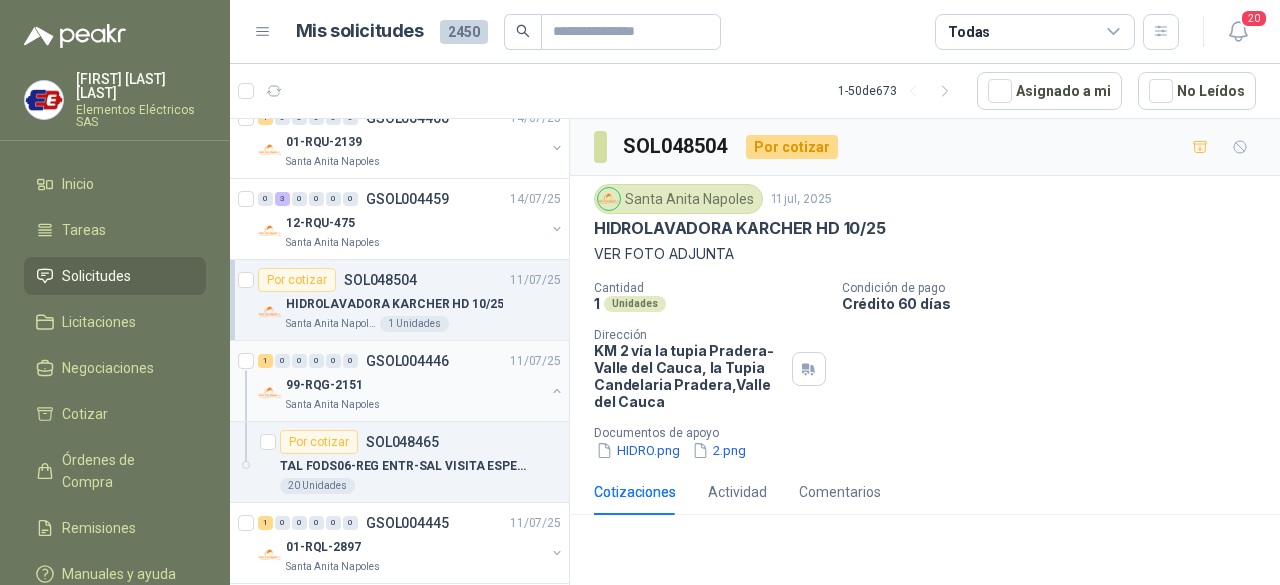 click on "99-RQG-2151 Santa Anita Napoles" at bounding box center (411, 393) 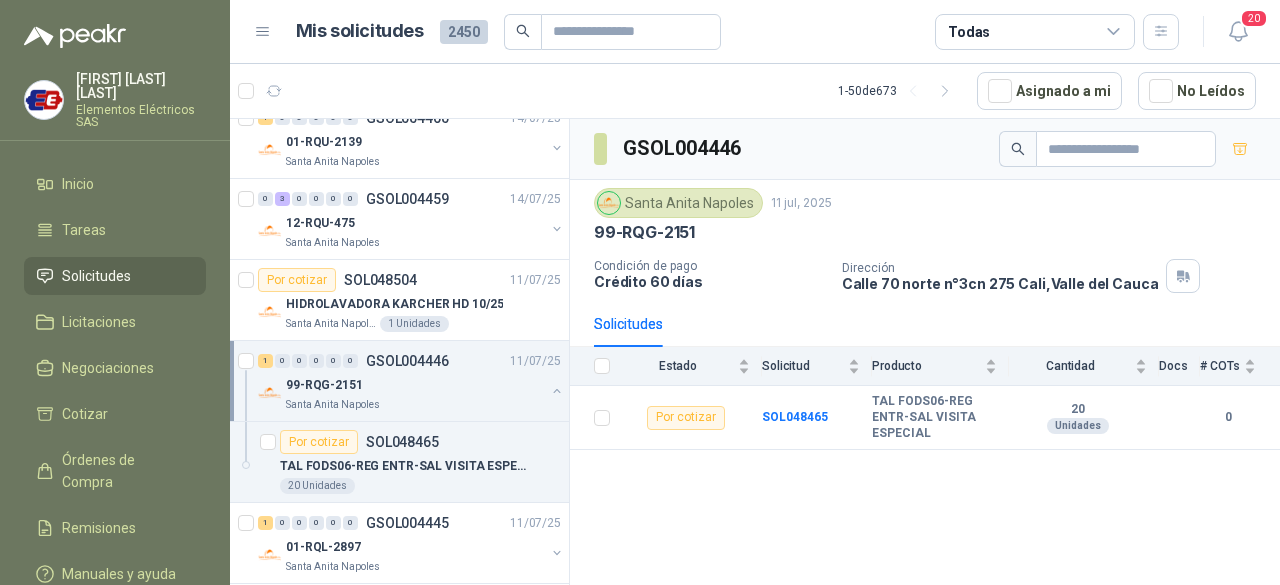 click at bounding box center (557, 391) 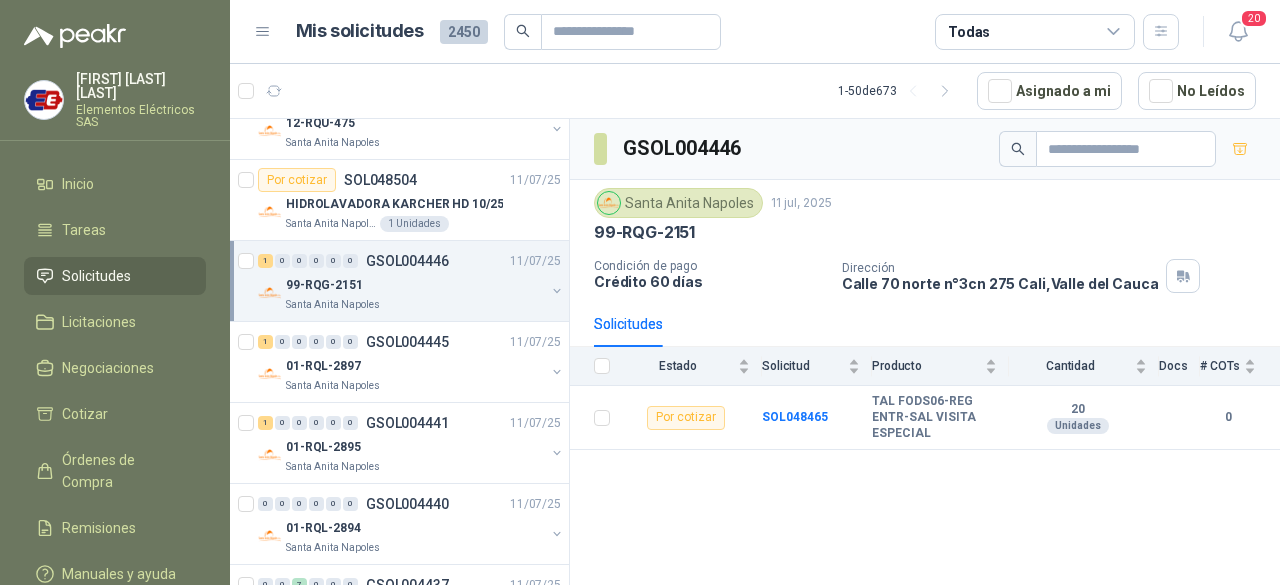 scroll, scrollTop: 1700, scrollLeft: 0, axis: vertical 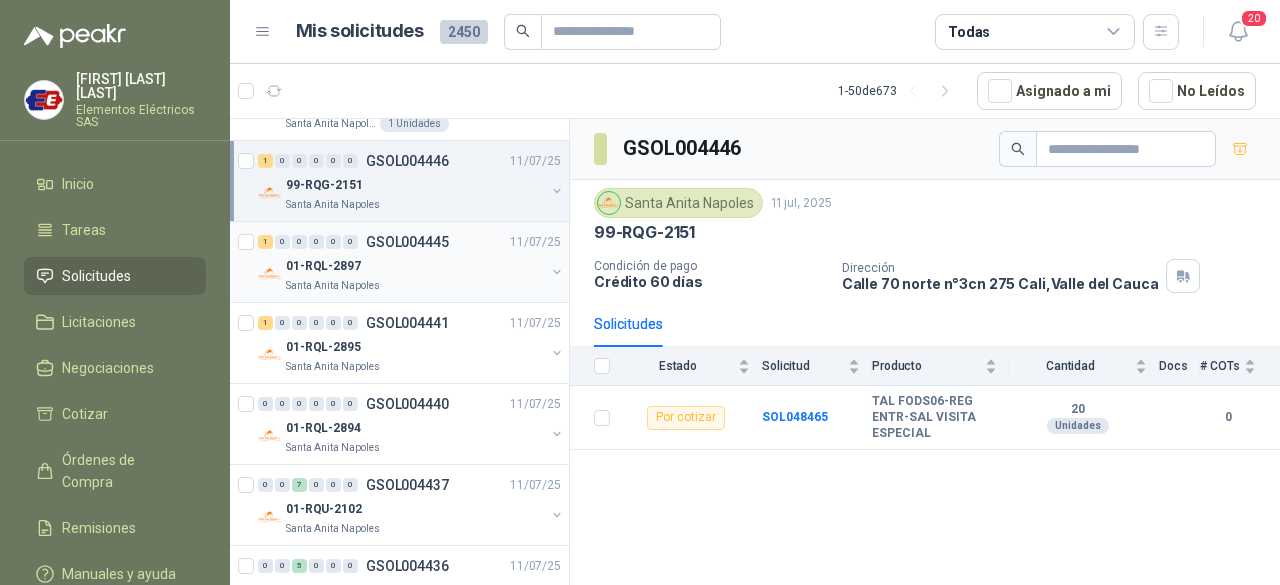 click on "Santa Anita Napoles" at bounding box center [415, 286] 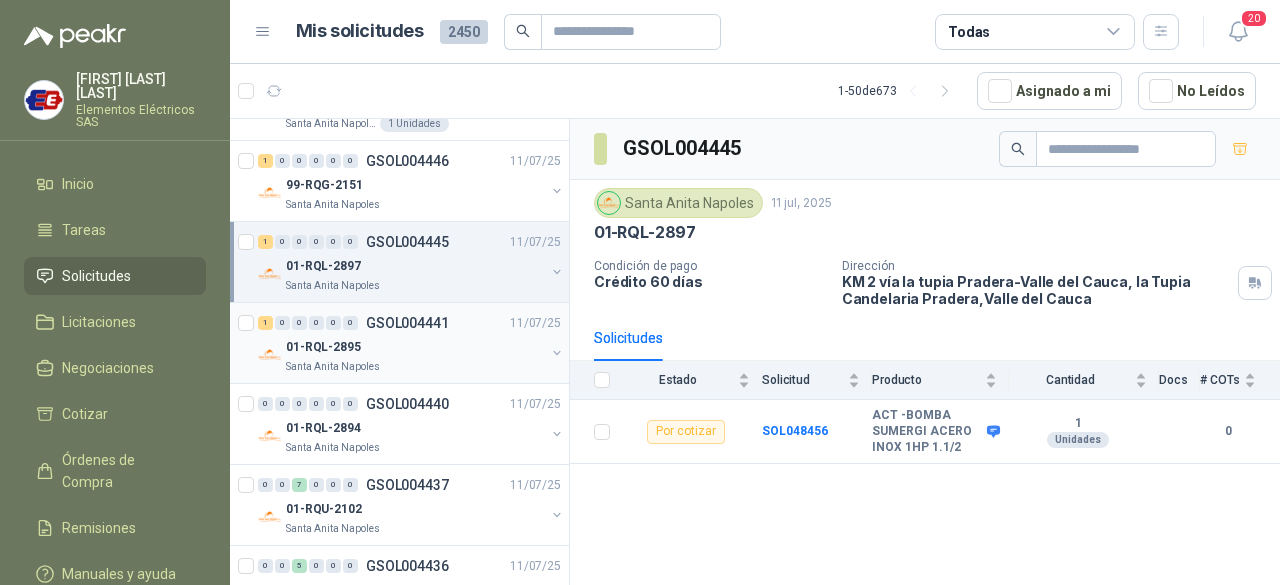 click on "01-RQL-2895" at bounding box center (415, 347) 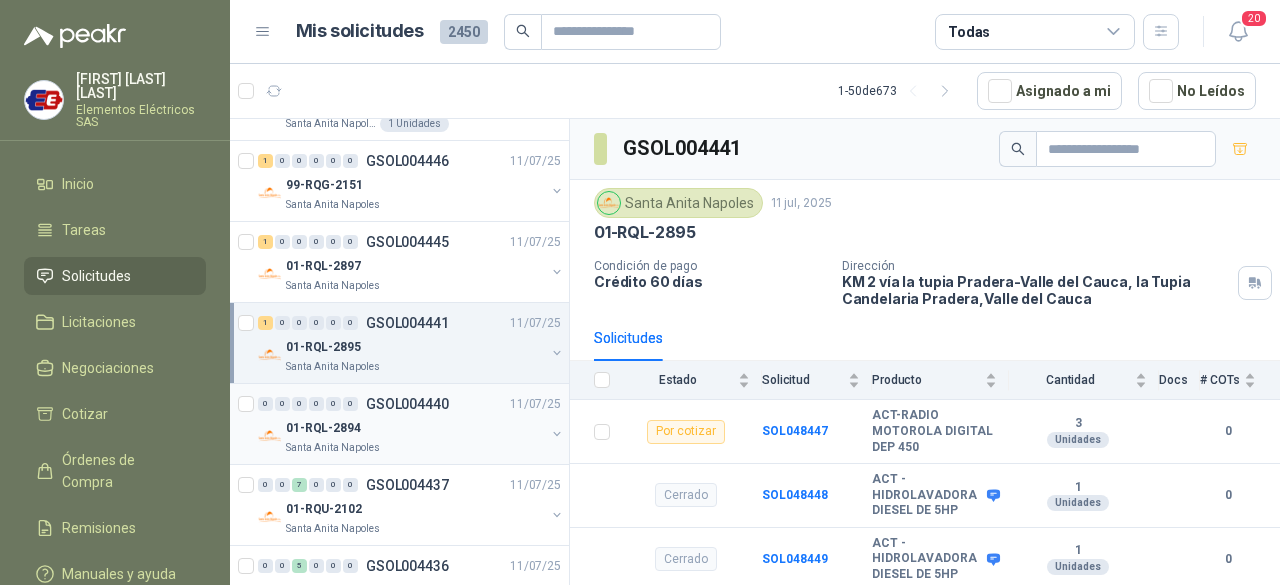 click on "01-RQL-2894" at bounding box center [415, 428] 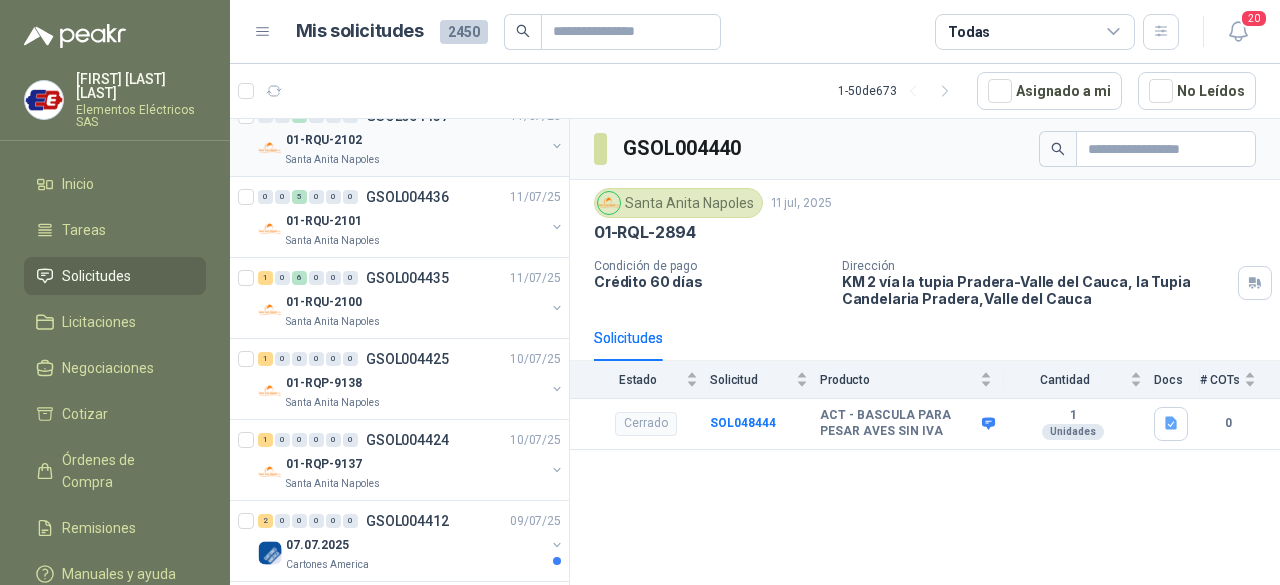 scroll, scrollTop: 2100, scrollLeft: 0, axis: vertical 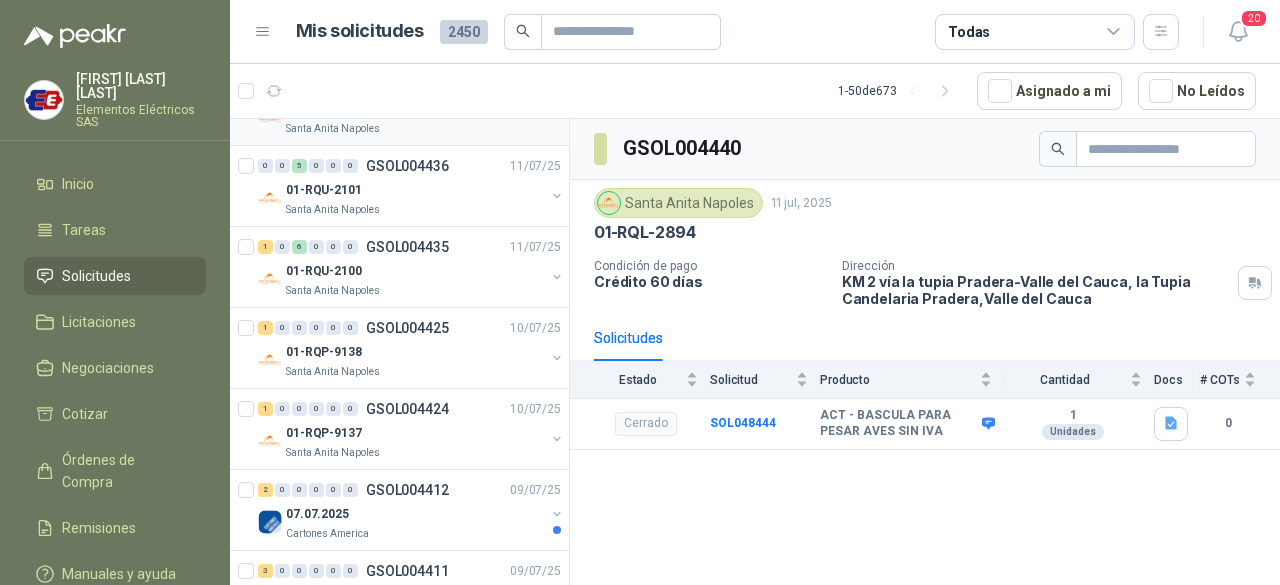 click on "1   0   0   0   0   0   GSOL004425 10/07/25" at bounding box center [411, 328] 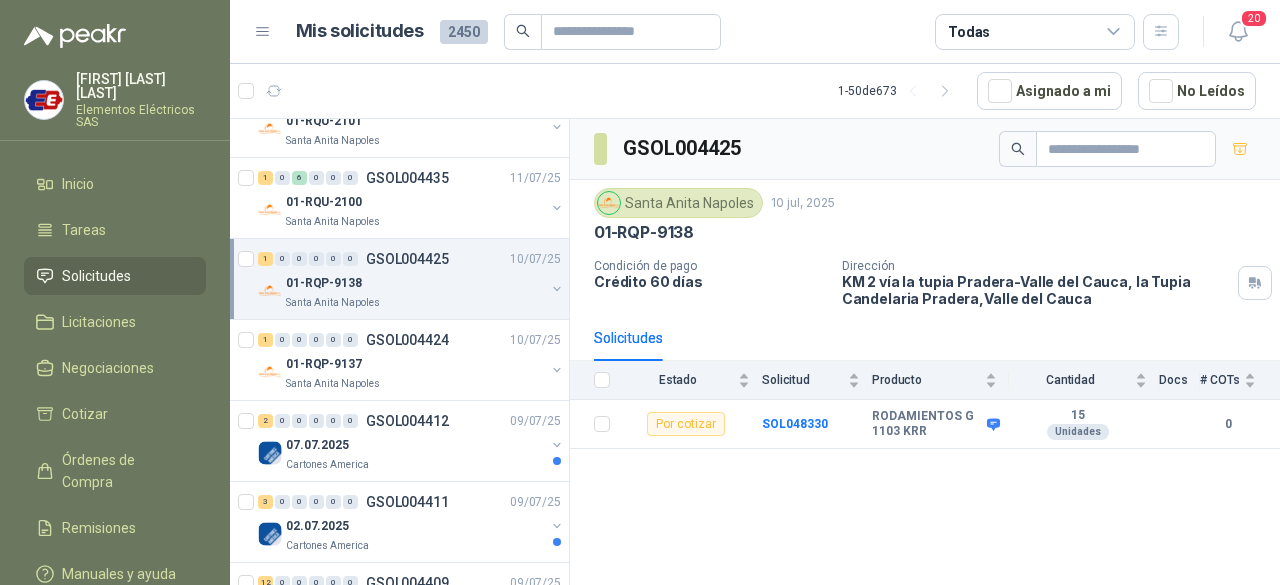scroll, scrollTop: 2200, scrollLeft: 0, axis: vertical 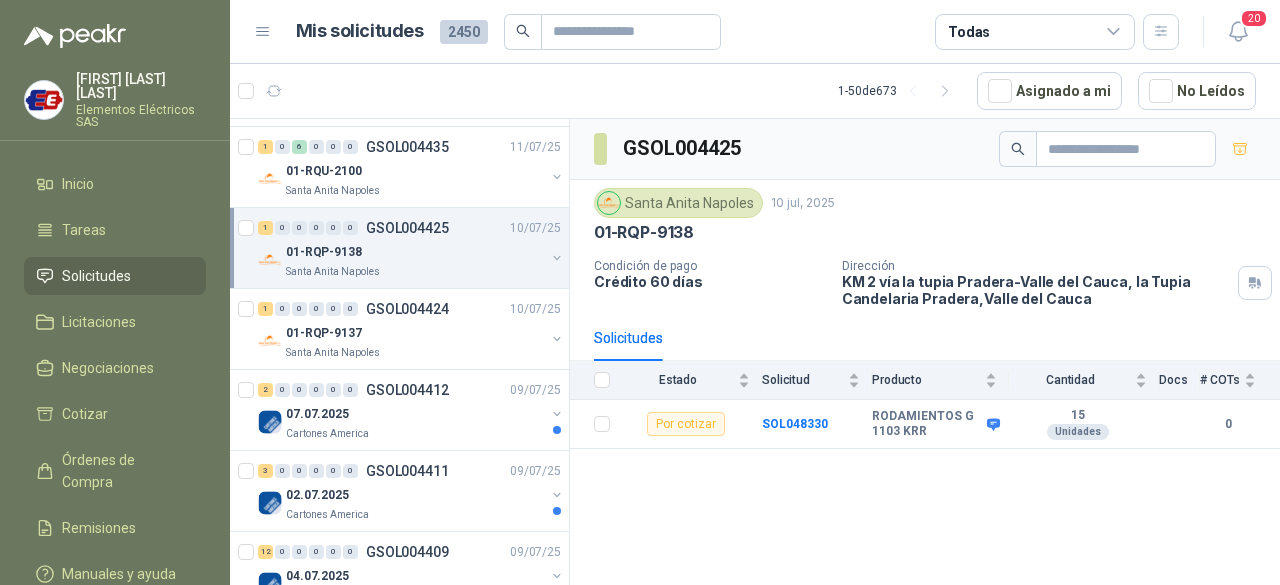 click on "01-RQP-9137" at bounding box center [415, 333] 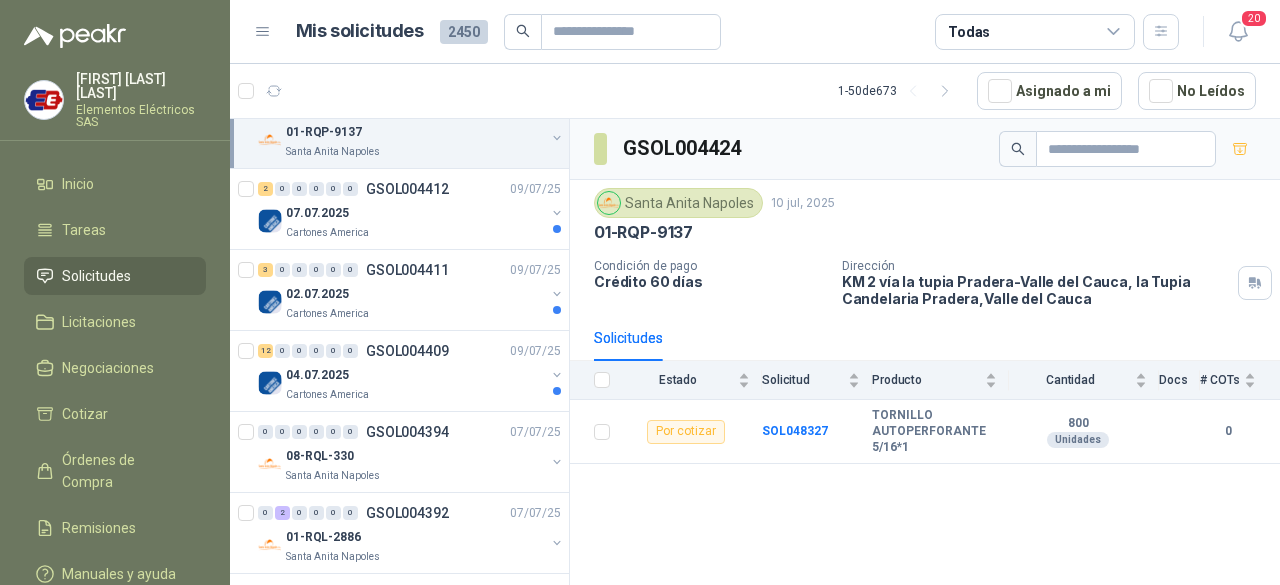 scroll, scrollTop: 2500, scrollLeft: 0, axis: vertical 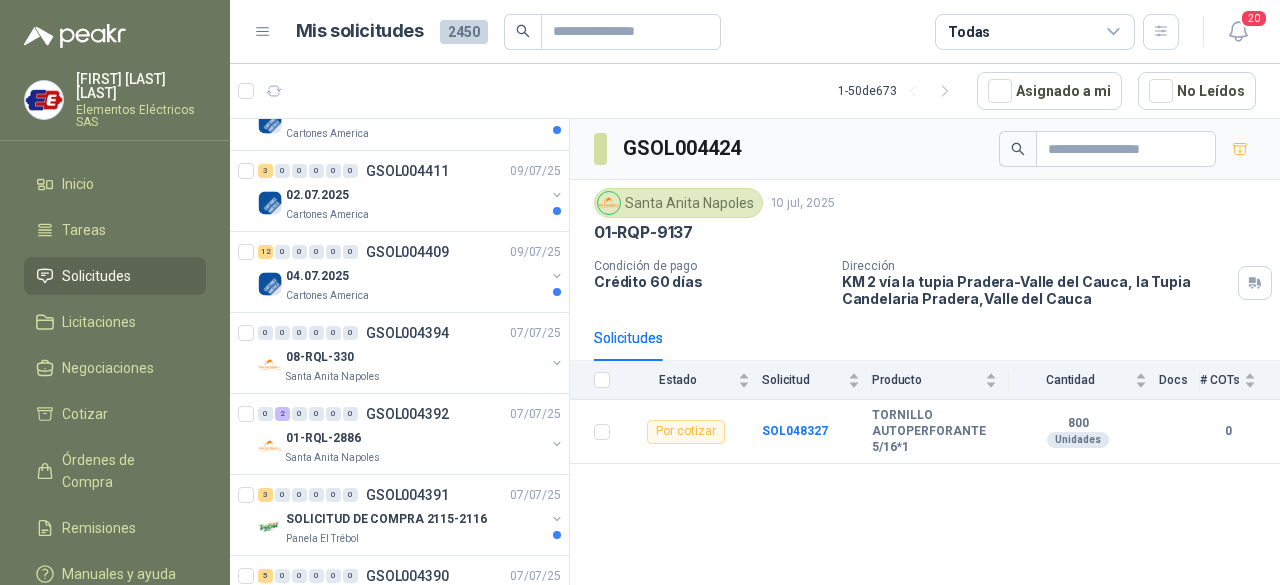 click on "GSOL004394" at bounding box center [407, 333] 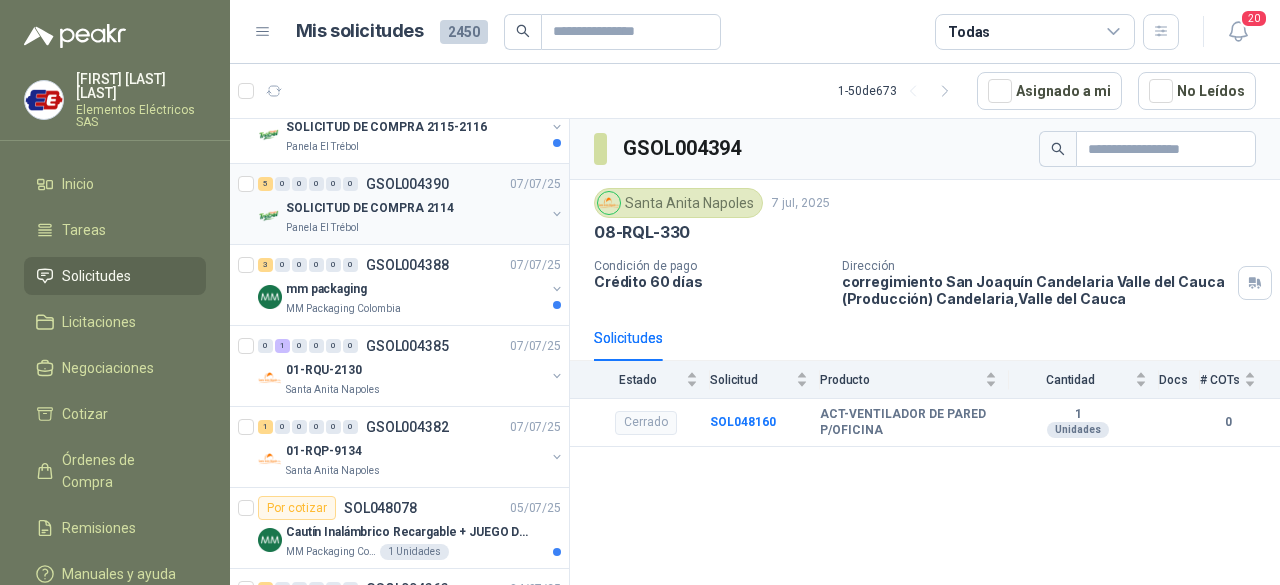 scroll, scrollTop: 2900, scrollLeft: 0, axis: vertical 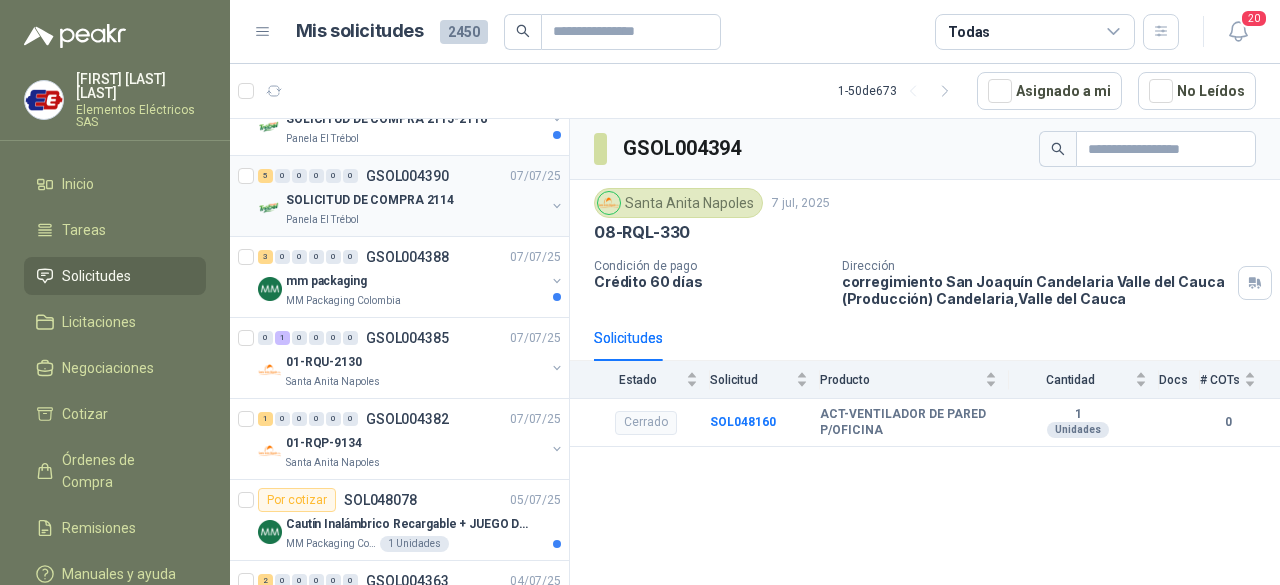 click on "Santa Anita Napoles" at bounding box center (333, 382) 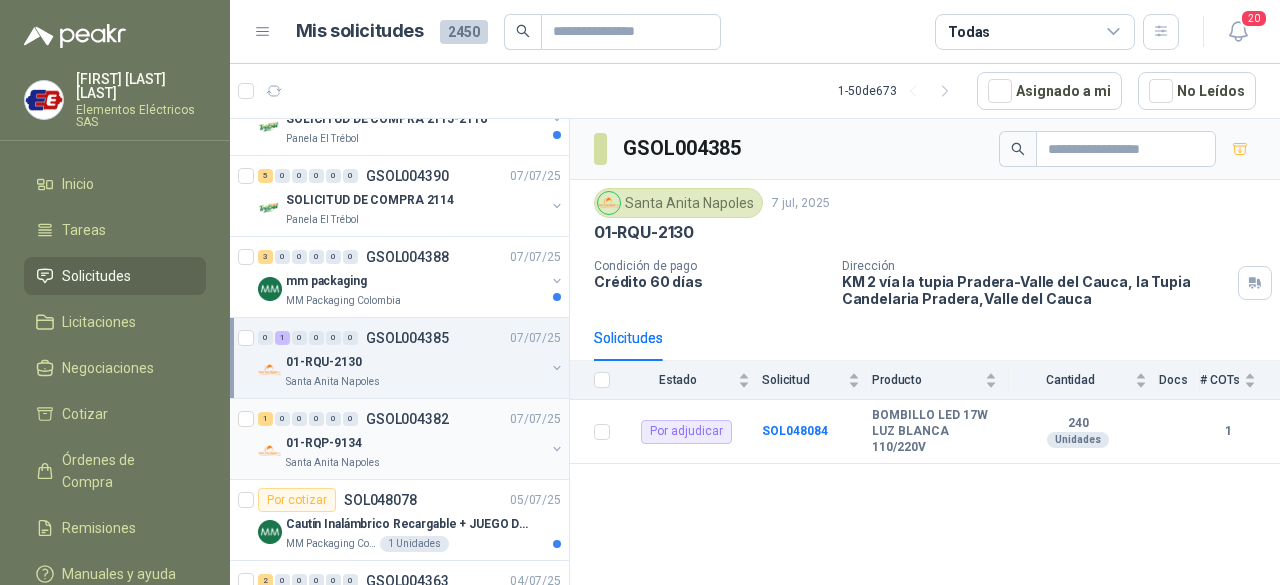 click on "01-RQP-9134" at bounding box center [415, 443] 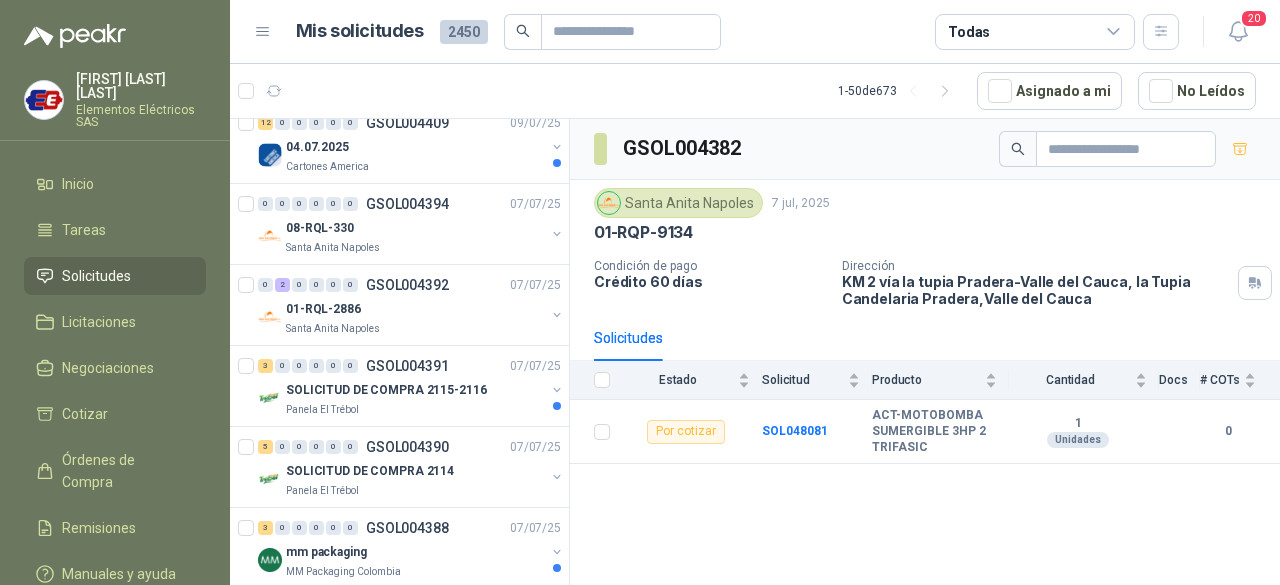 scroll, scrollTop: 2600, scrollLeft: 0, axis: vertical 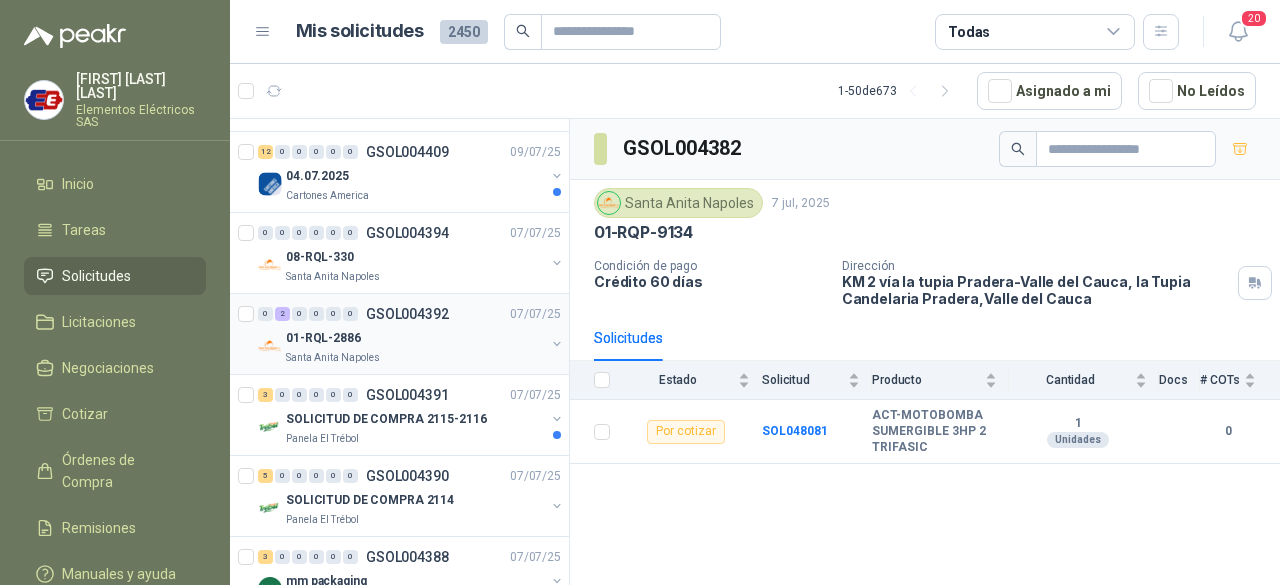 click on "01-RQL-2886" at bounding box center [415, 338] 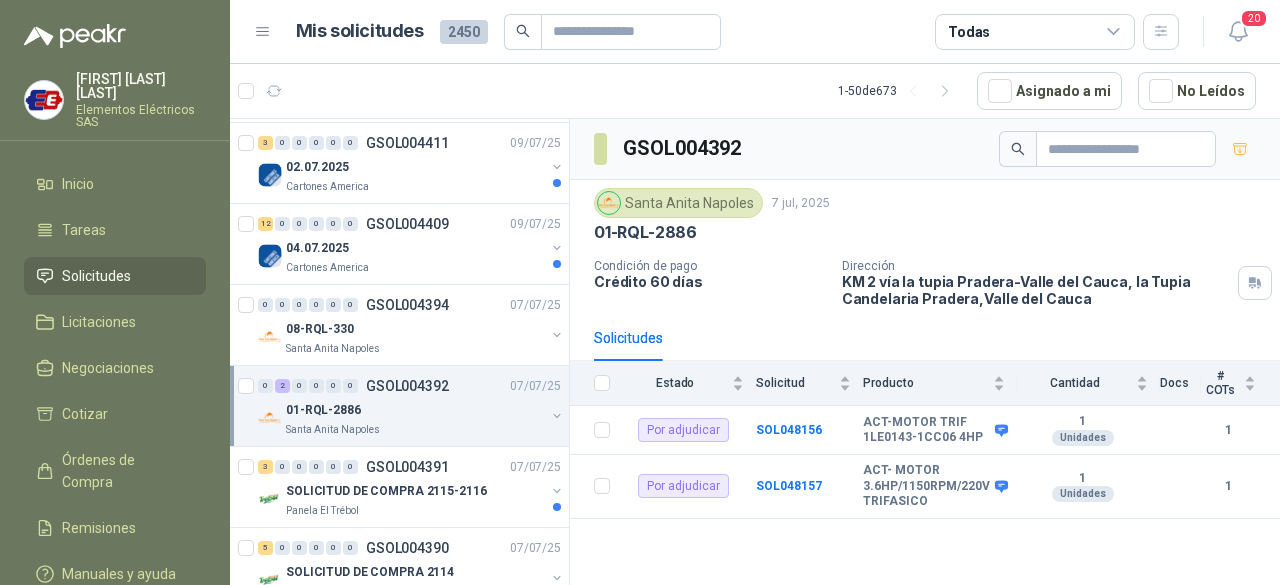 scroll, scrollTop: 2500, scrollLeft: 0, axis: vertical 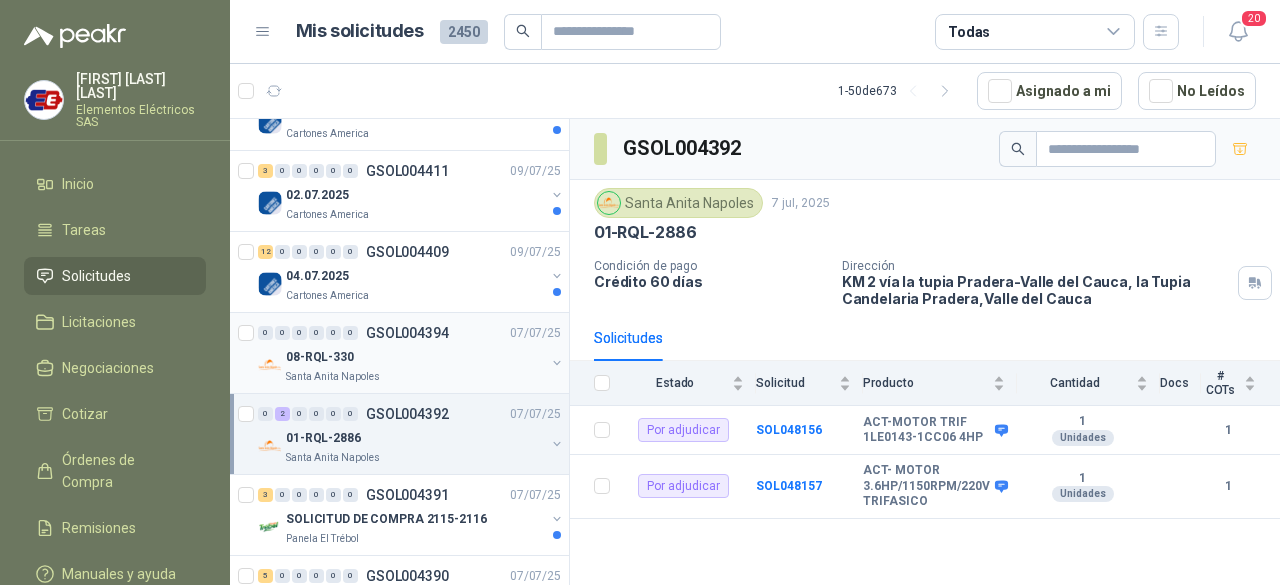 click on "08-RQL-330" at bounding box center (415, 357) 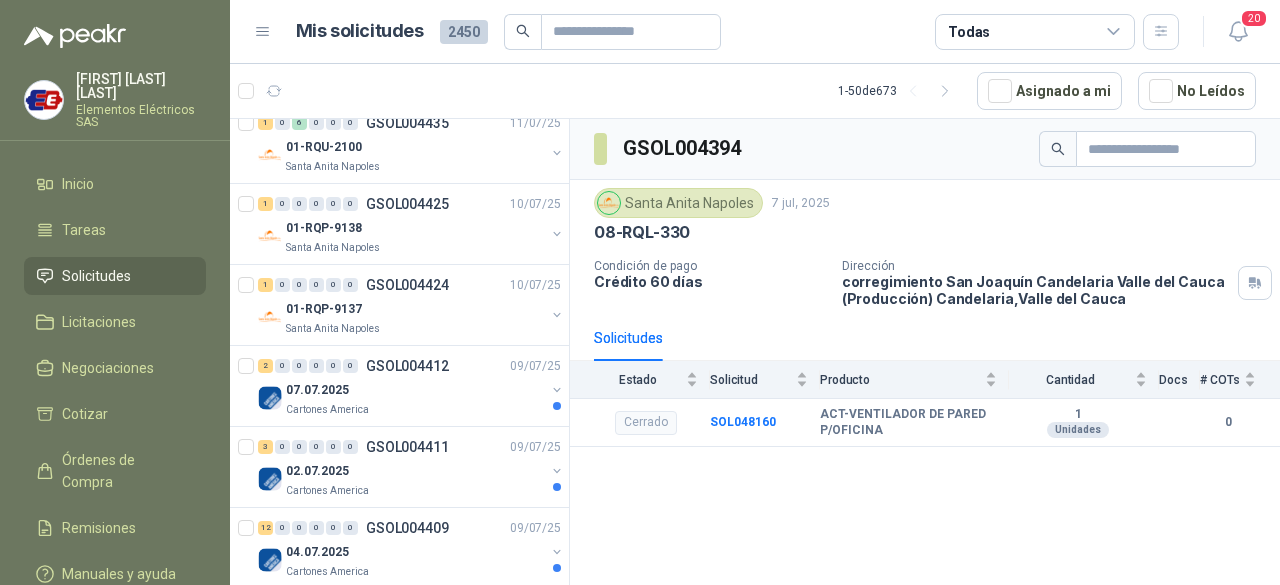 scroll, scrollTop: 2200, scrollLeft: 0, axis: vertical 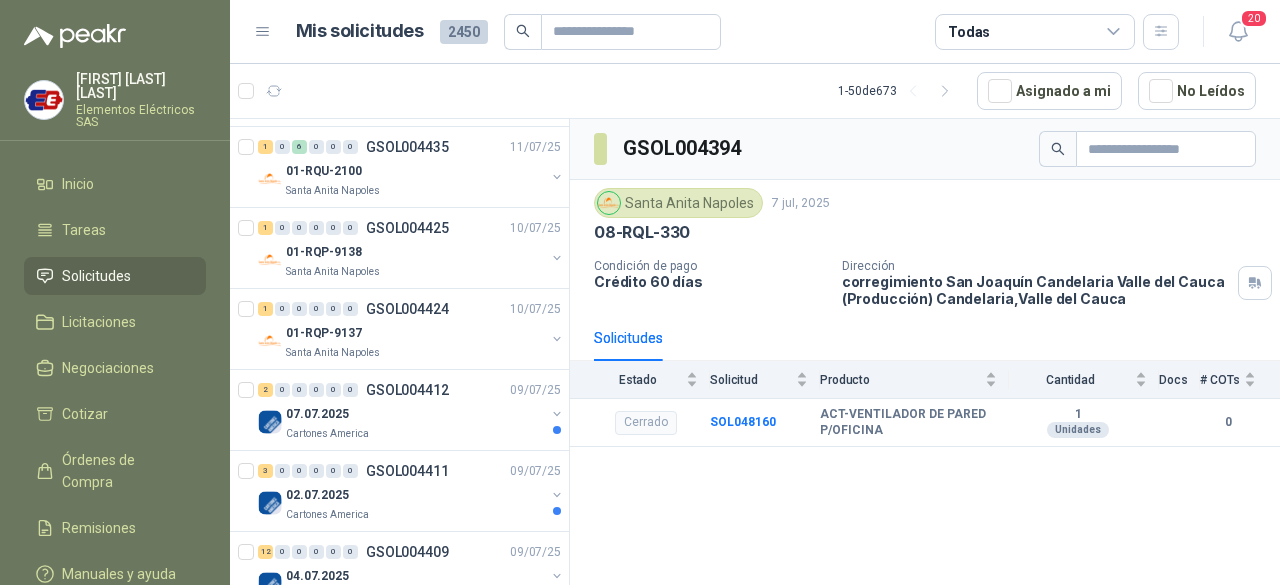 click on "Santa Anita Napoles" at bounding box center (415, 353) 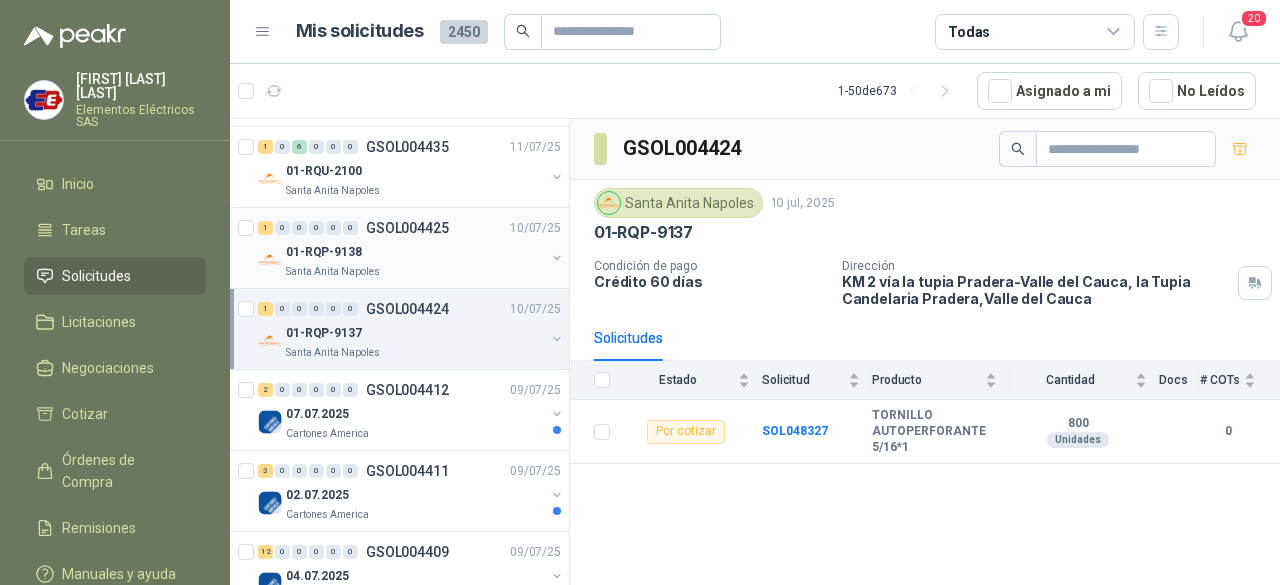click on "01-RQP-9138" at bounding box center [415, 252] 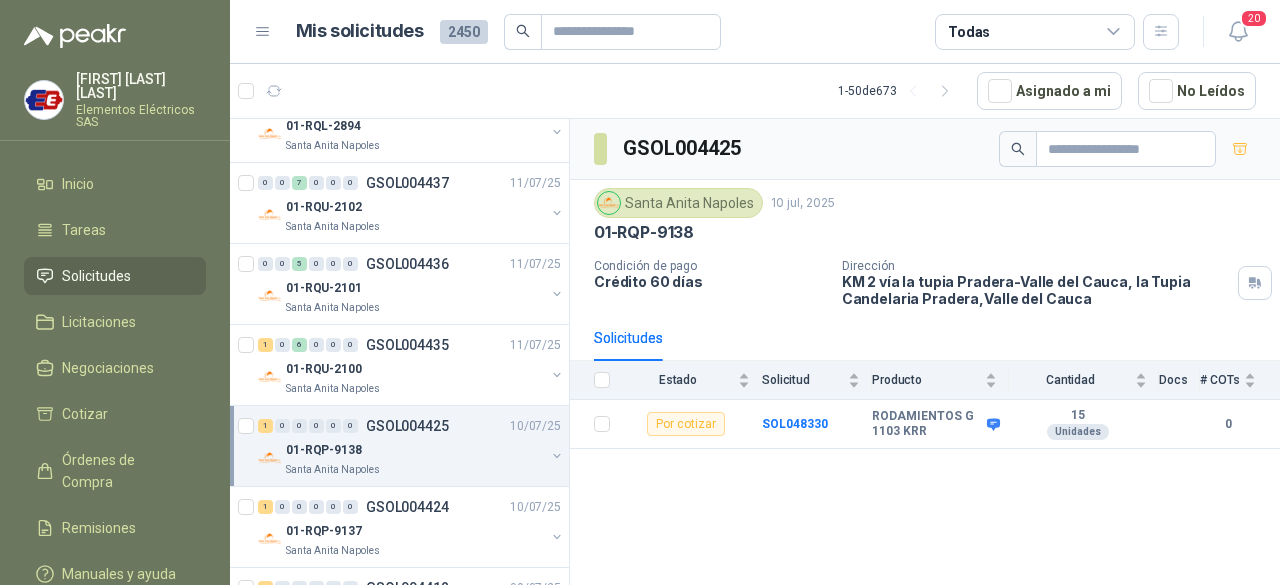 scroll, scrollTop: 2000, scrollLeft: 0, axis: vertical 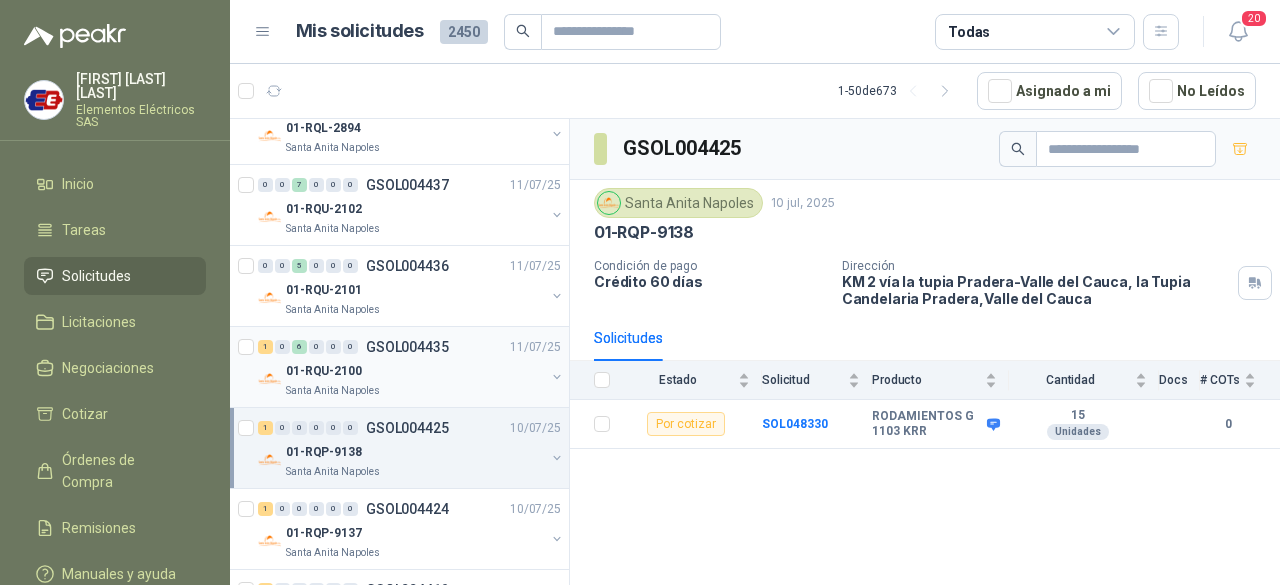 click on "01-RQU-2100" at bounding box center [415, 371] 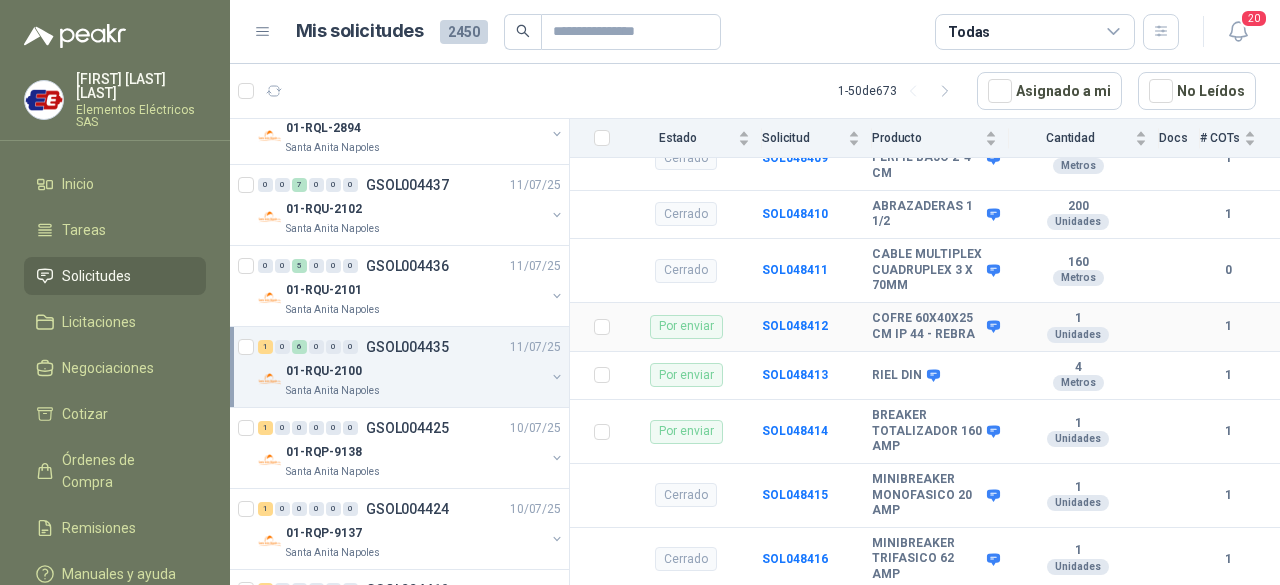 scroll, scrollTop: 714, scrollLeft: 0, axis: vertical 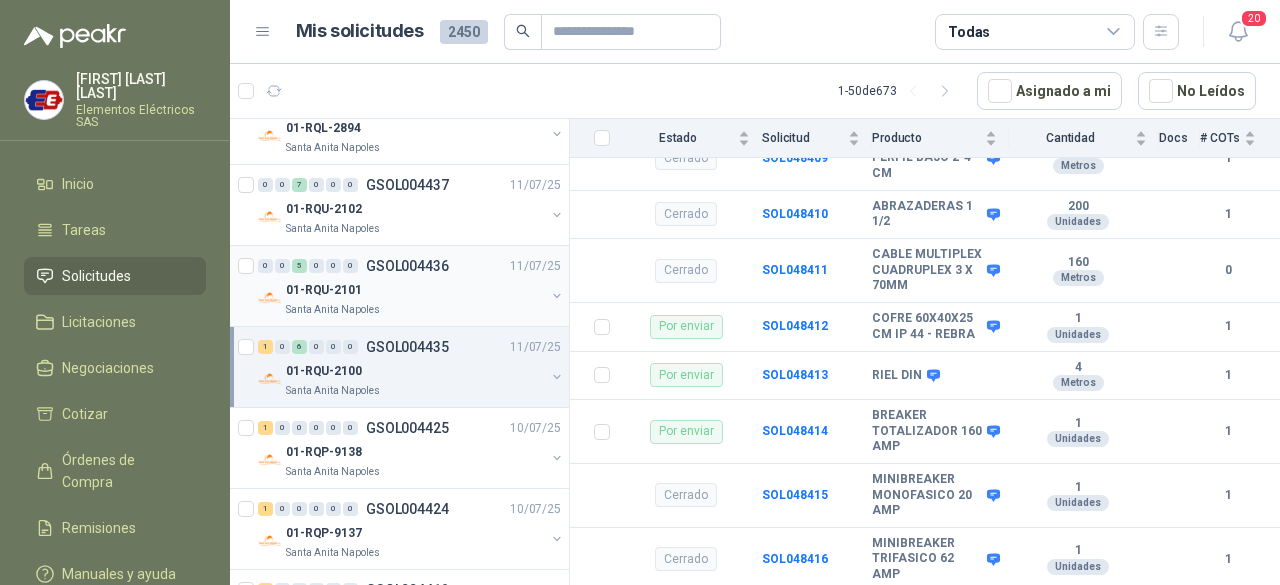 click on "Santa Anita Napoles" at bounding box center [333, 310] 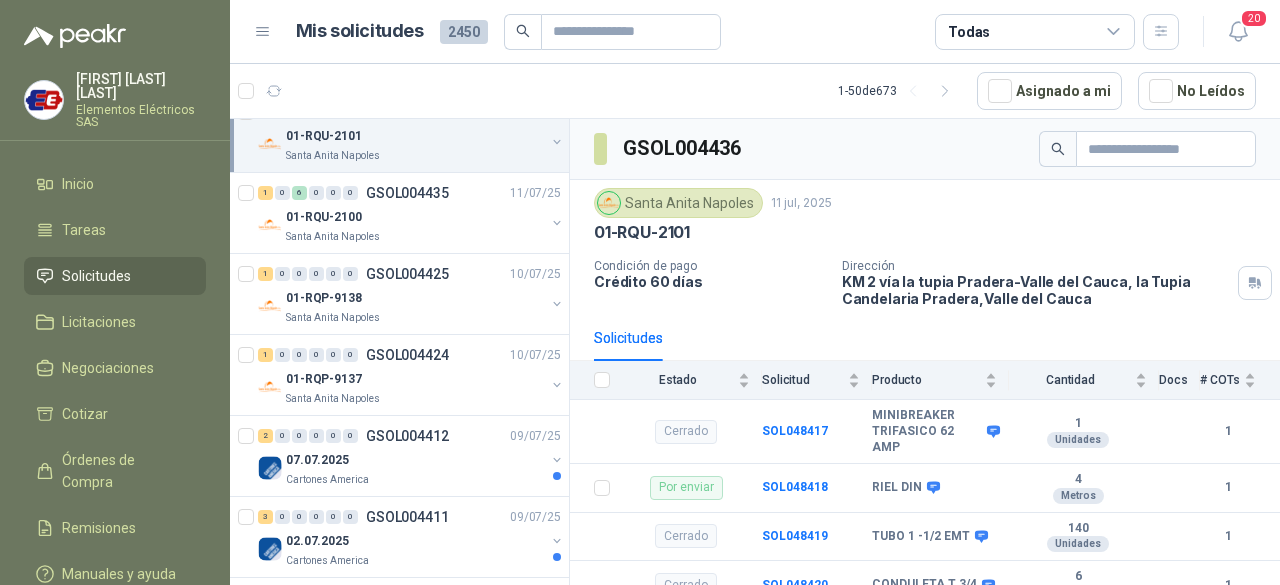 scroll, scrollTop: 2200, scrollLeft: 0, axis: vertical 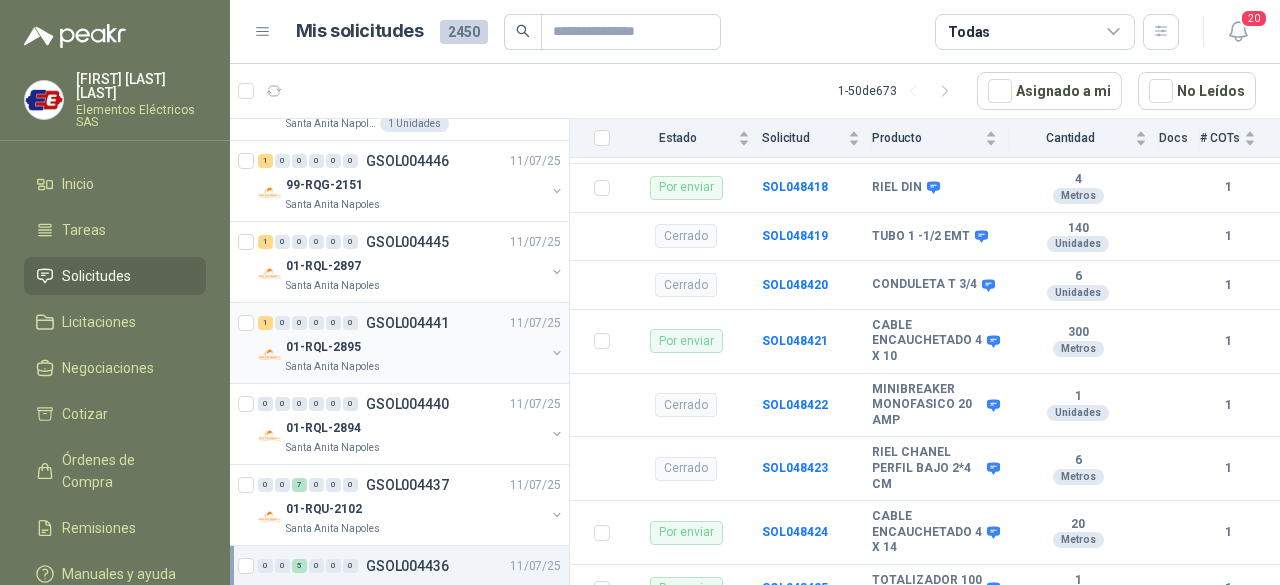 click on "Santa Anita Napoles" at bounding box center [415, 367] 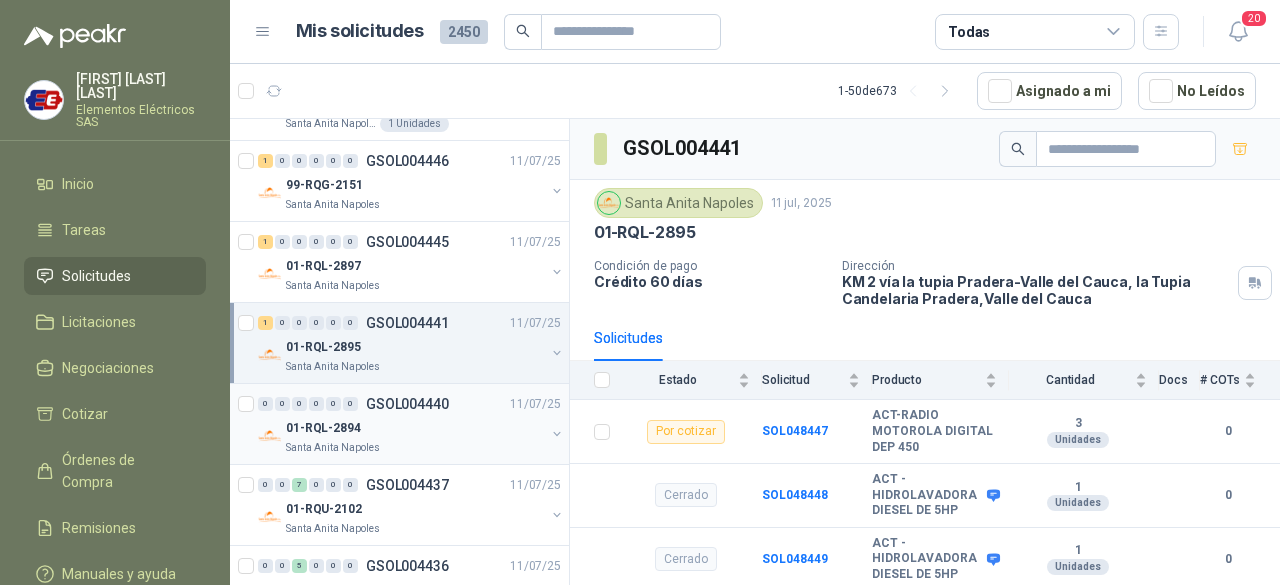 click on "GSOL004440" at bounding box center (407, 404) 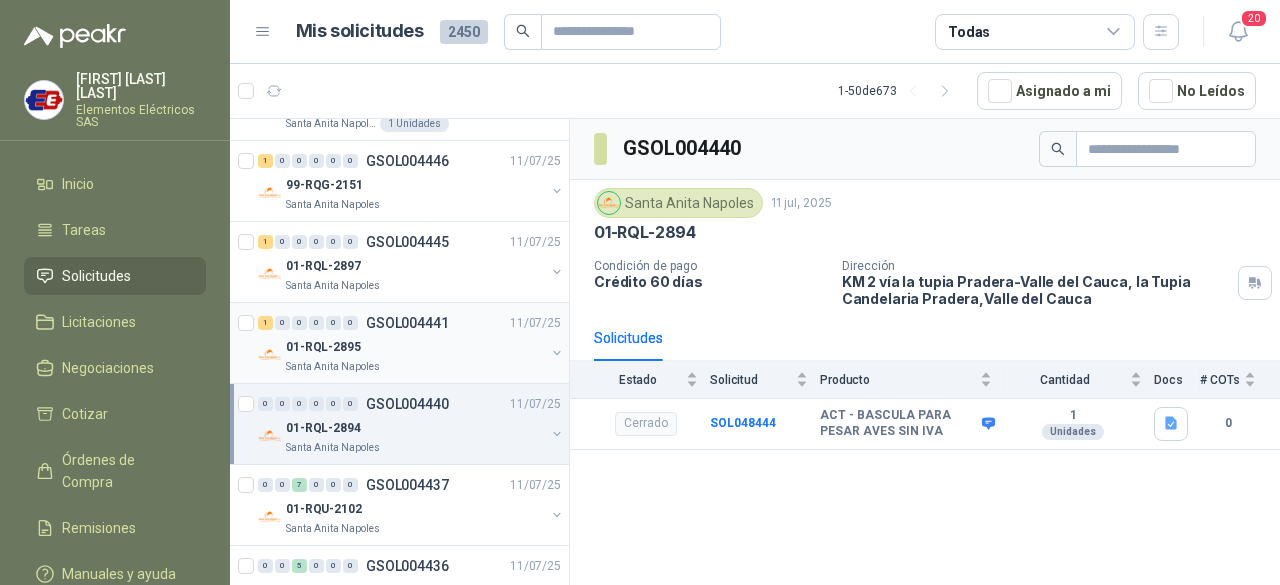 click on "Santa Anita Napoles" at bounding box center (415, 367) 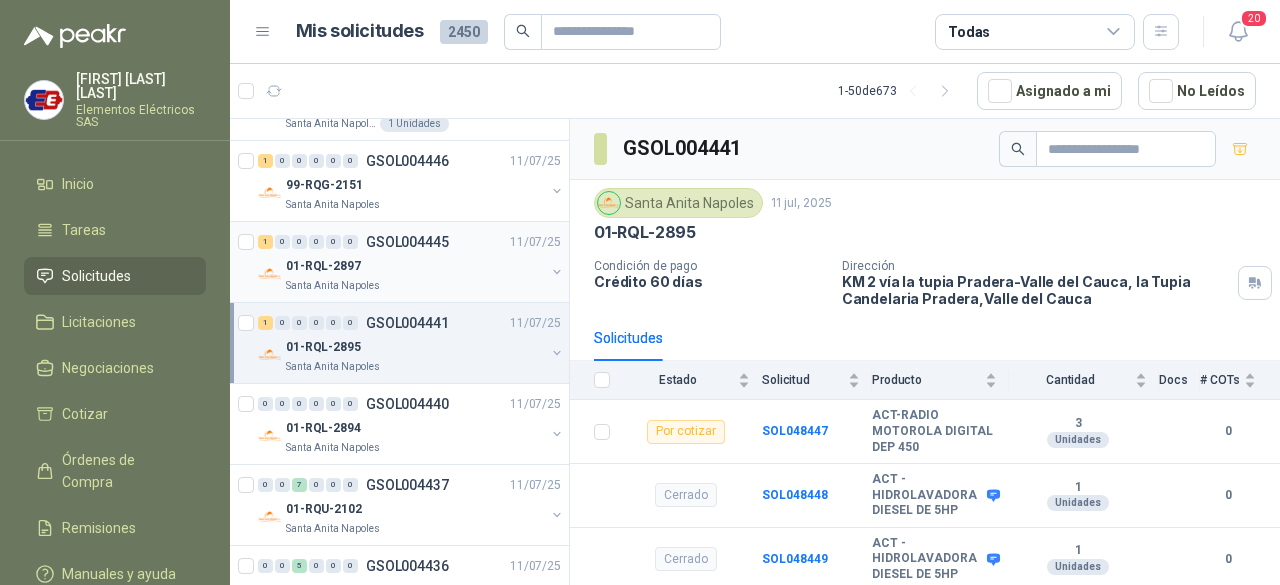 click on "Santa Anita Napoles" at bounding box center [415, 286] 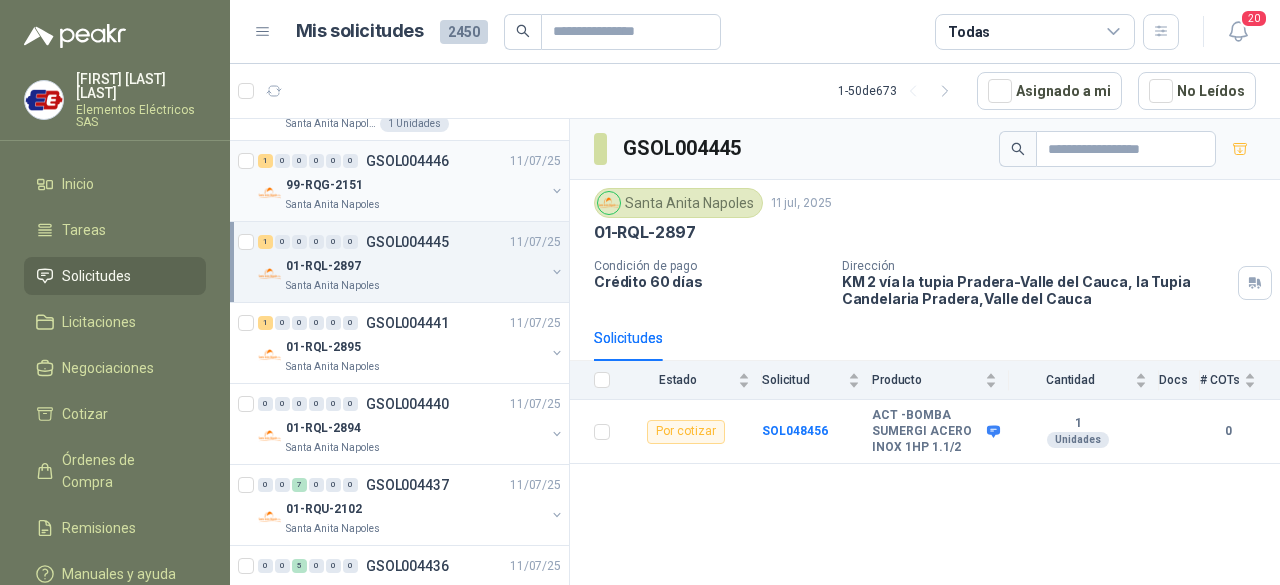 click on "1   0   0   0   0   0   GSOL004446 11/07/25   99-RQG-2151 [CITY] [STATE]" at bounding box center [399, 181] 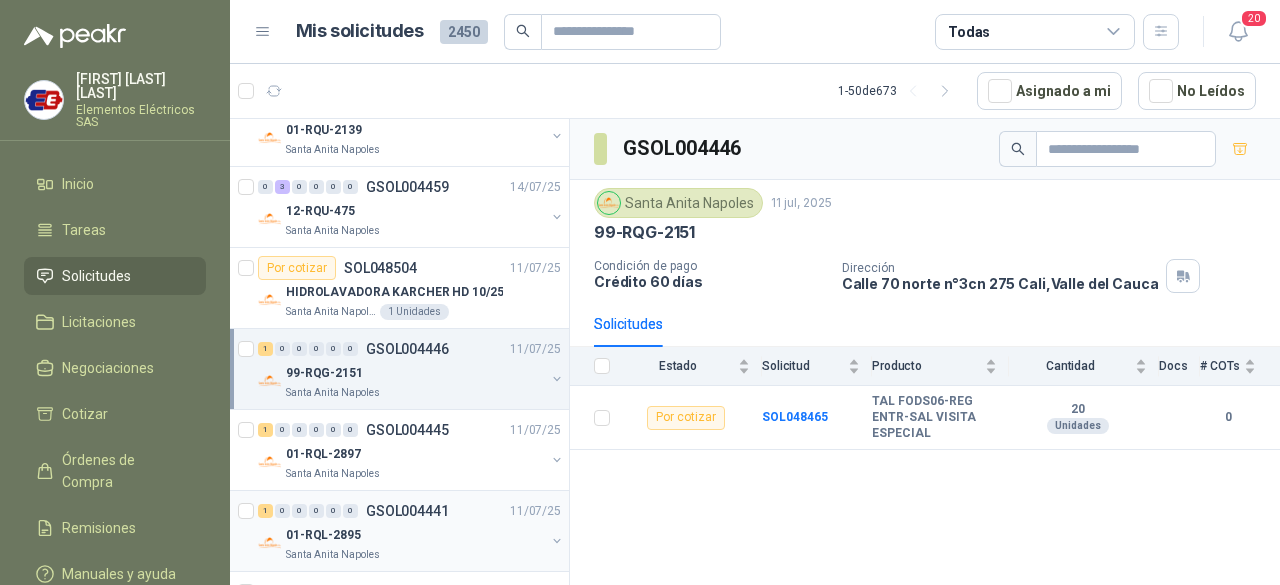 scroll, scrollTop: 1500, scrollLeft: 0, axis: vertical 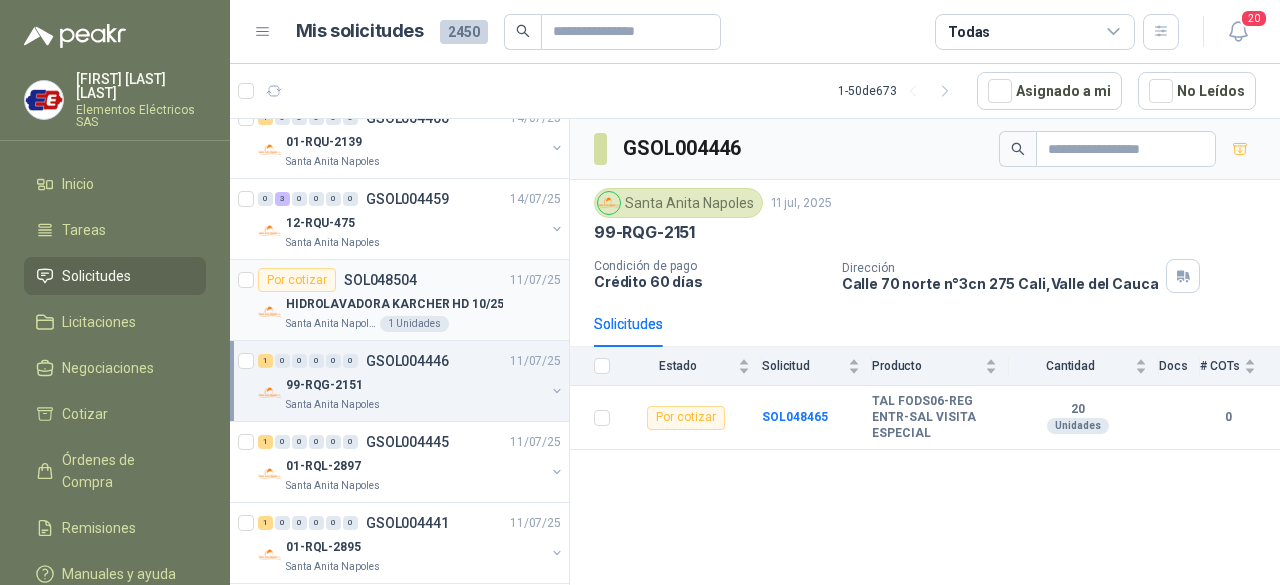 click on "HIDROLAVADORA KARCHER HD 10/25" at bounding box center (394, 304) 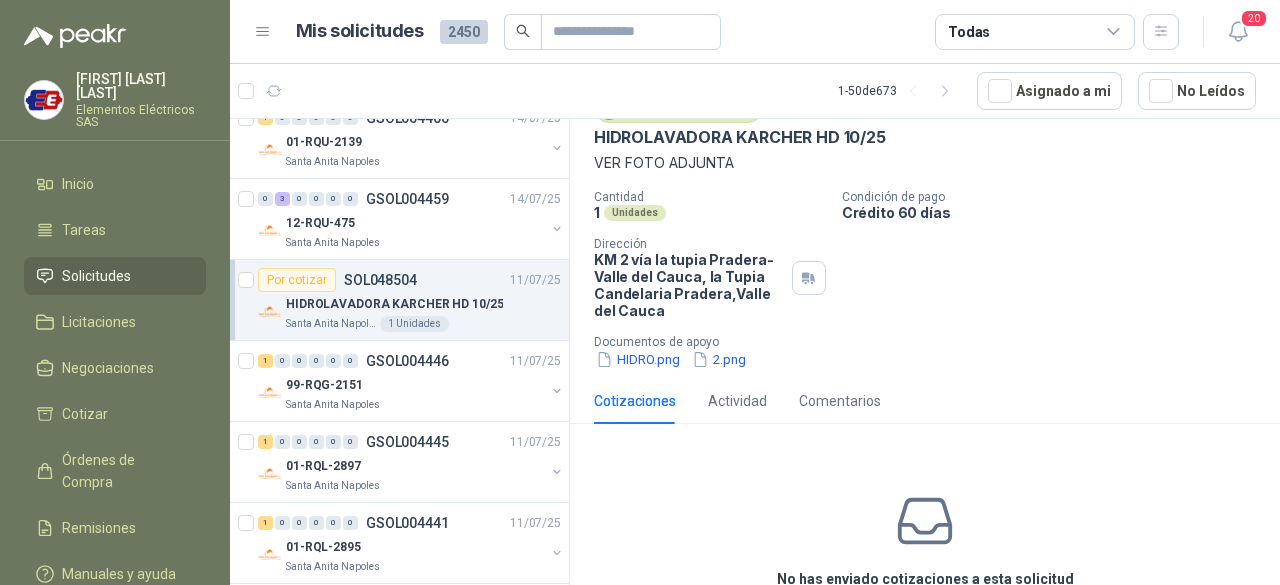 scroll, scrollTop: 0, scrollLeft: 0, axis: both 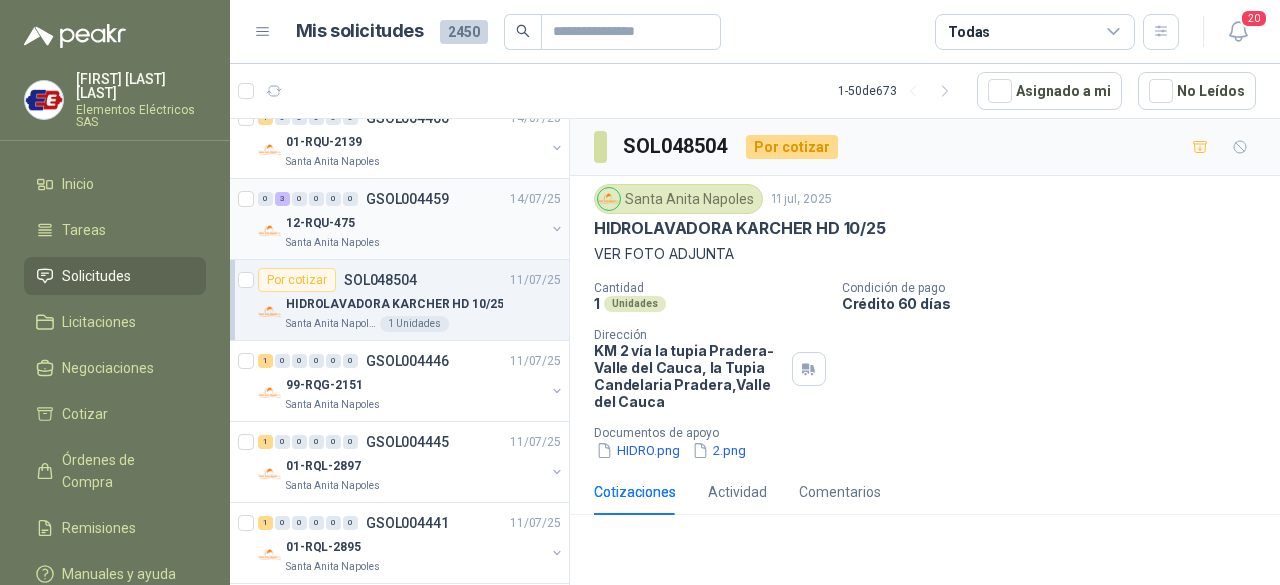 click on "Santa Anita Napoles" at bounding box center [415, 243] 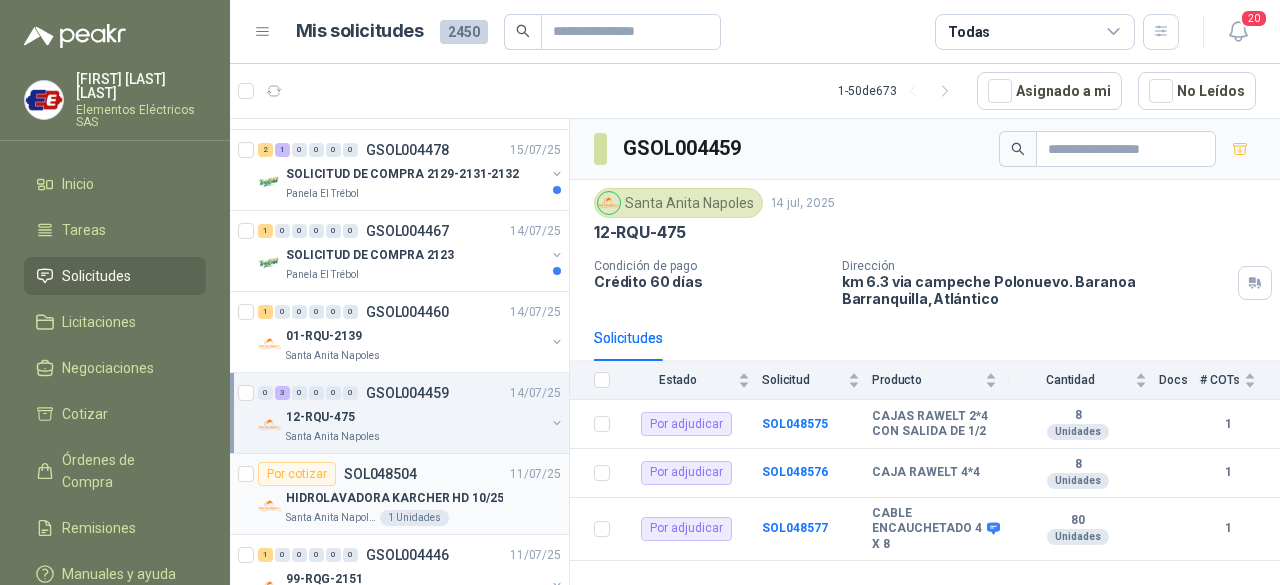 scroll, scrollTop: 1300, scrollLeft: 0, axis: vertical 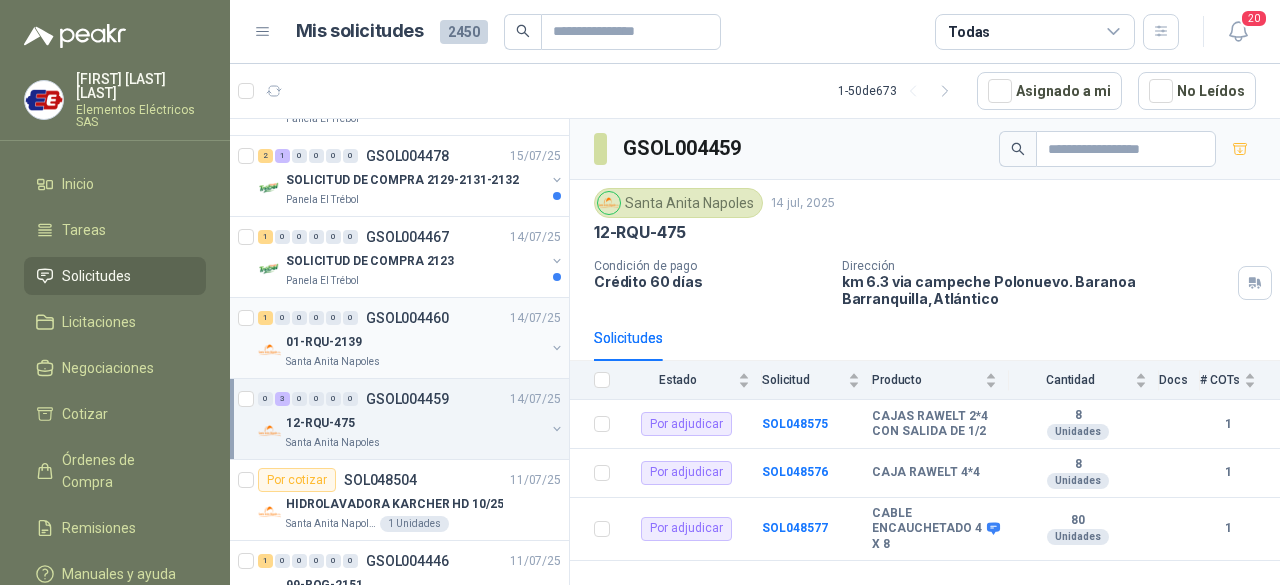 click on "1   0   0   0   0   0   GSOL004460 14/07/25" at bounding box center [411, 318] 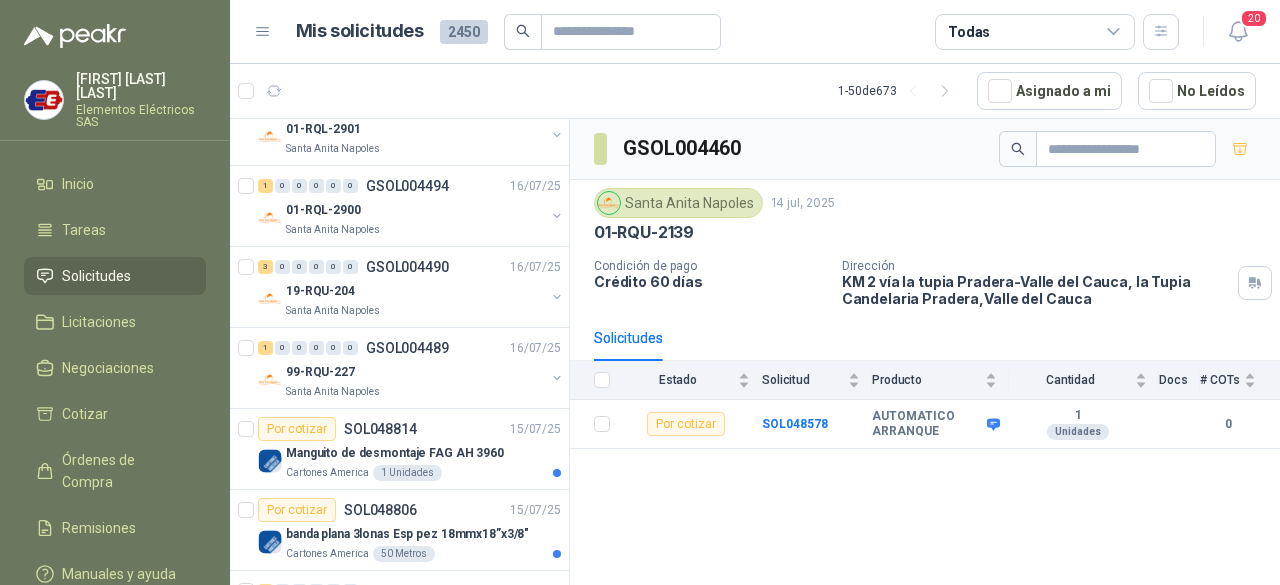 scroll, scrollTop: 700, scrollLeft: 0, axis: vertical 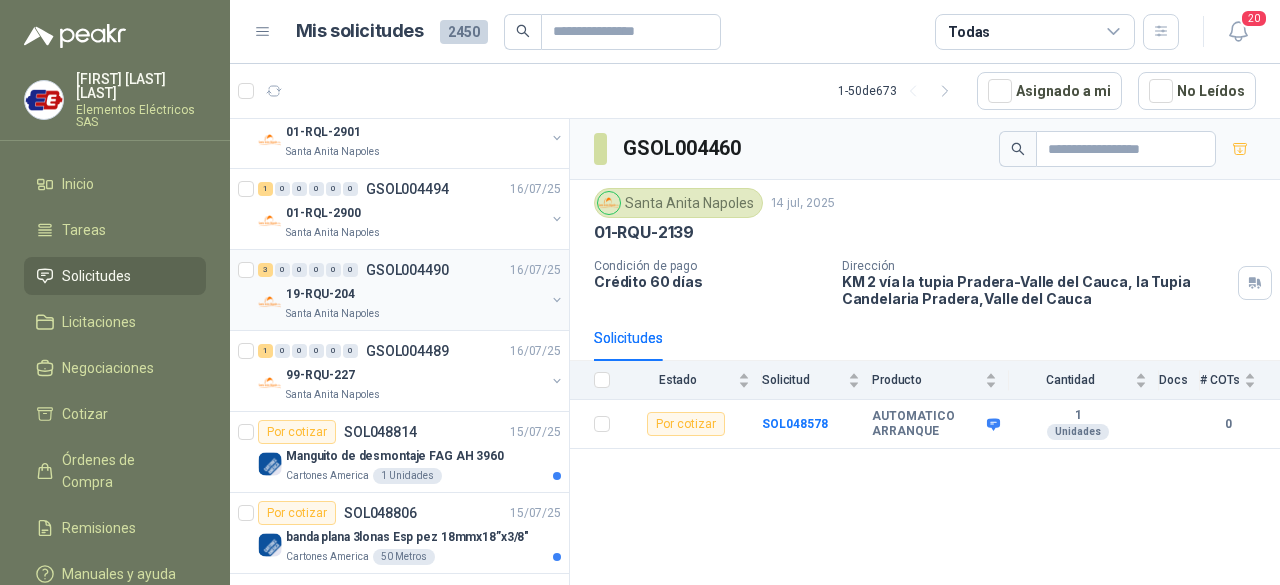 click on "Santa Anita Napoles" at bounding box center [415, 314] 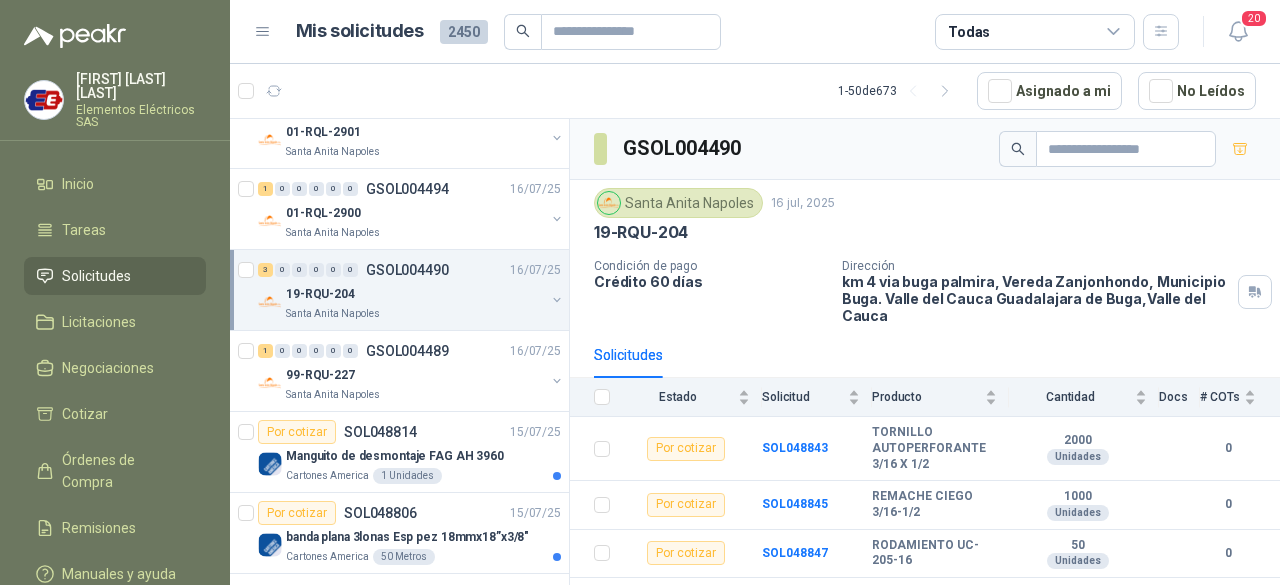 scroll, scrollTop: 600, scrollLeft: 0, axis: vertical 